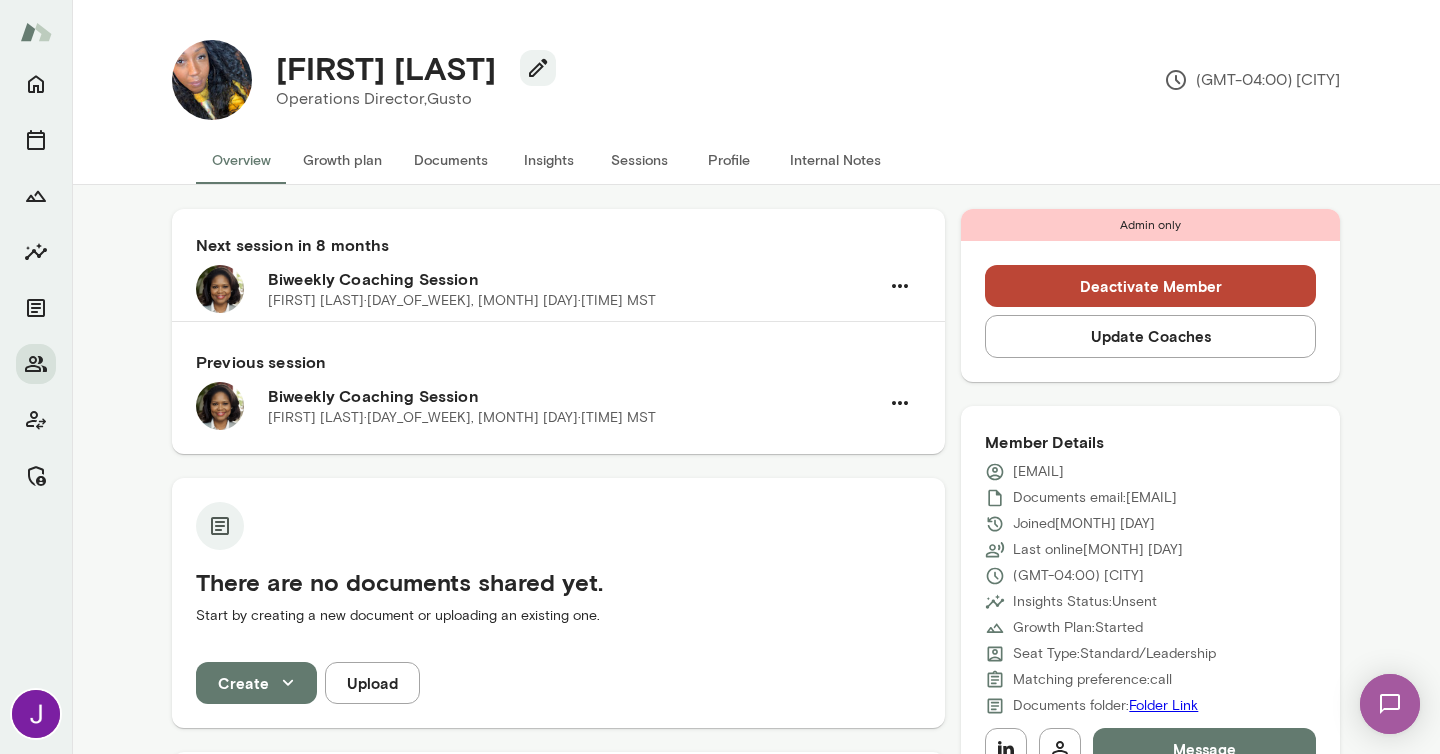 scroll, scrollTop: 0, scrollLeft: 0, axis: both 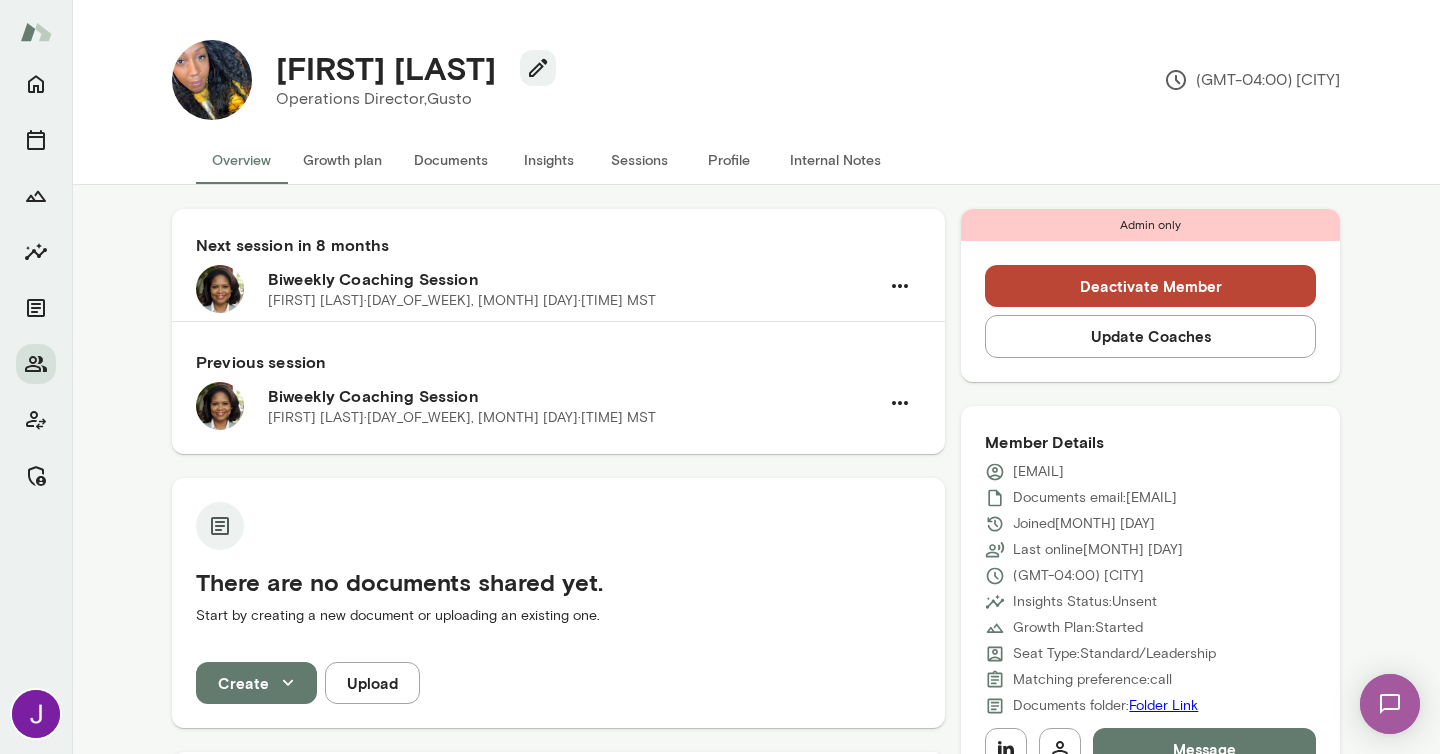 click on "Sessions" at bounding box center (639, 160) 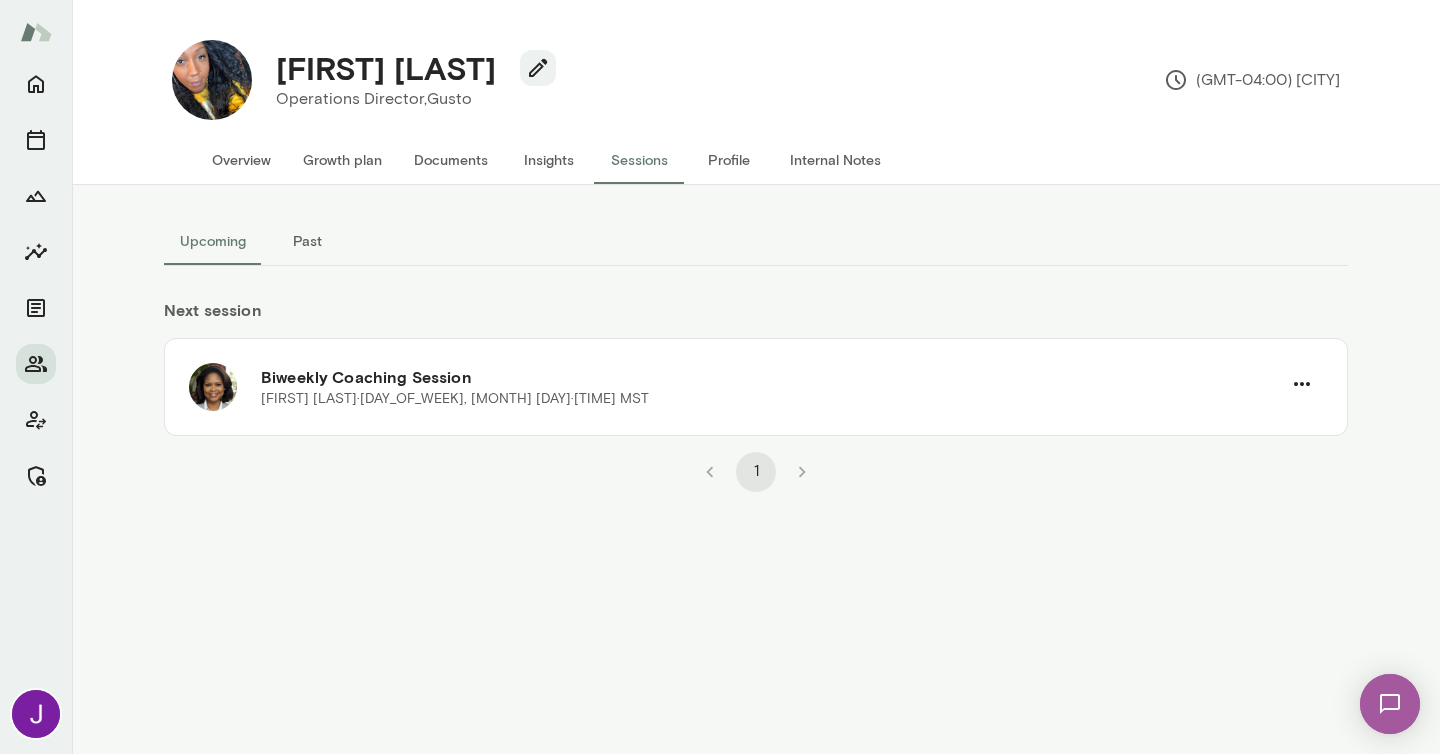 click on "Past" at bounding box center [307, 241] 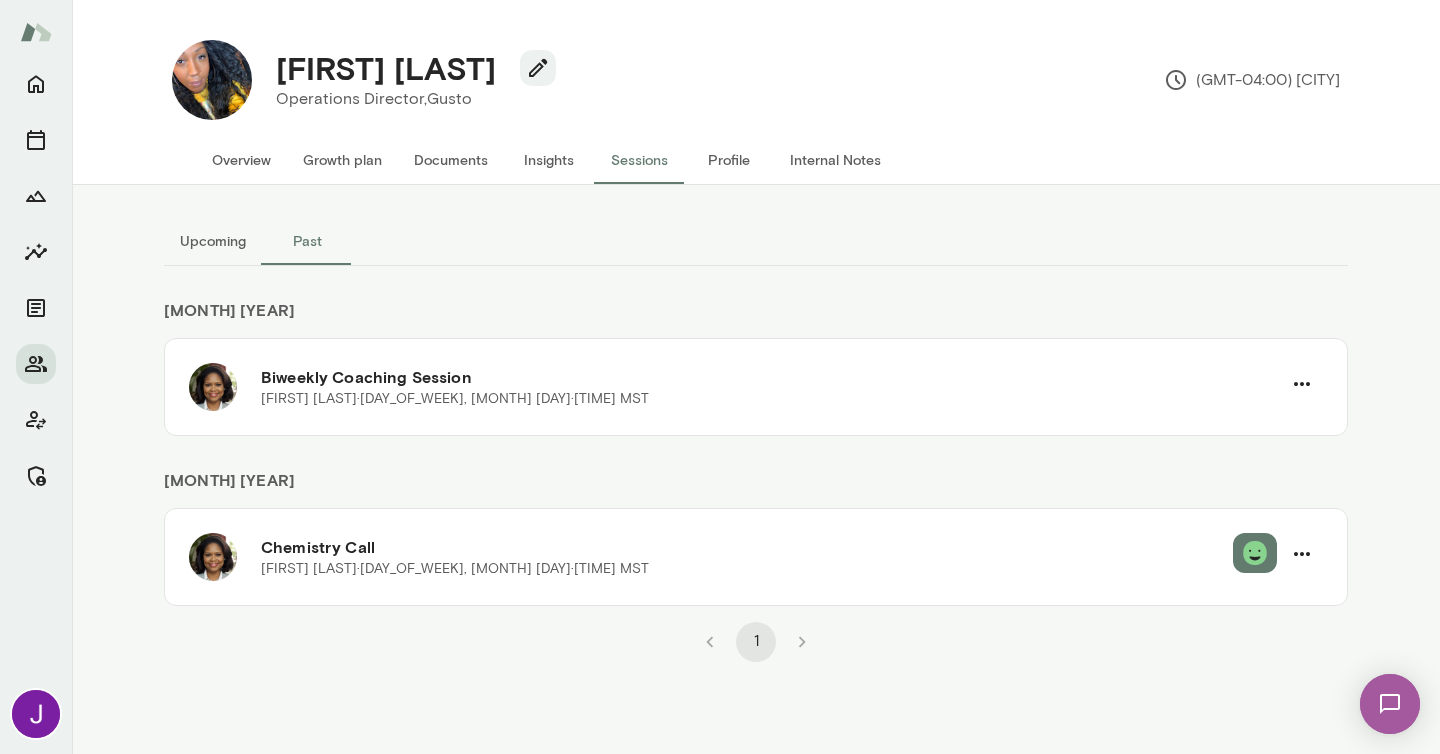 scroll, scrollTop: 0, scrollLeft: 0, axis: both 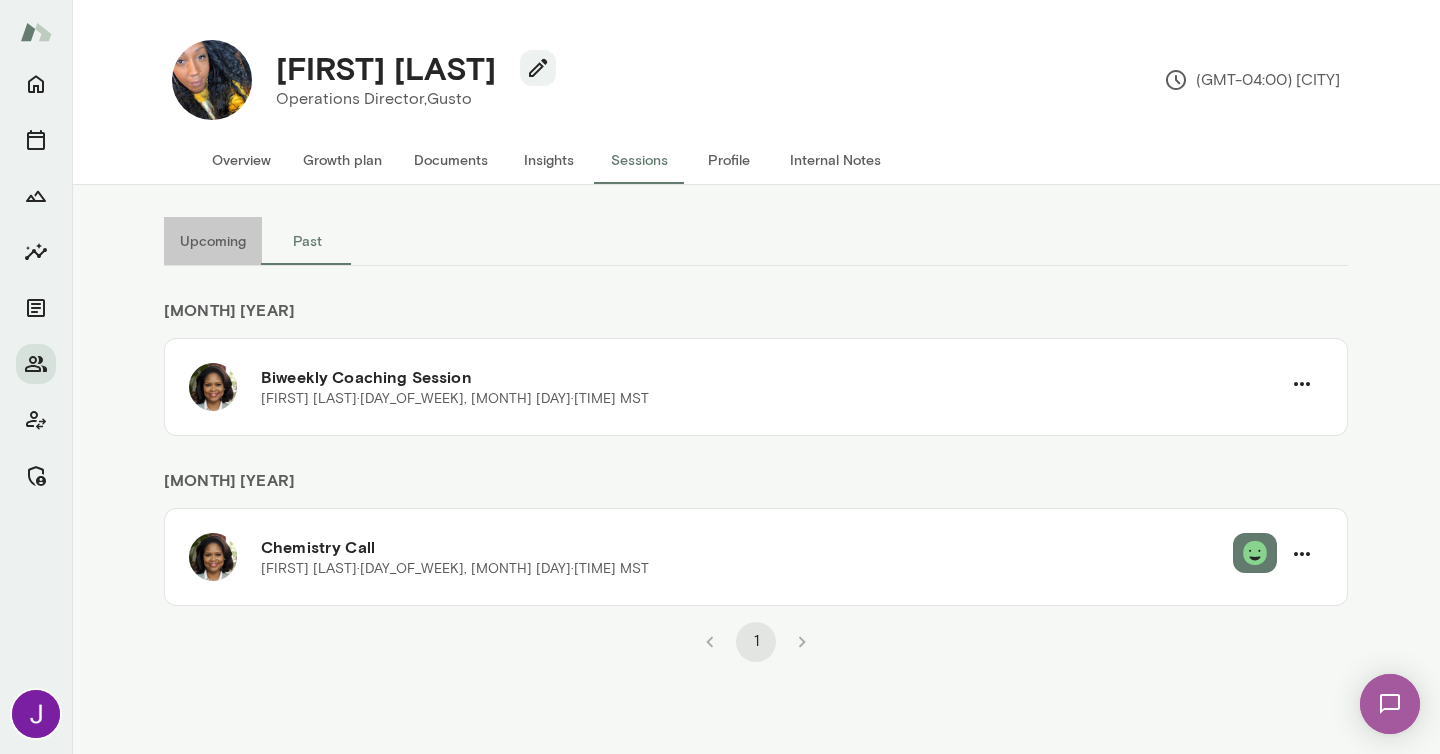 click on "Upcoming" at bounding box center [213, 241] 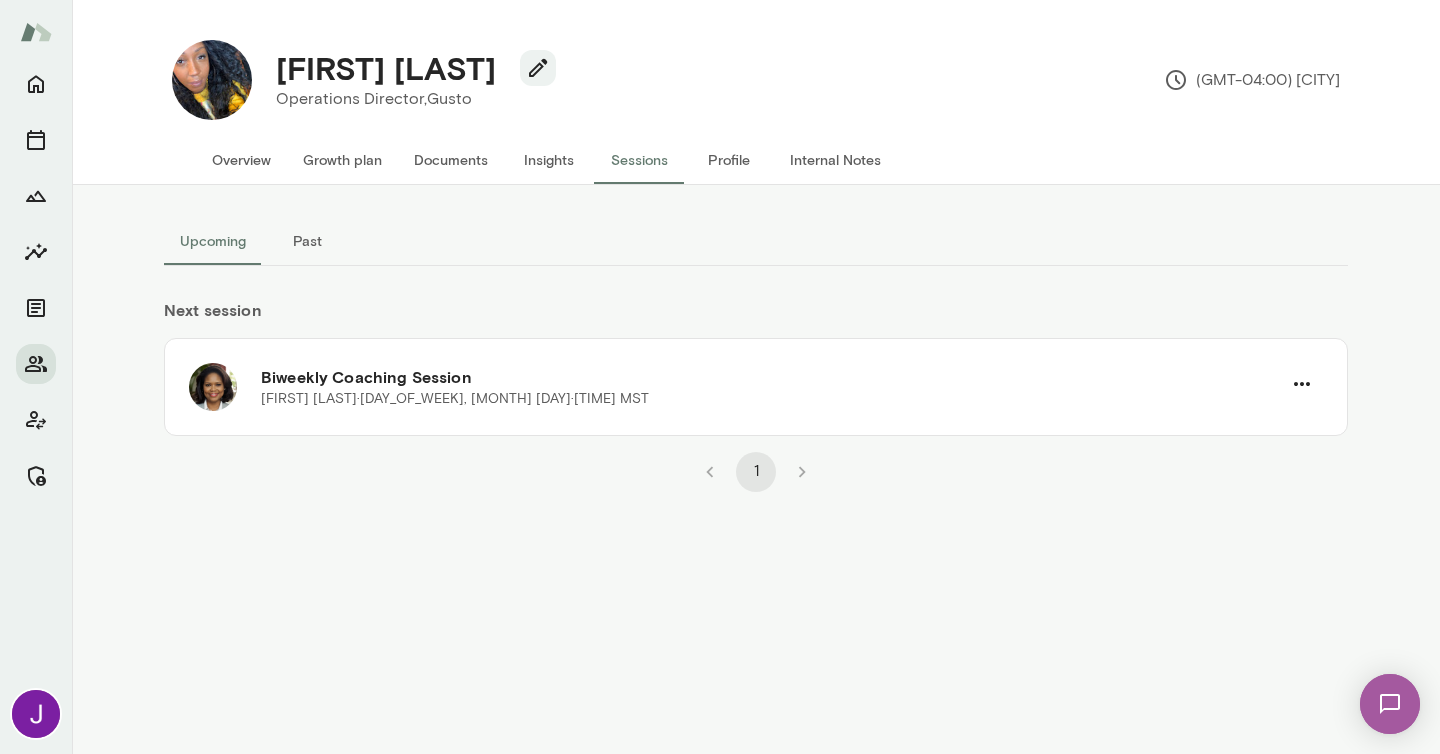 click on "Past" at bounding box center [307, 241] 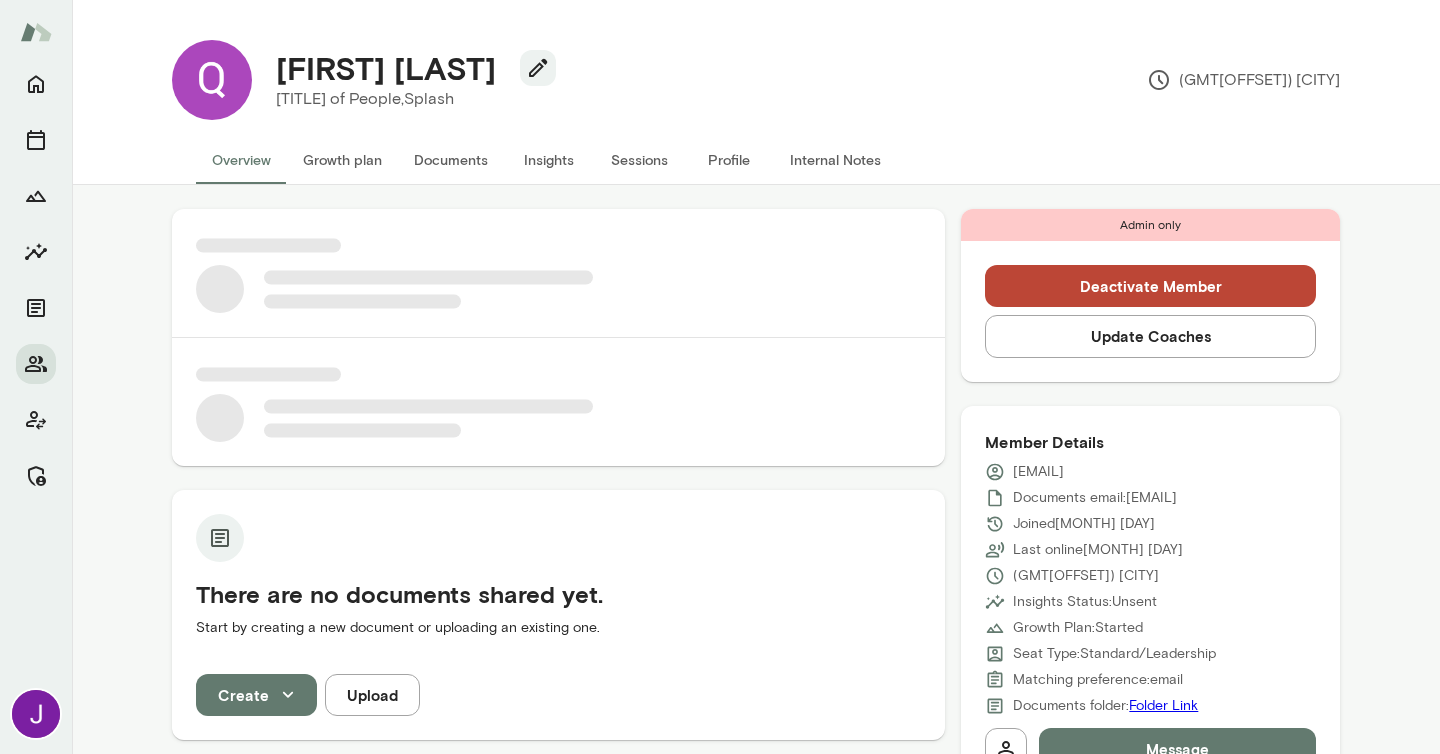 scroll, scrollTop: 0, scrollLeft: 0, axis: both 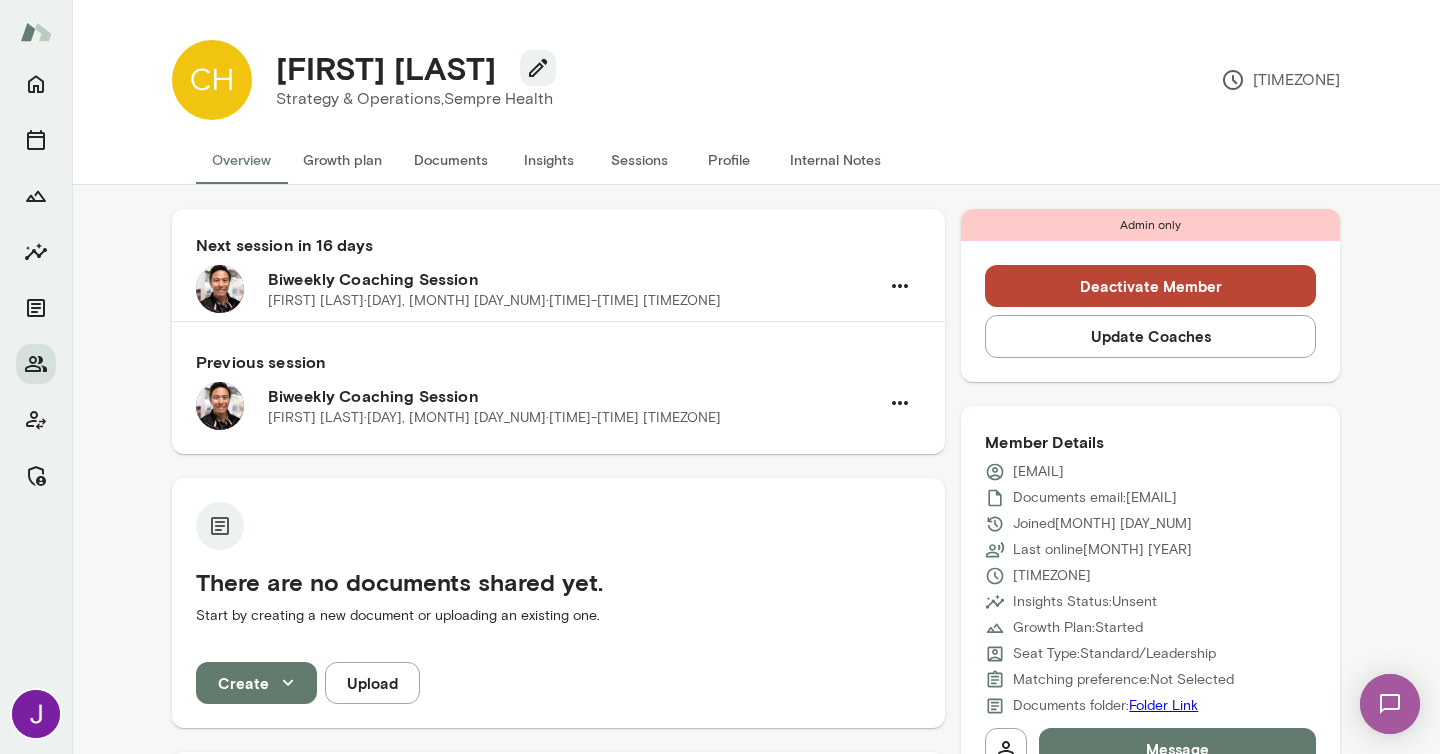 click on "Sessions" at bounding box center [639, 160] 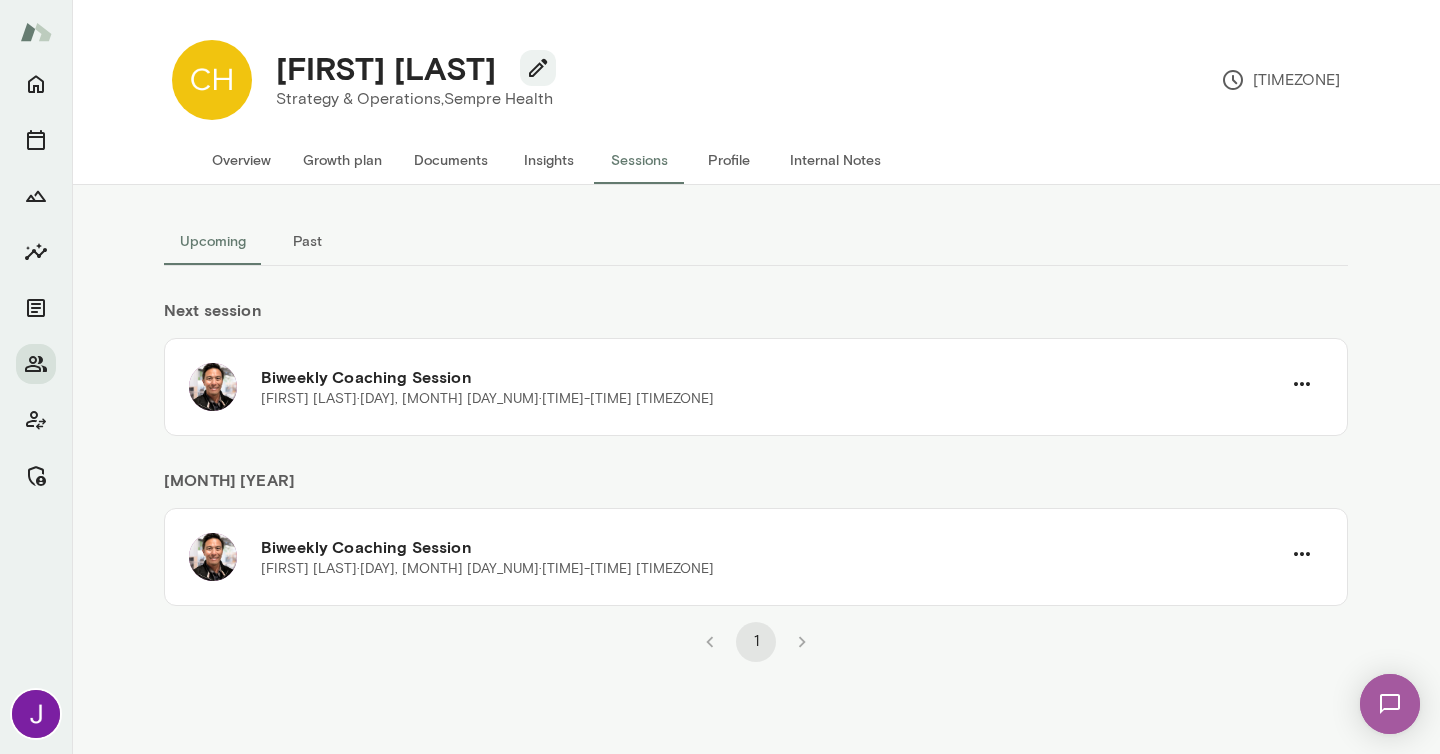 click on "Past" at bounding box center [307, 241] 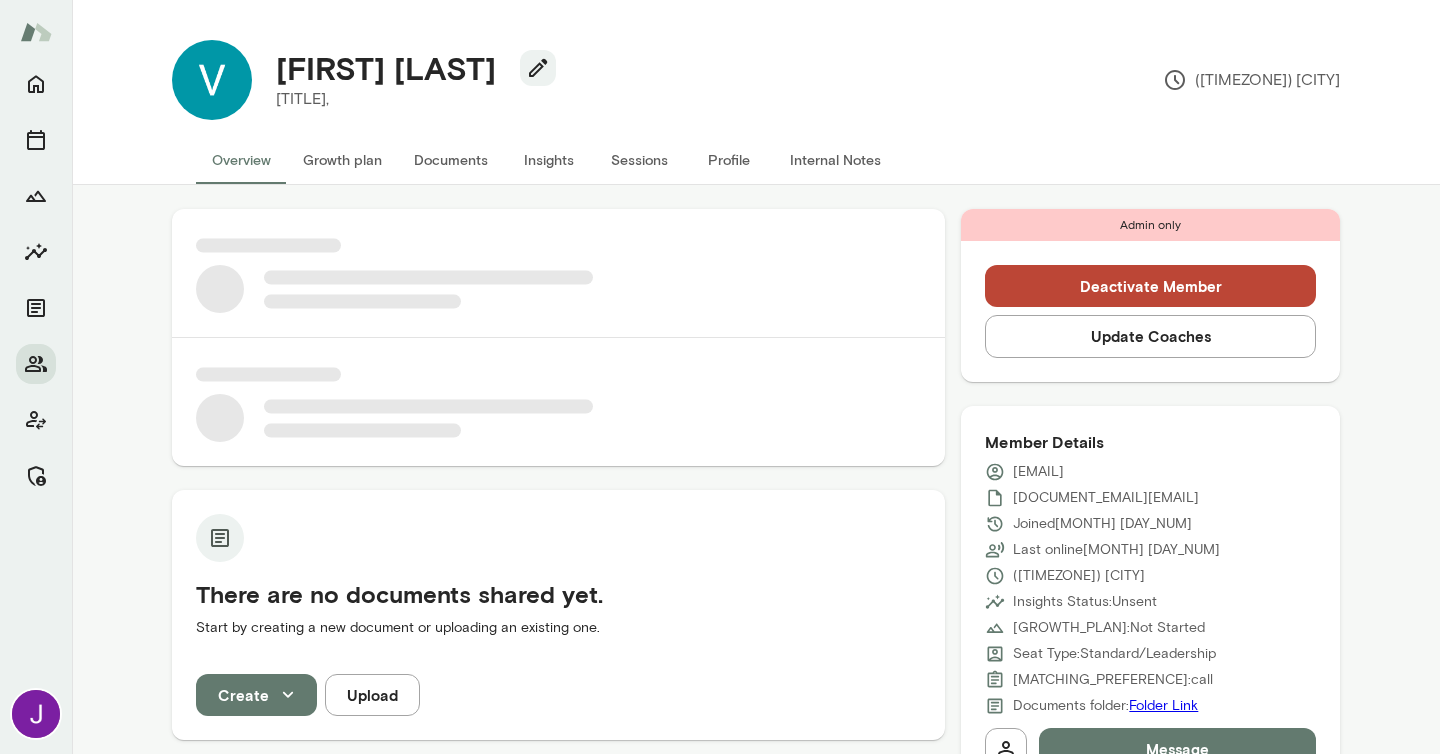 scroll, scrollTop: 0, scrollLeft: 0, axis: both 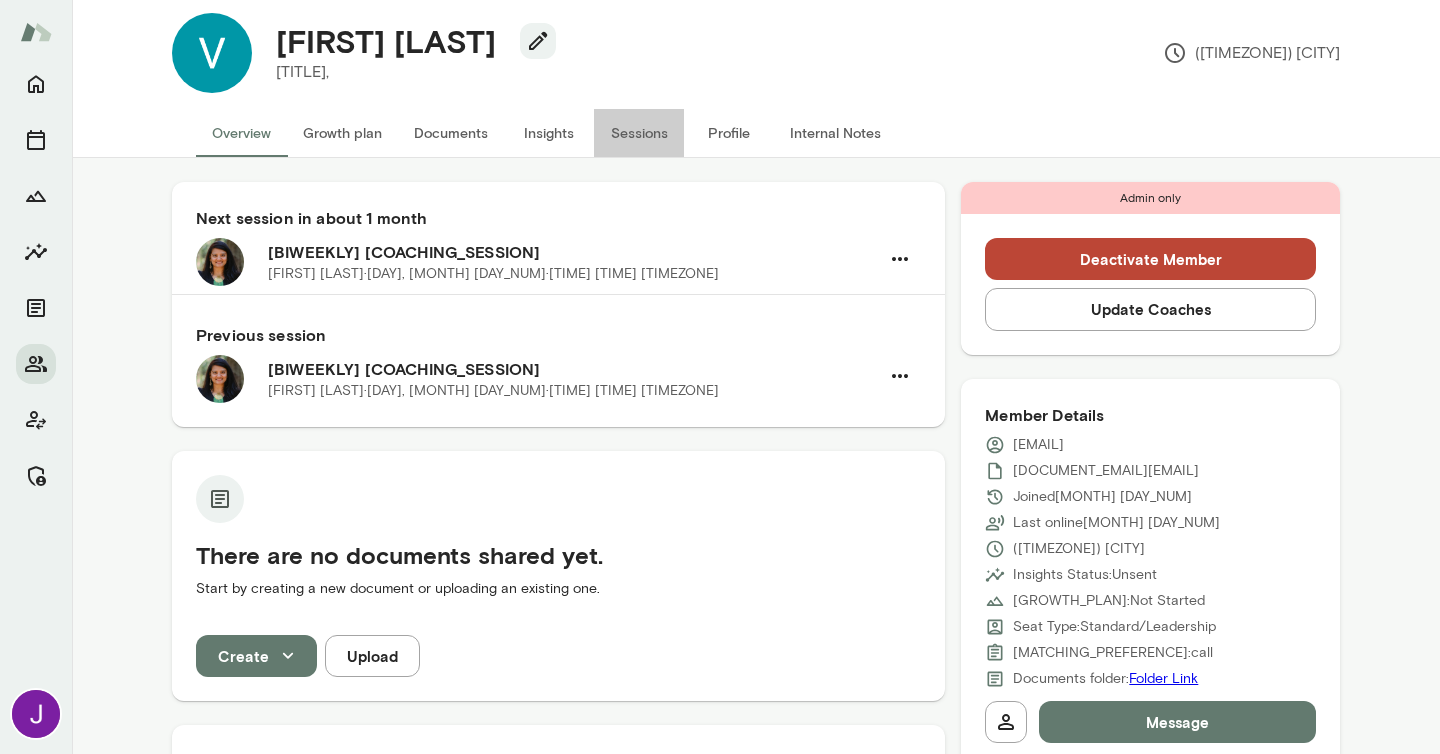 click on "Sessions" at bounding box center [639, 133] 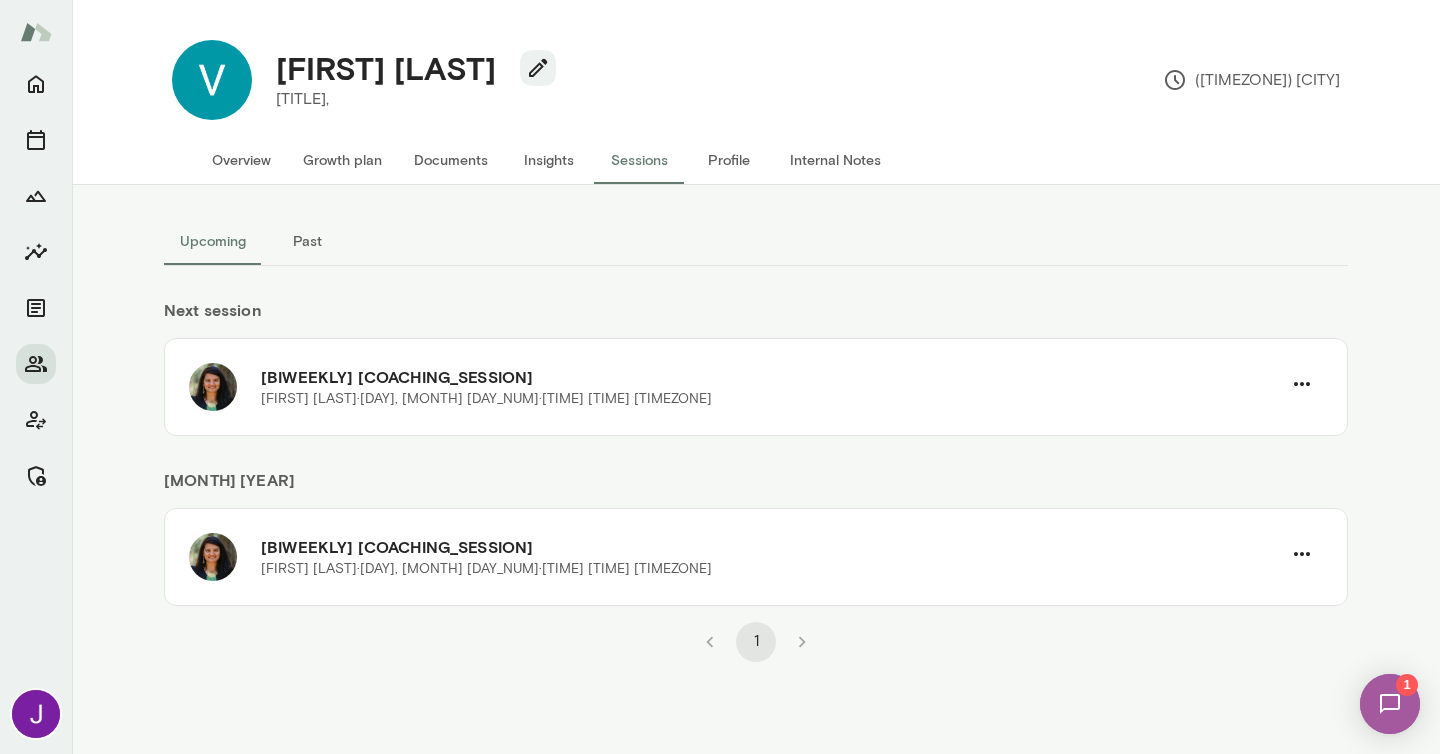 scroll, scrollTop: 0, scrollLeft: 0, axis: both 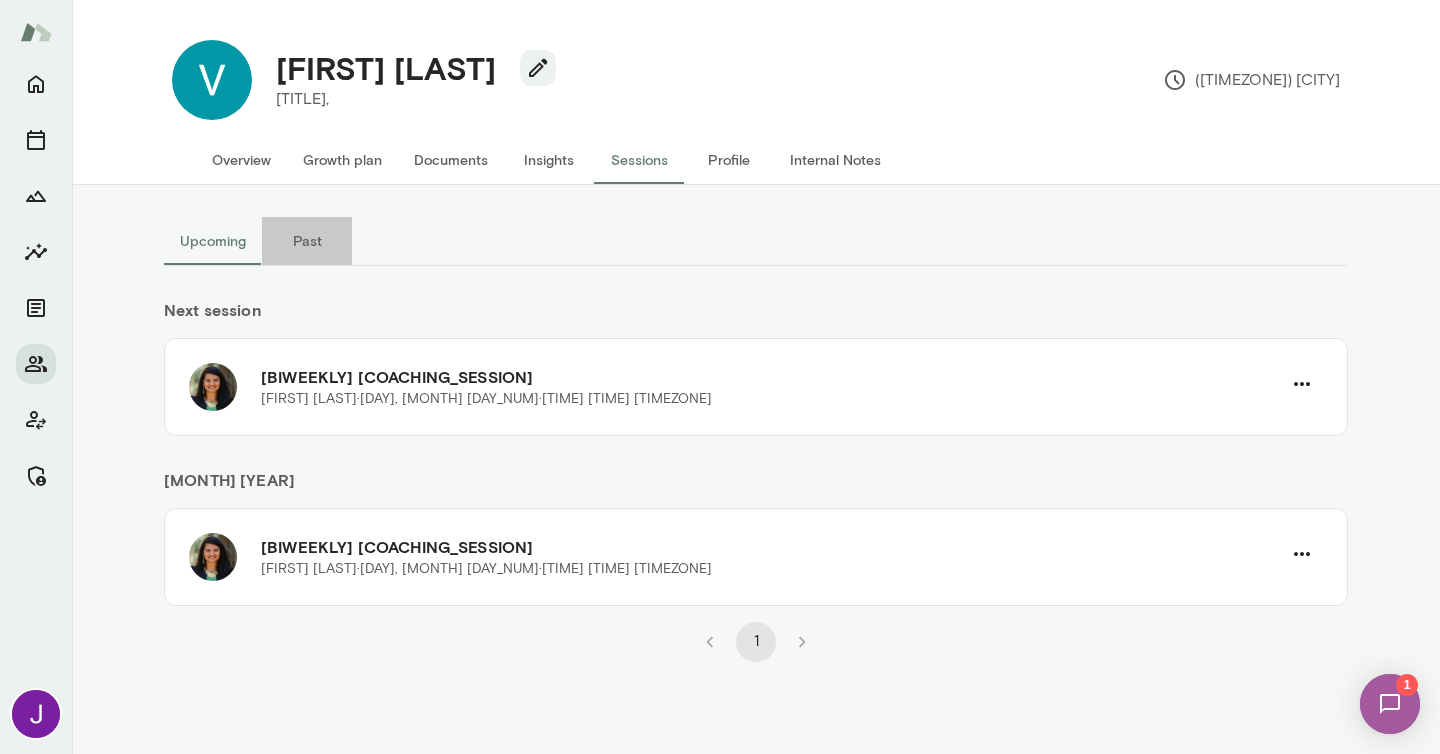 click on "Past" at bounding box center (307, 241) 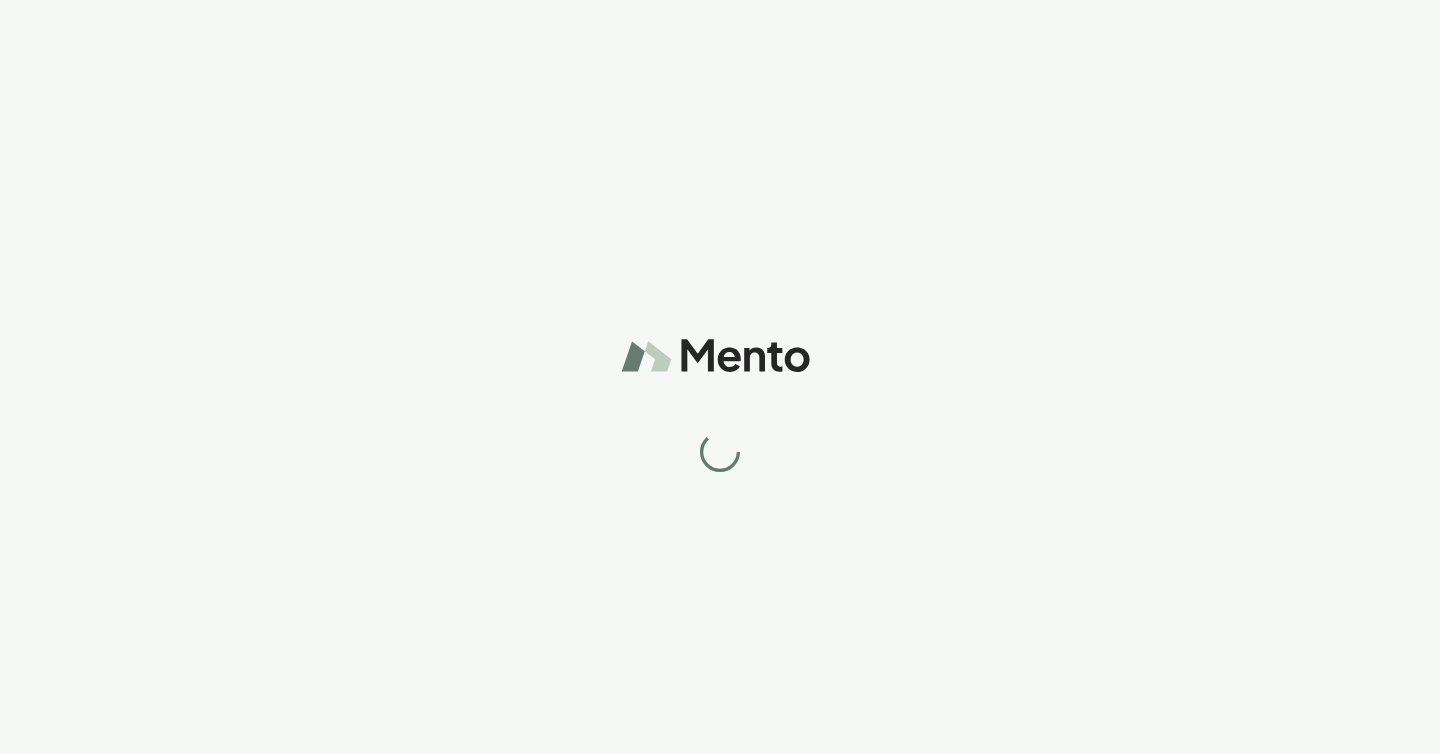 scroll, scrollTop: 0, scrollLeft: 0, axis: both 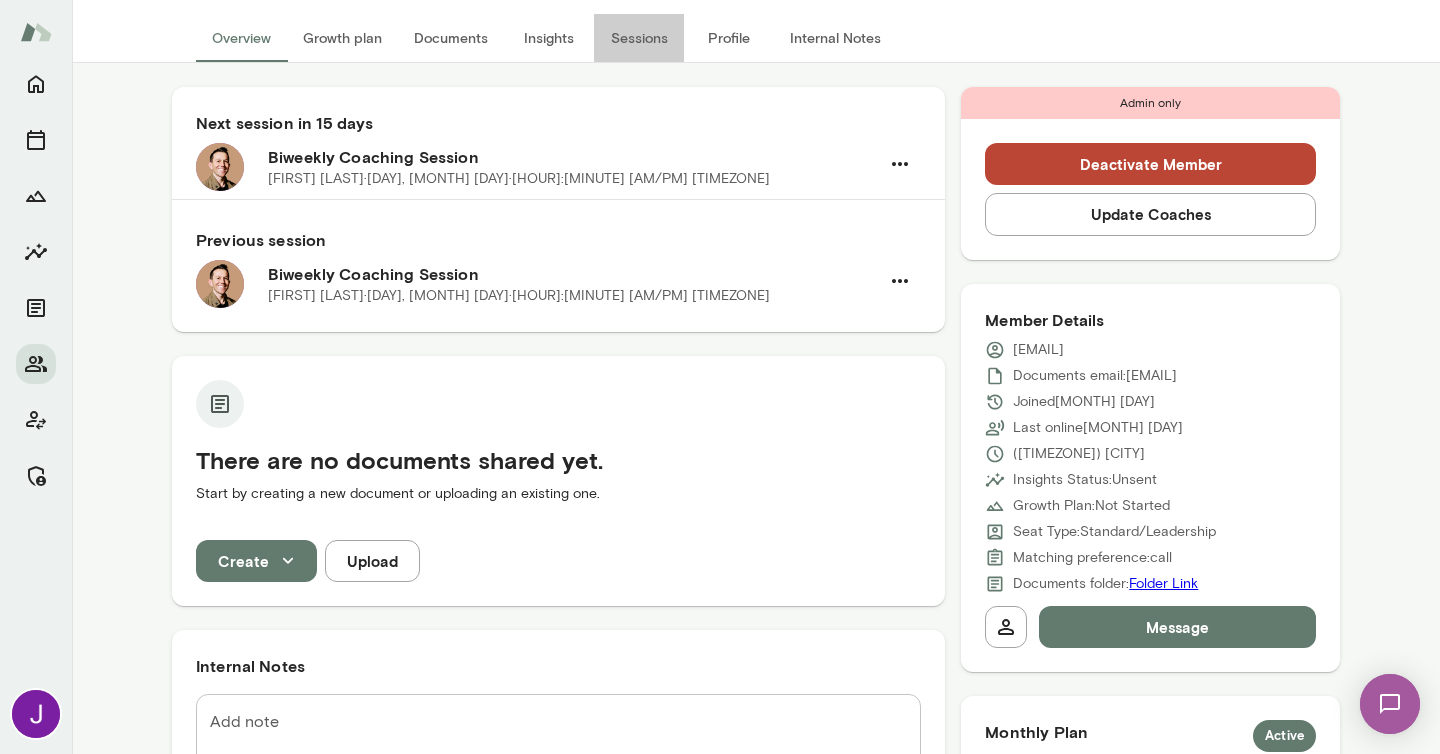 click on "Sessions" at bounding box center [639, 38] 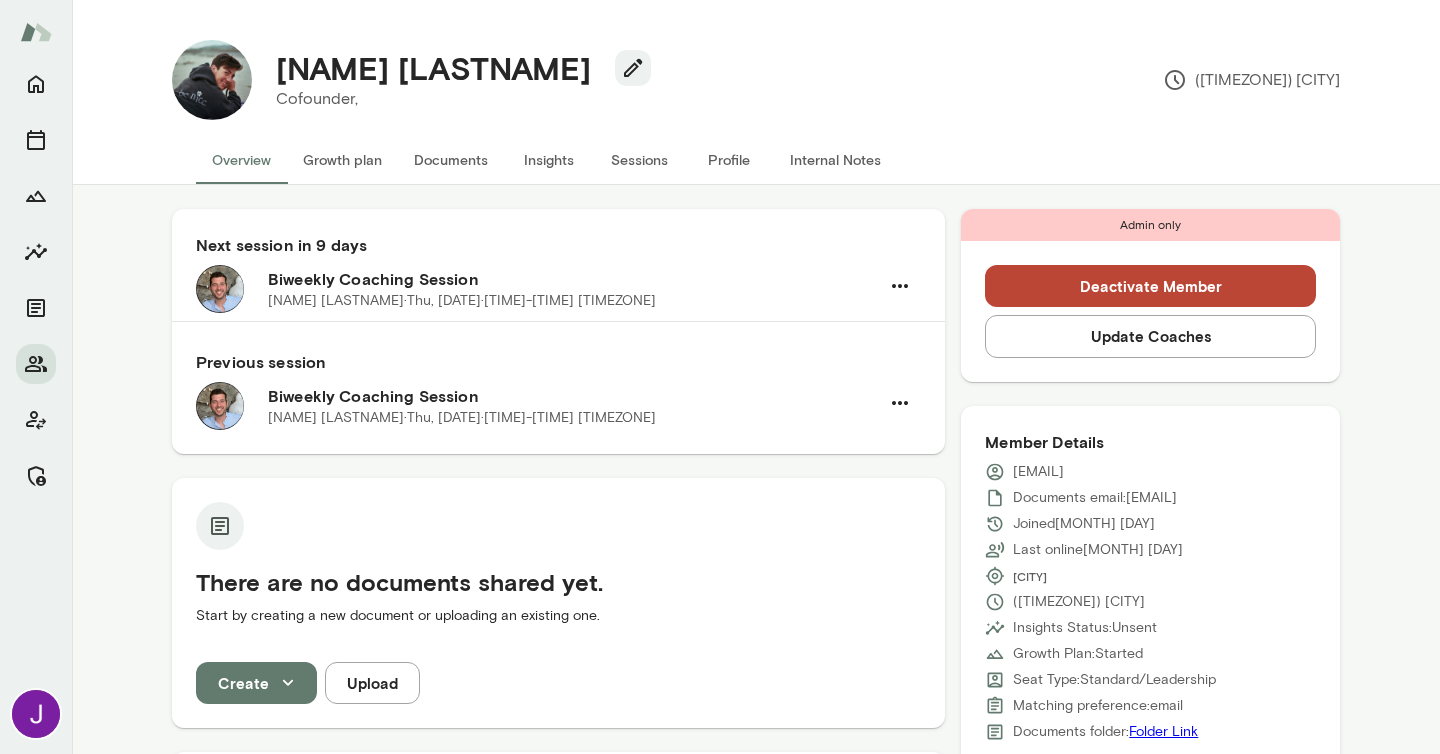 scroll, scrollTop: 0, scrollLeft: 0, axis: both 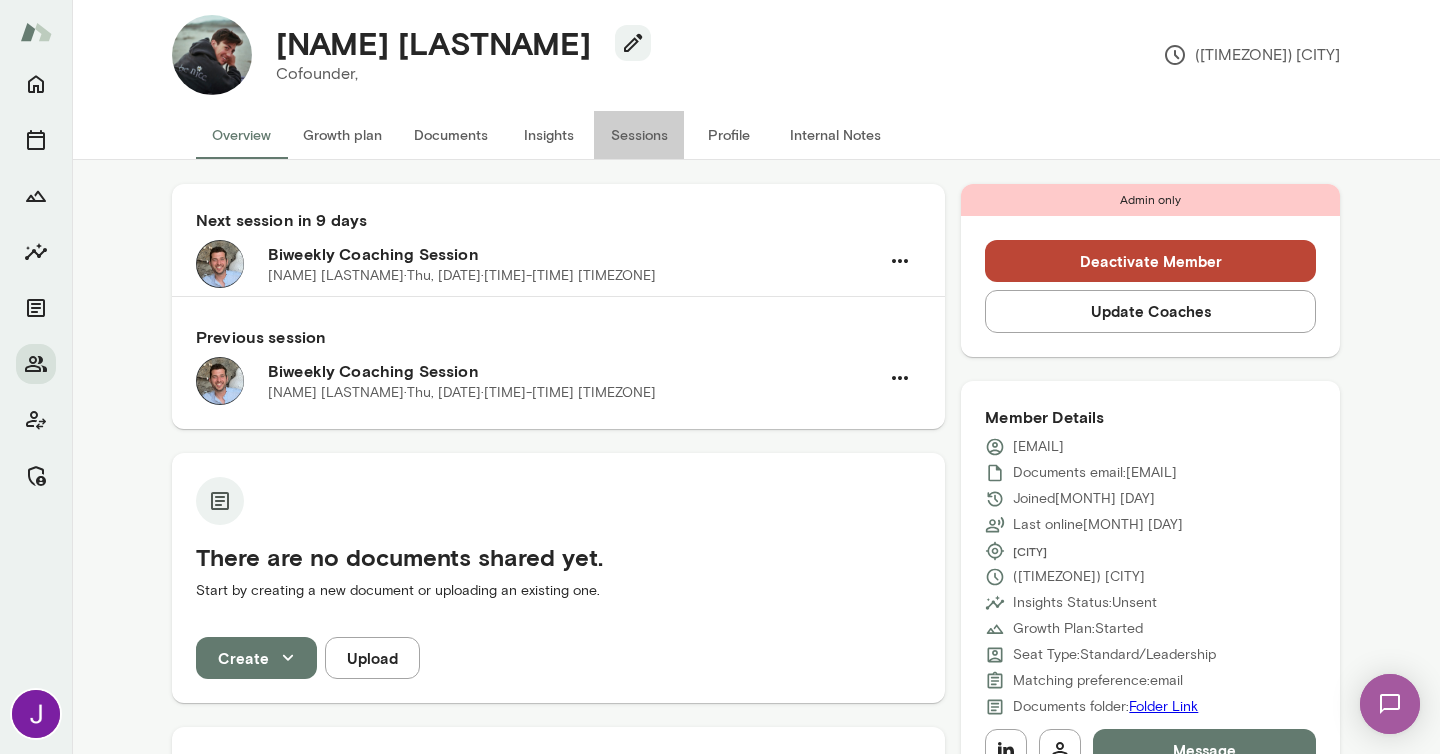 click on "Sessions" at bounding box center (639, 135) 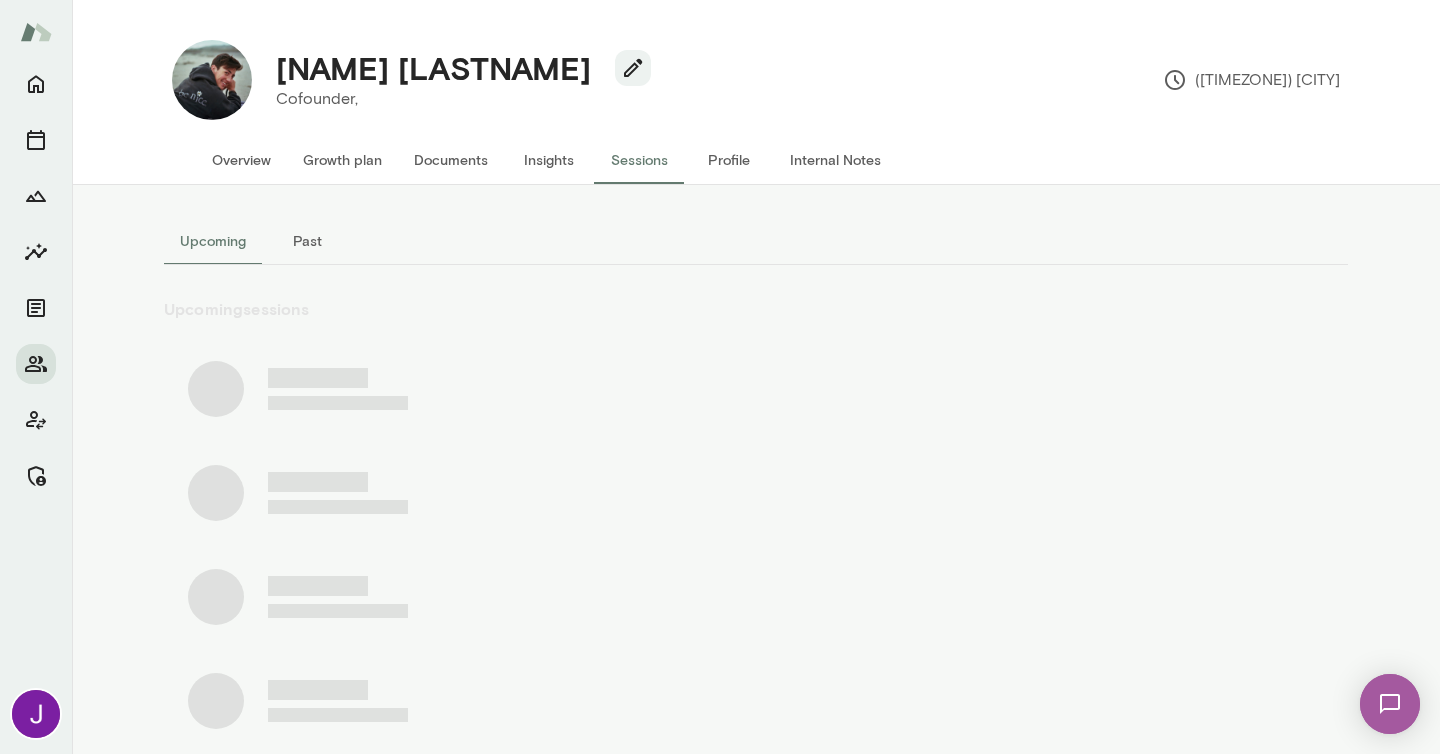 scroll, scrollTop: 0, scrollLeft: 0, axis: both 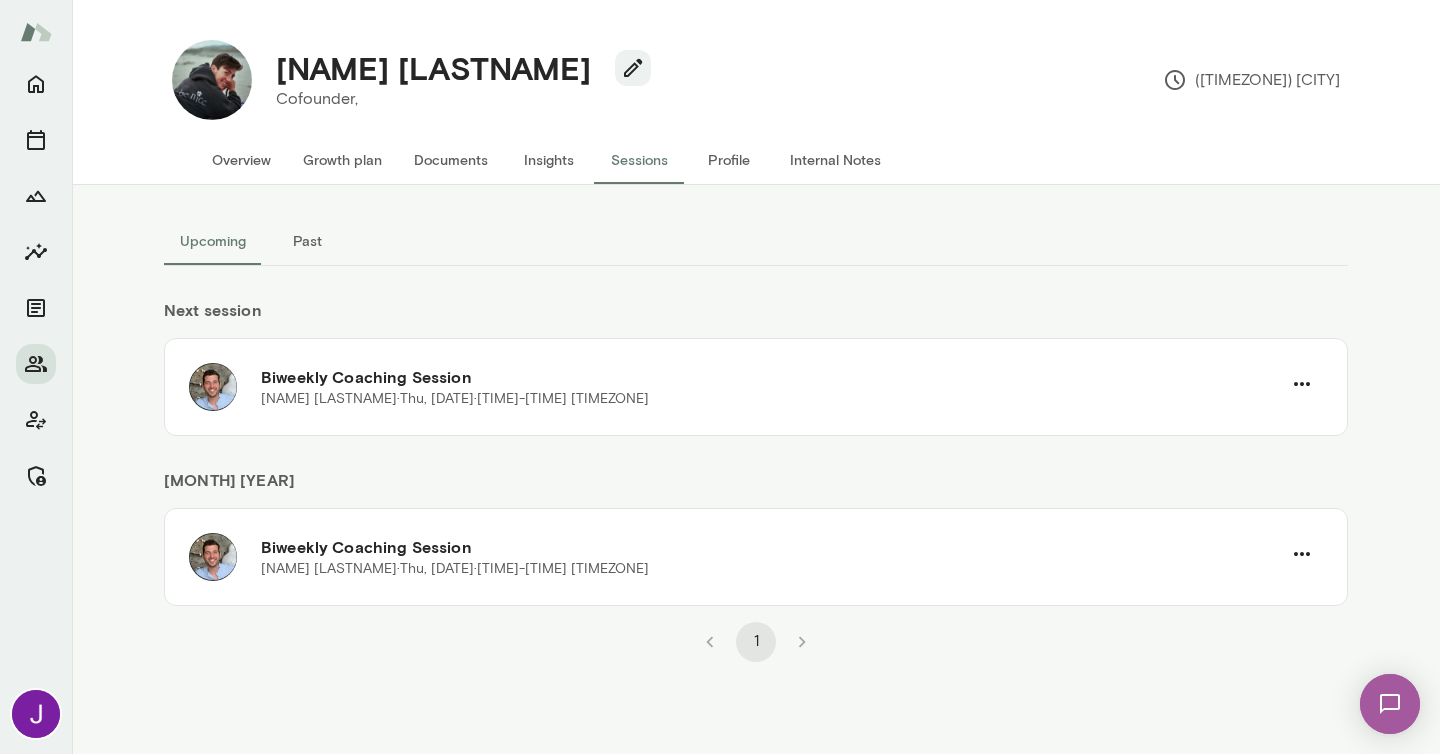 click on "Past" at bounding box center (307, 241) 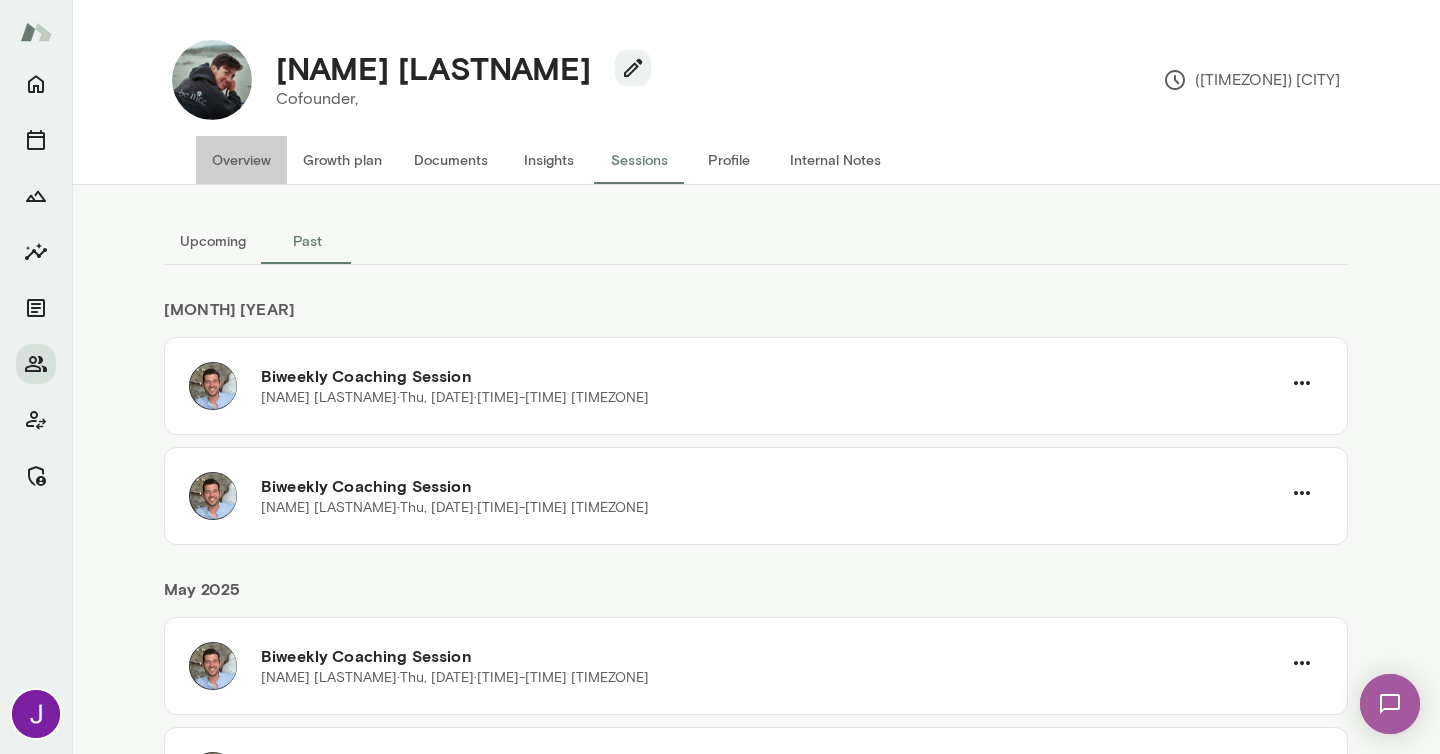 click on "Overview" at bounding box center (241, 160) 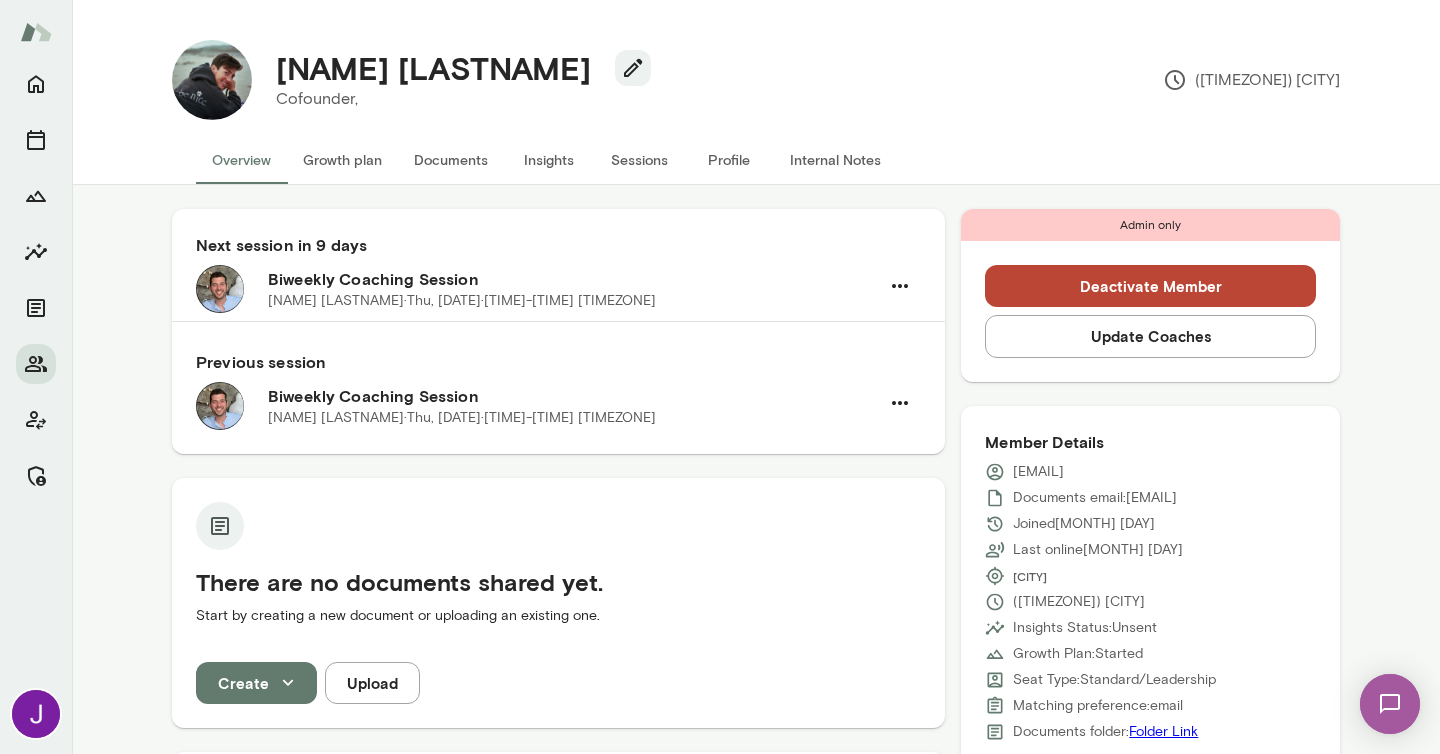 click on "brendan@tandem.space" at bounding box center (1038, 472) 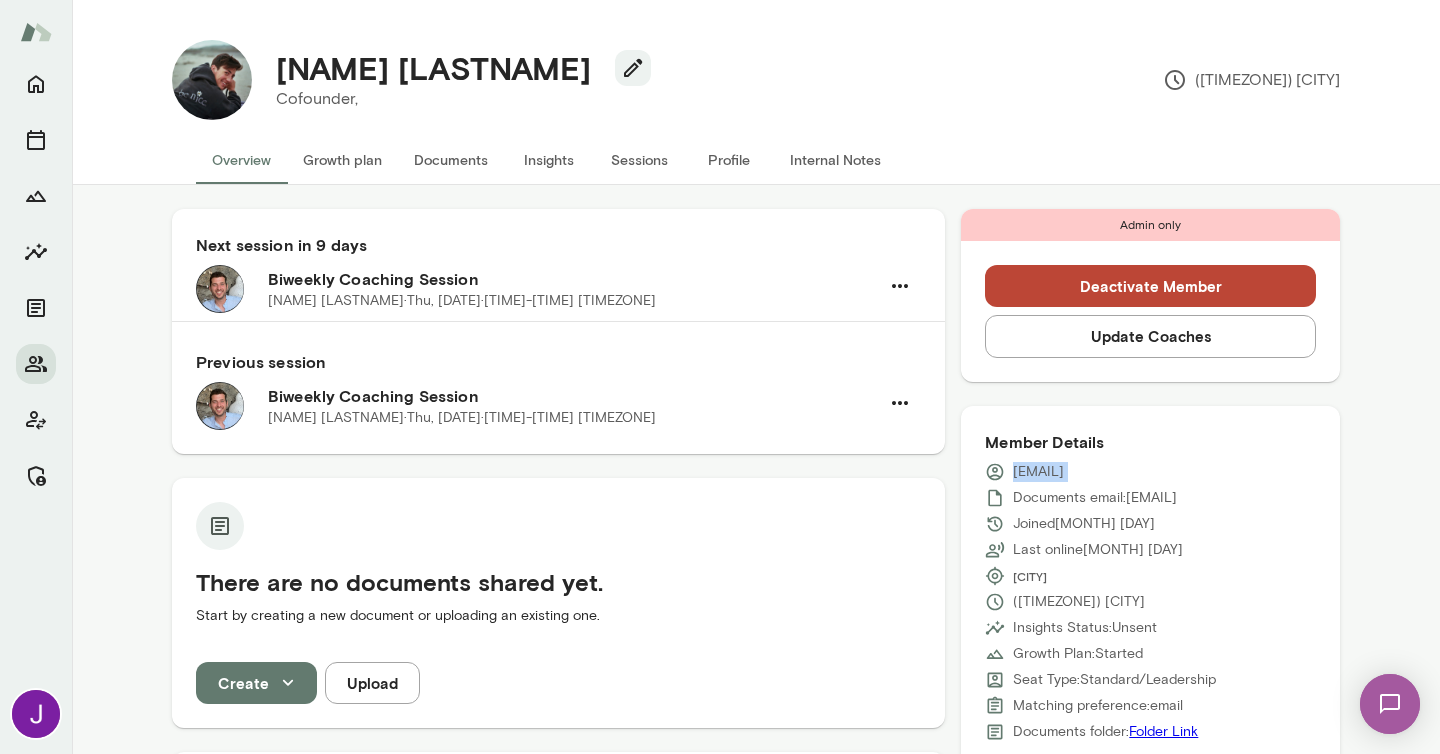 click on "brendan@tandem.space" at bounding box center (1038, 472) 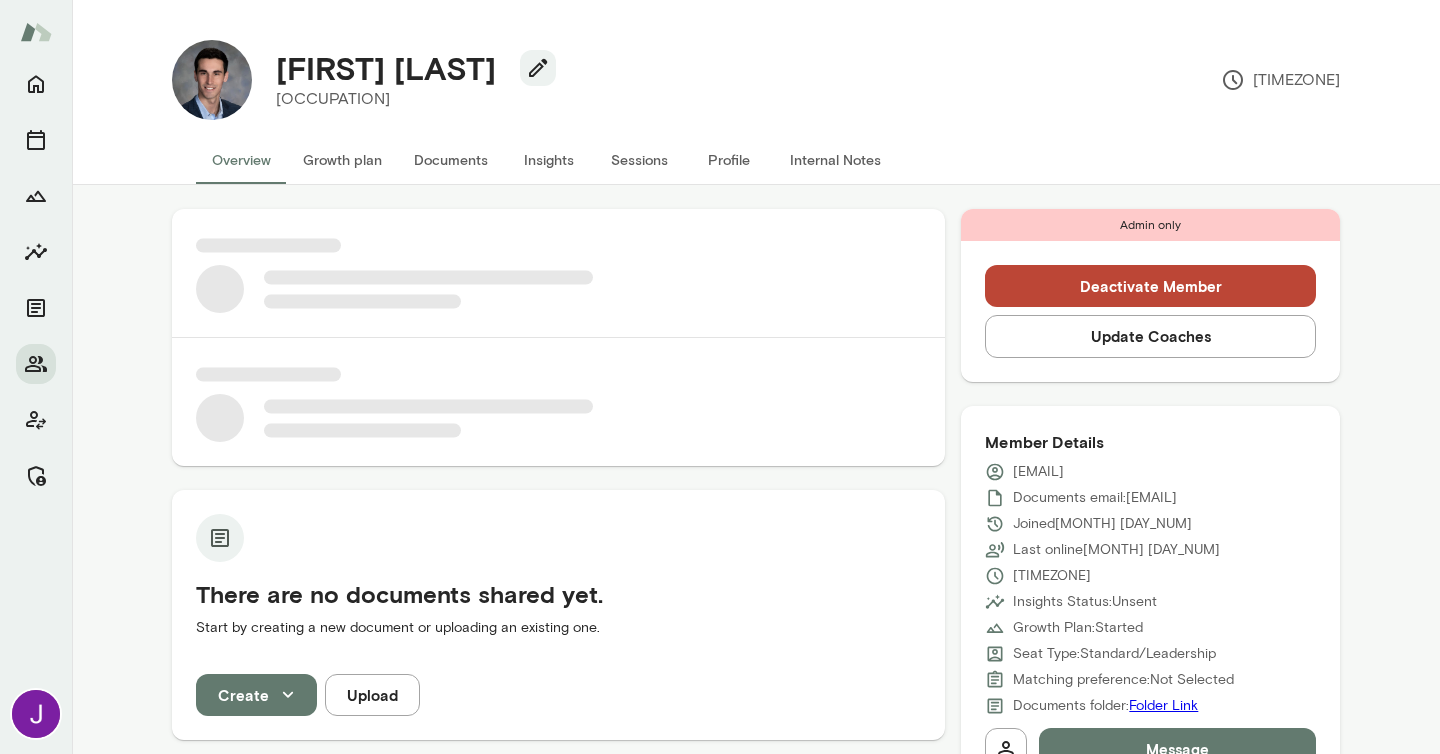 scroll, scrollTop: 0, scrollLeft: 0, axis: both 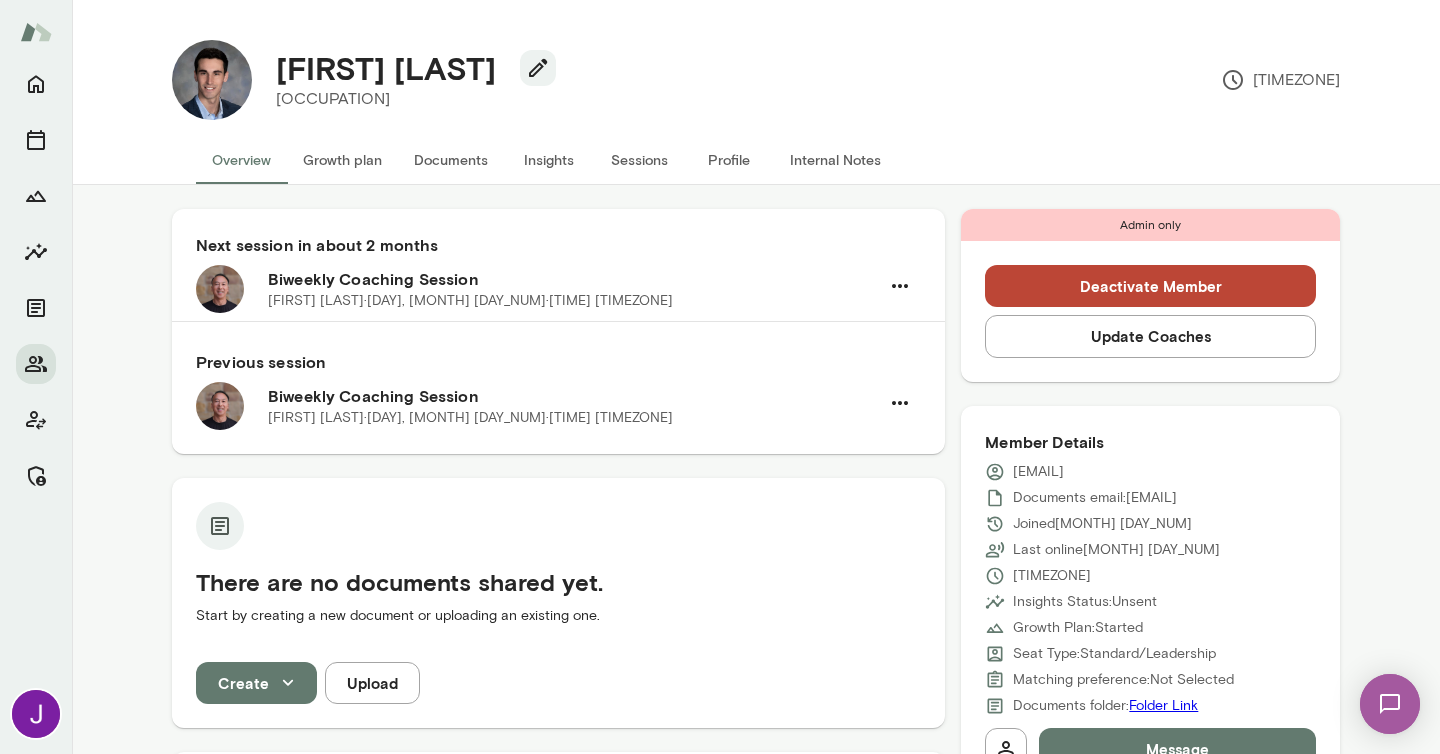 click on "Sessions" at bounding box center [639, 160] 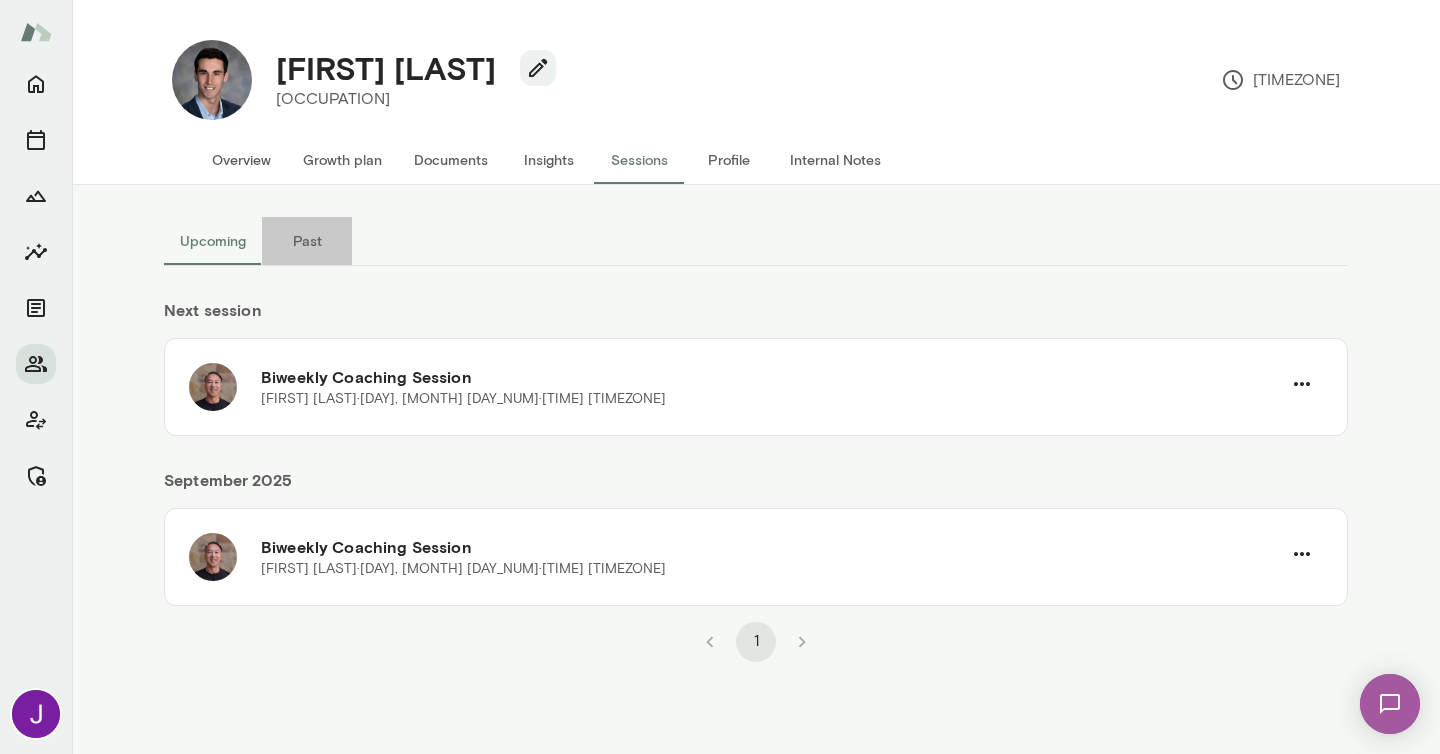 click on "Past" at bounding box center (307, 241) 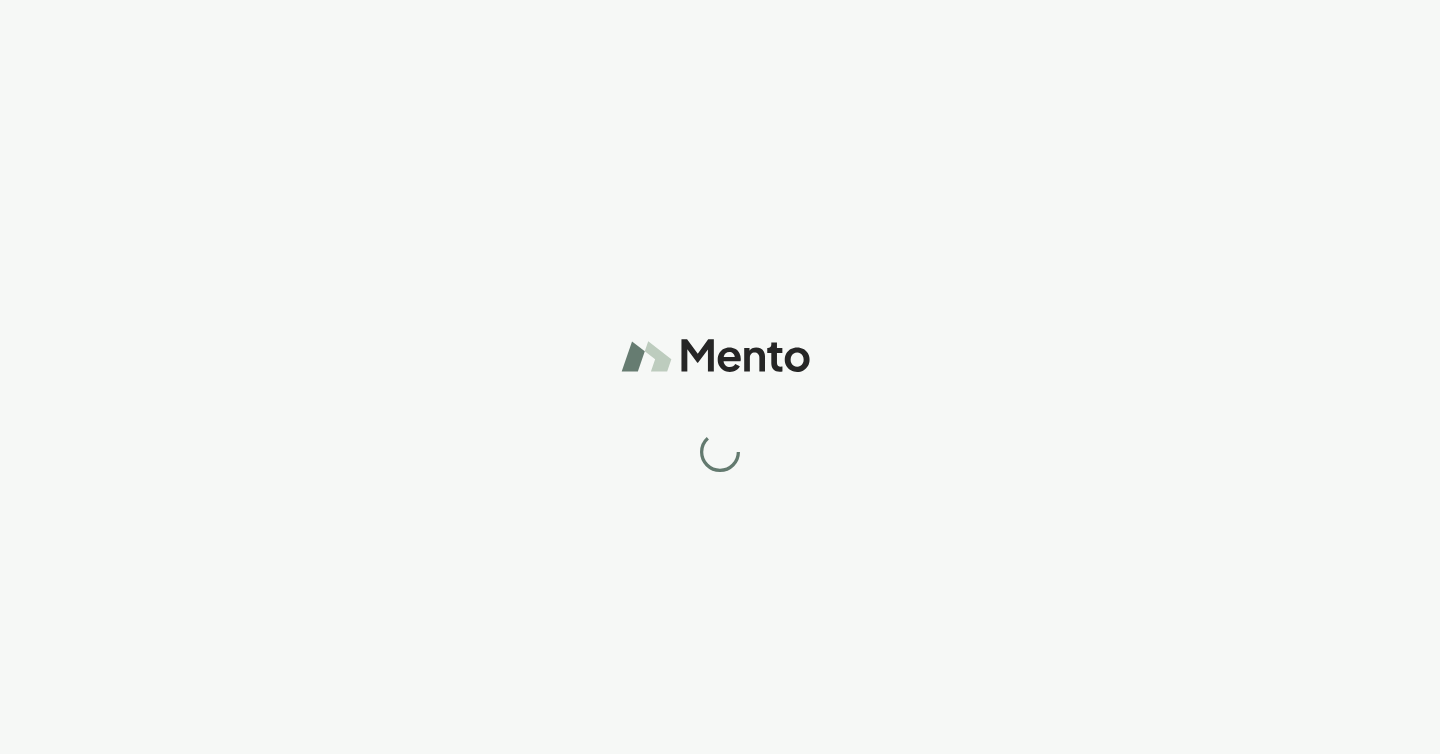 scroll, scrollTop: 0, scrollLeft: 0, axis: both 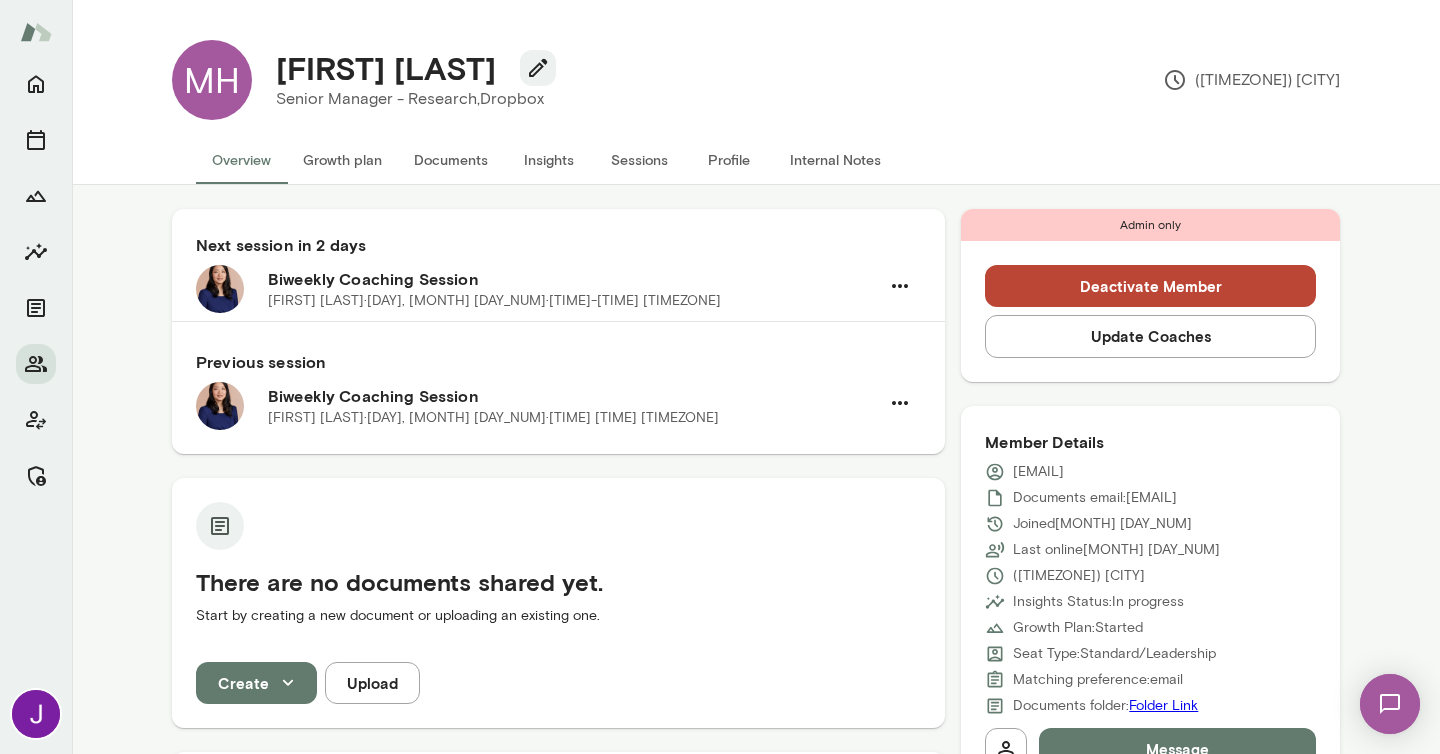 click on "Sessions" at bounding box center [639, 160] 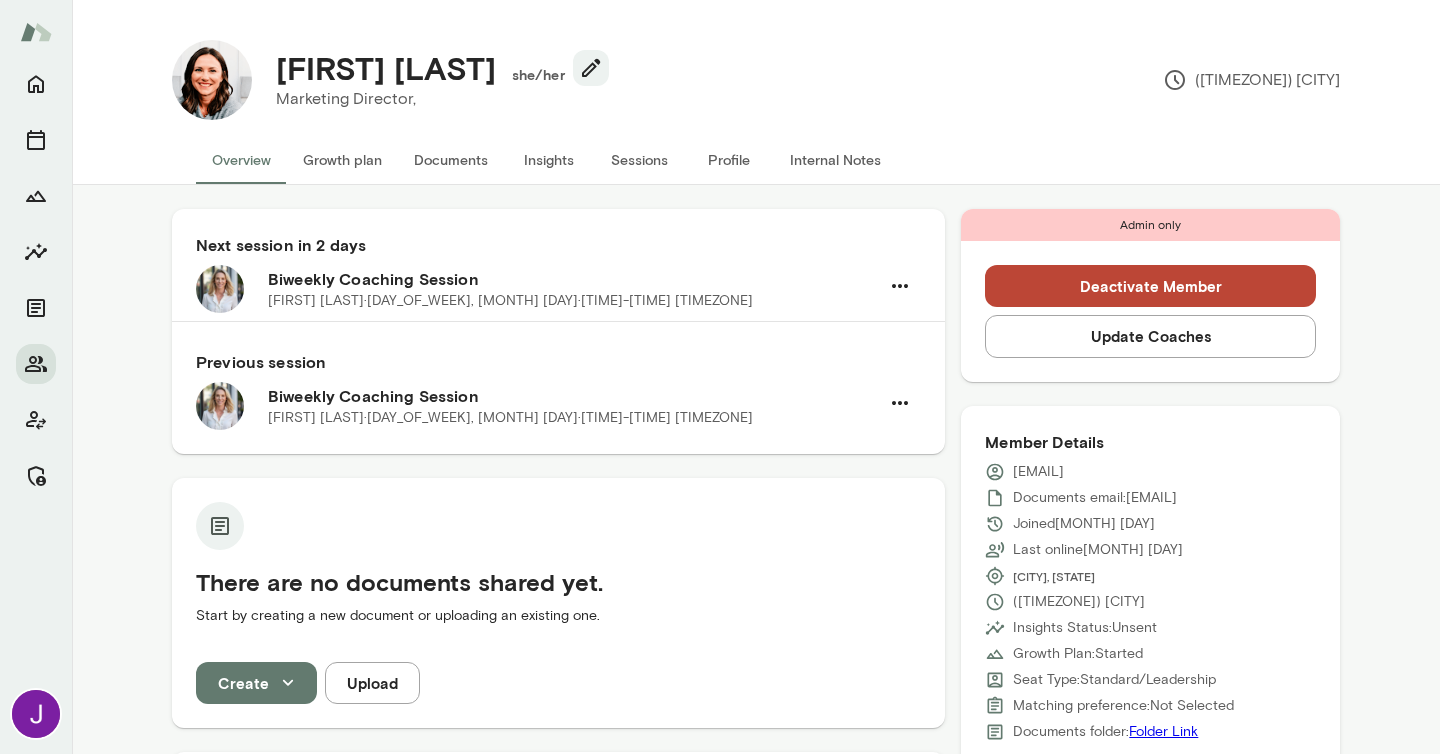 scroll, scrollTop: 0, scrollLeft: 0, axis: both 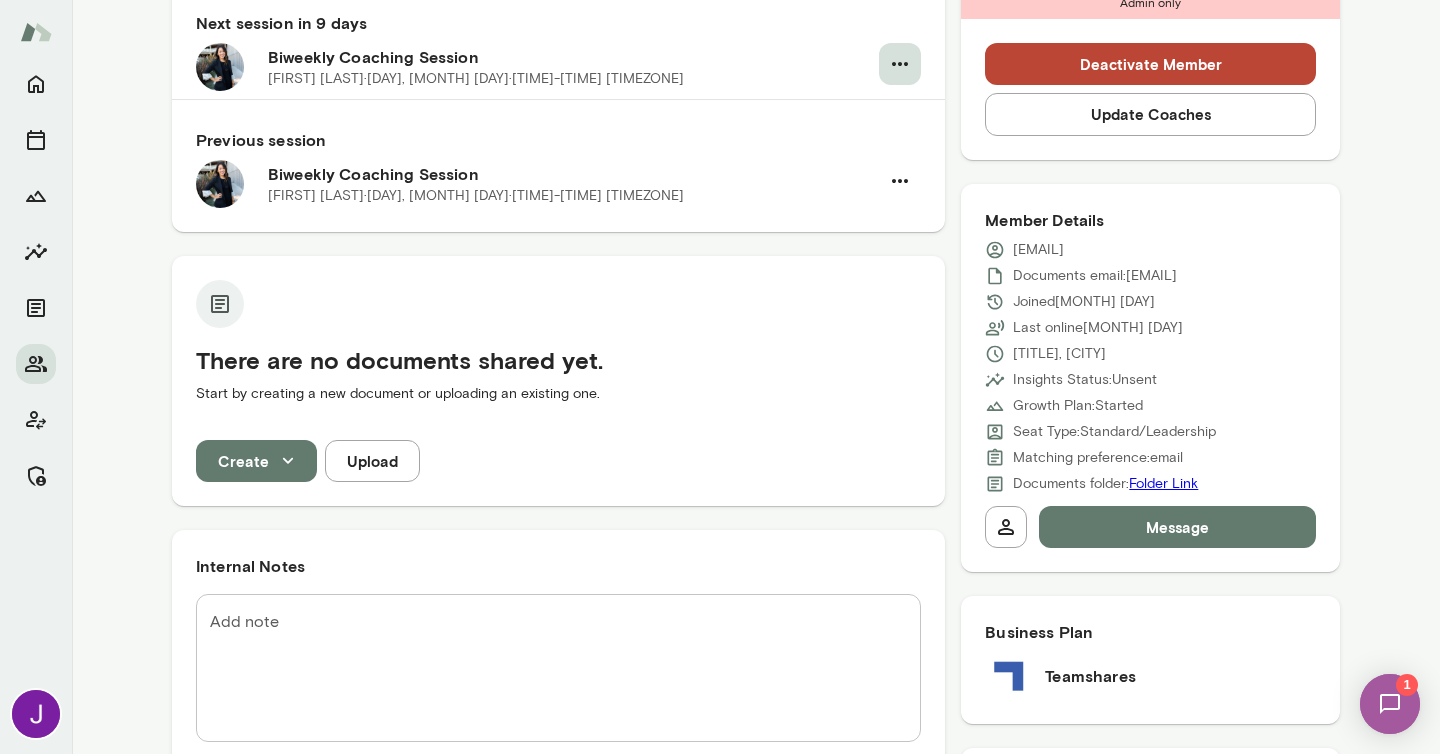 click at bounding box center [900, 64] 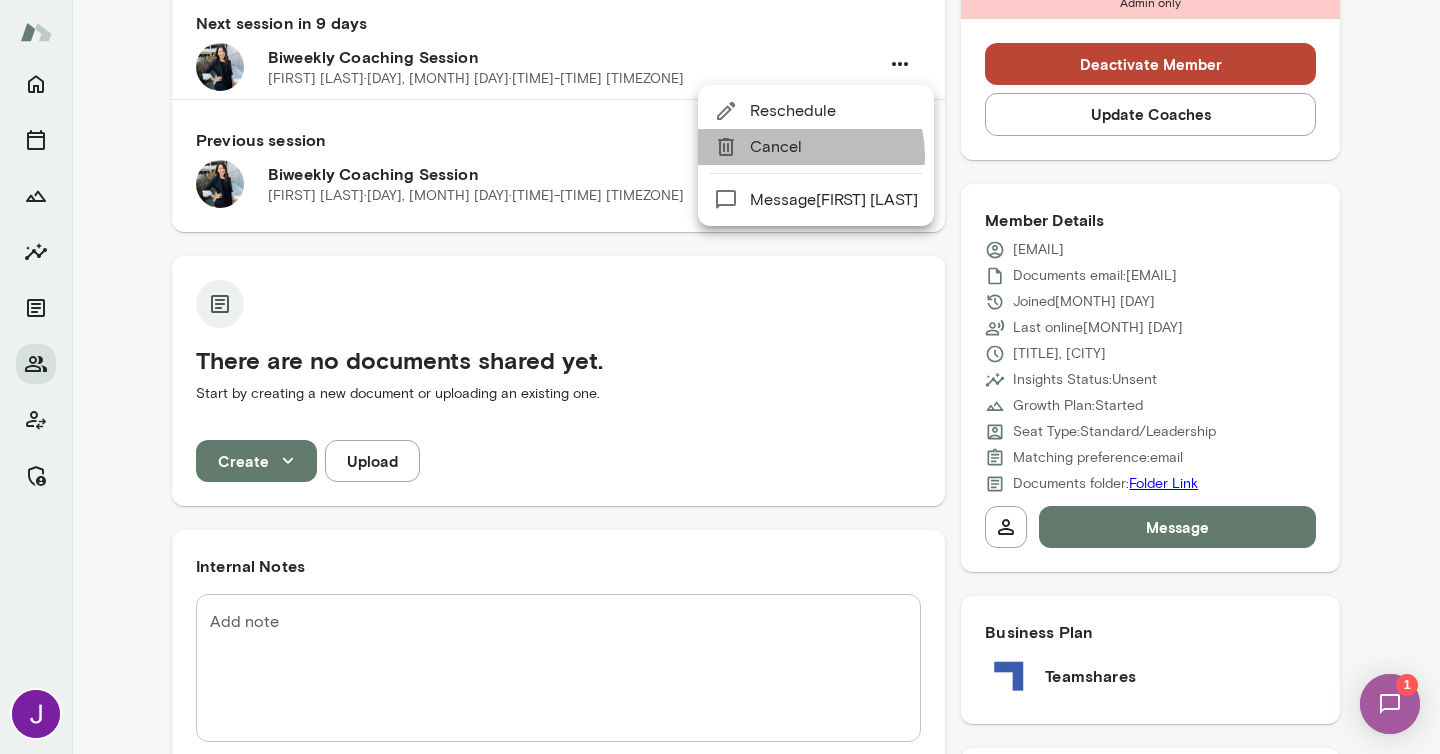click on "Cancel" at bounding box center [834, 111] 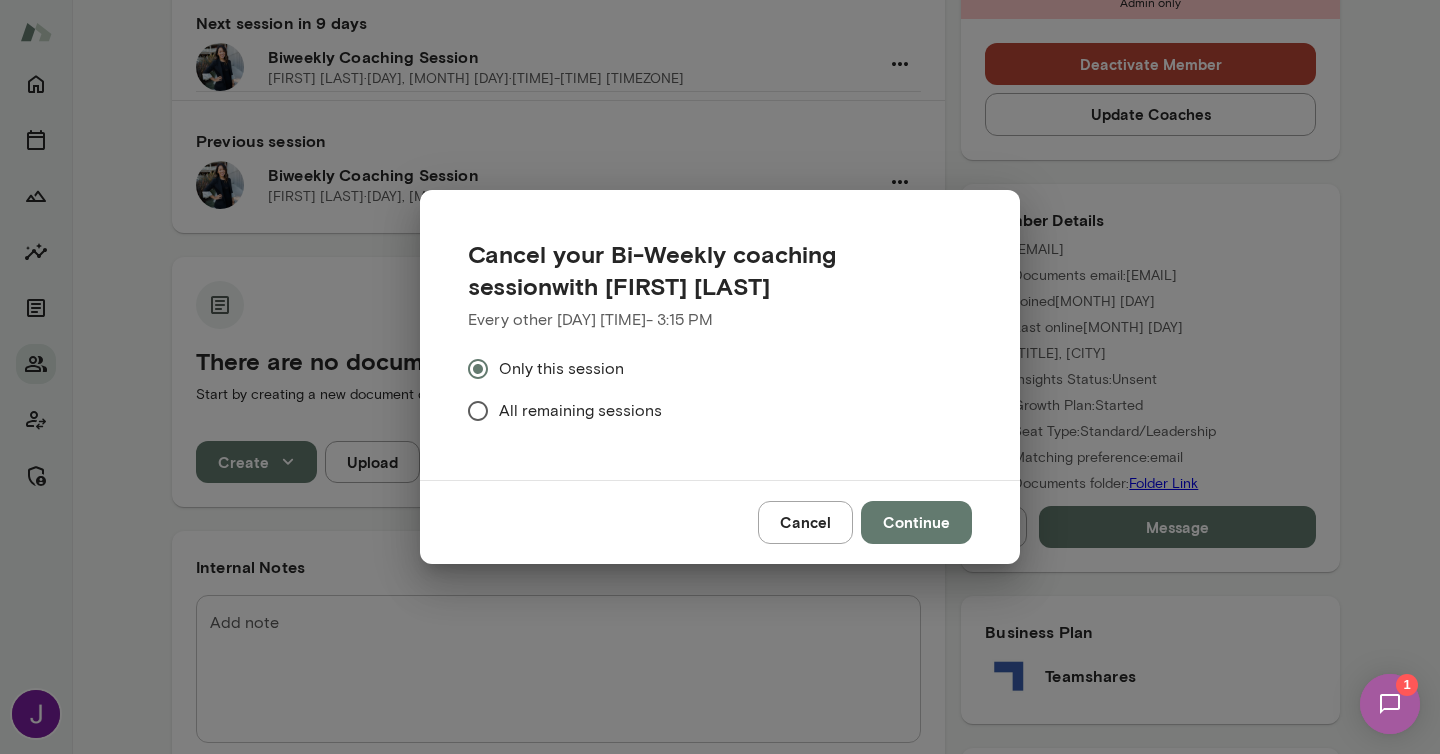 click on "All remaining sessions" at bounding box center (561, 369) 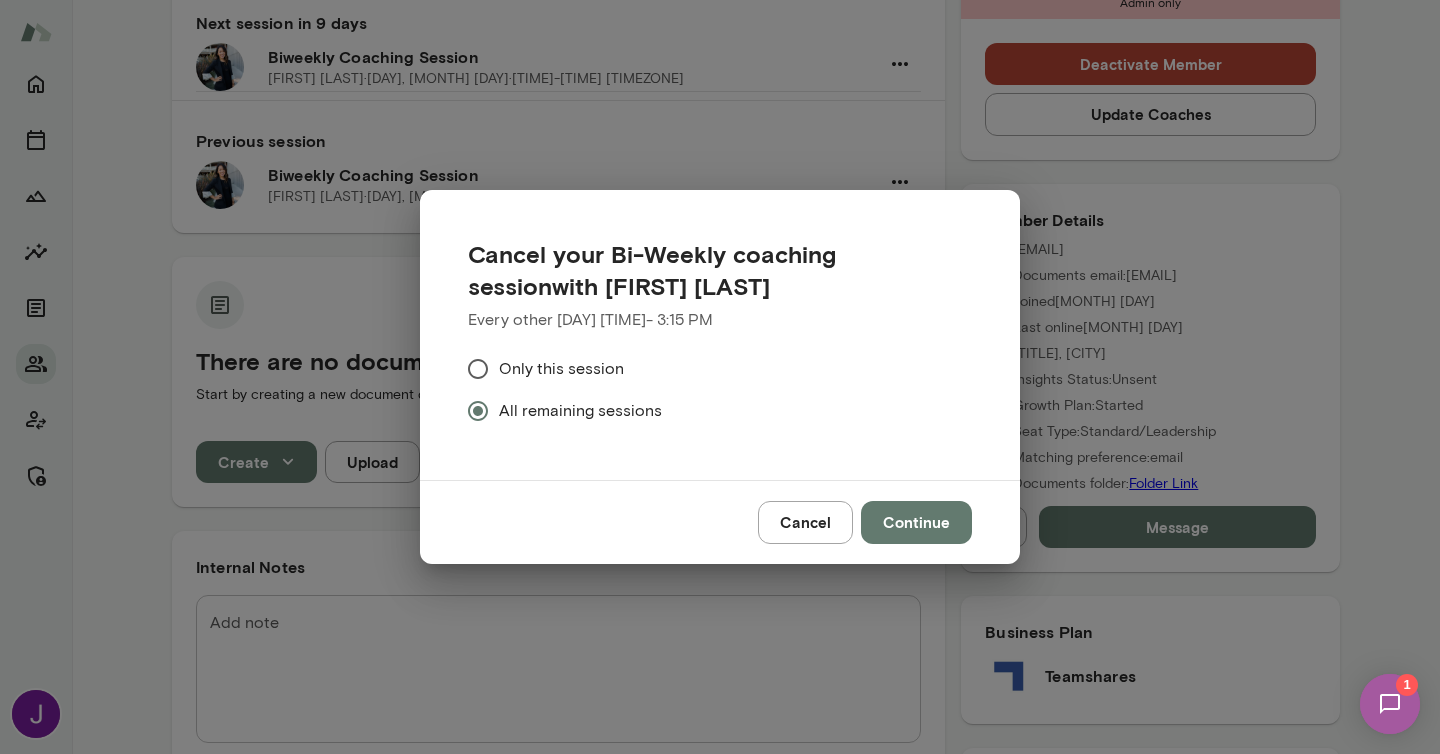 click on "Continue" at bounding box center [916, 522] 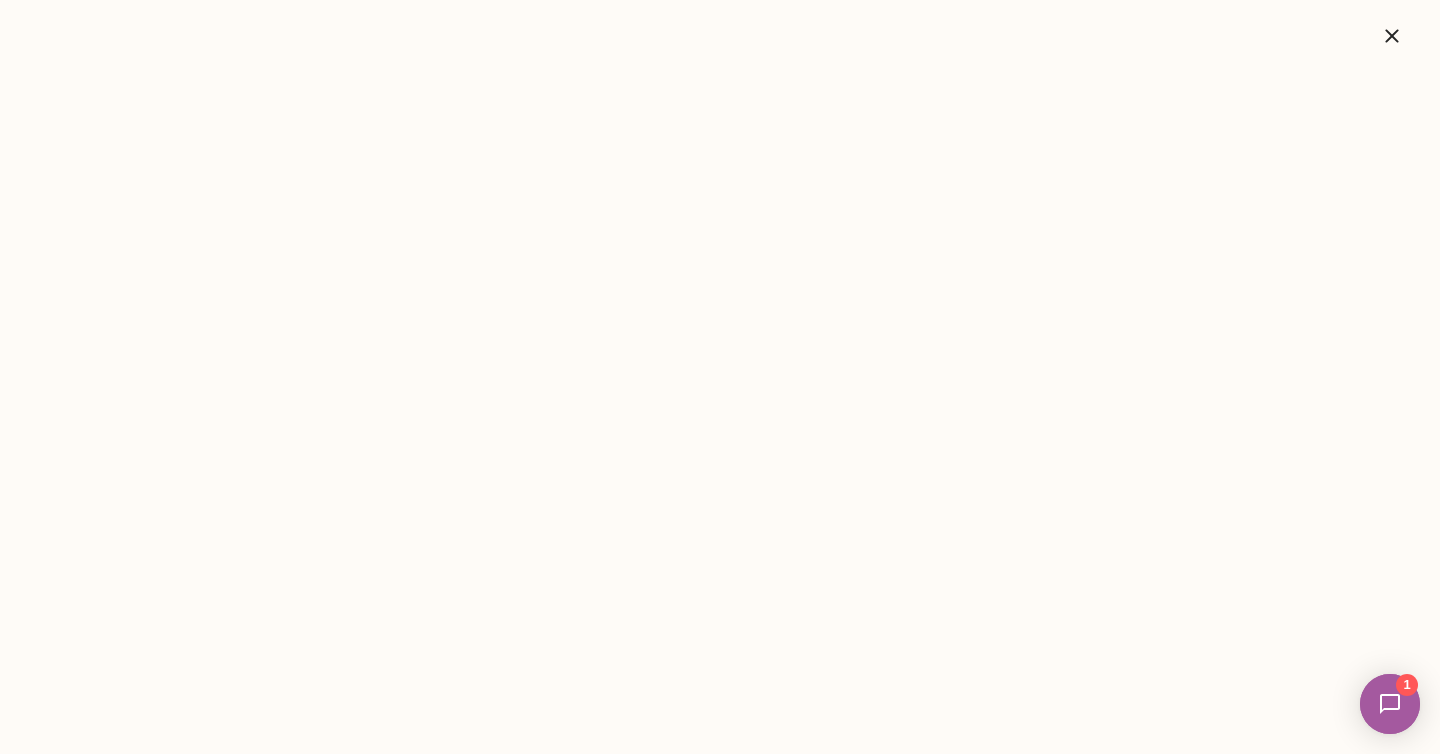 click at bounding box center (1392, 36) 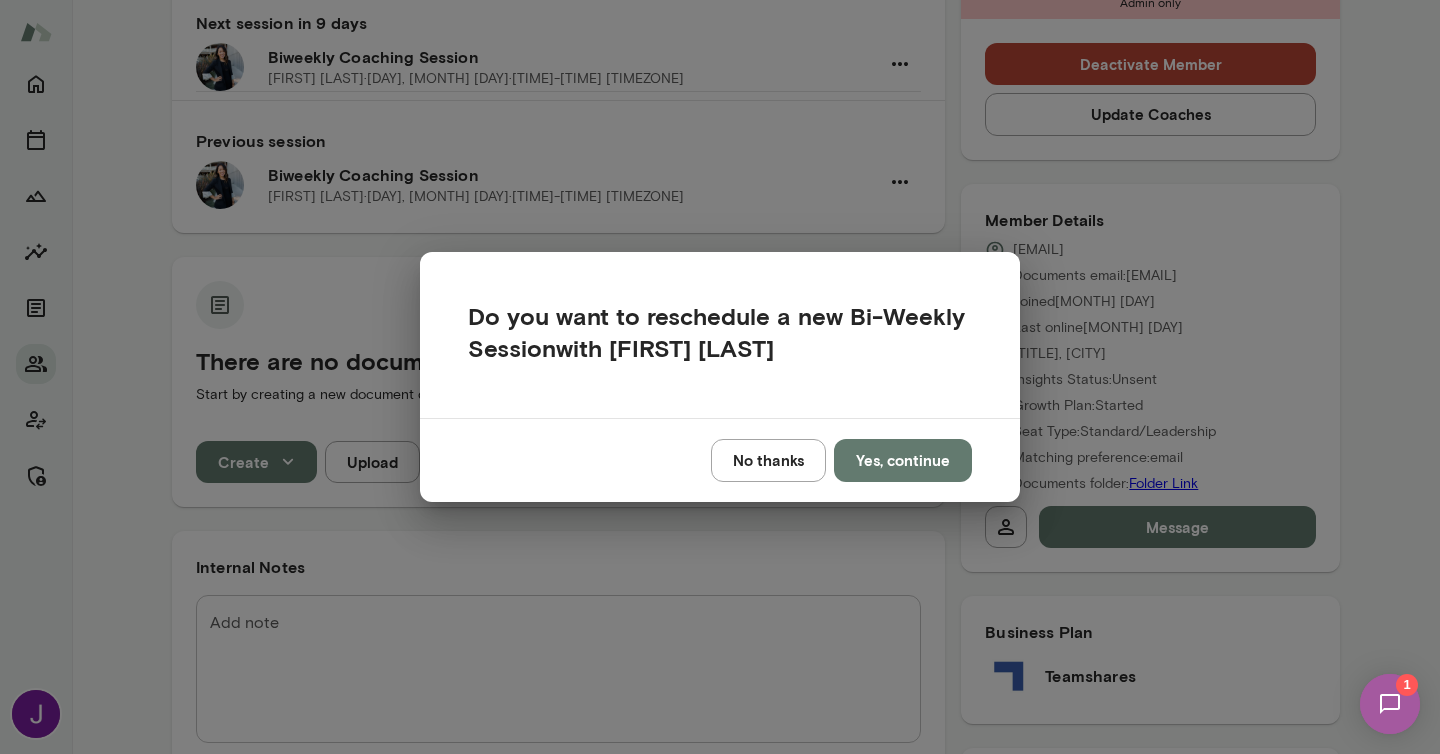 click on "No thanks" at bounding box center (768, 460) 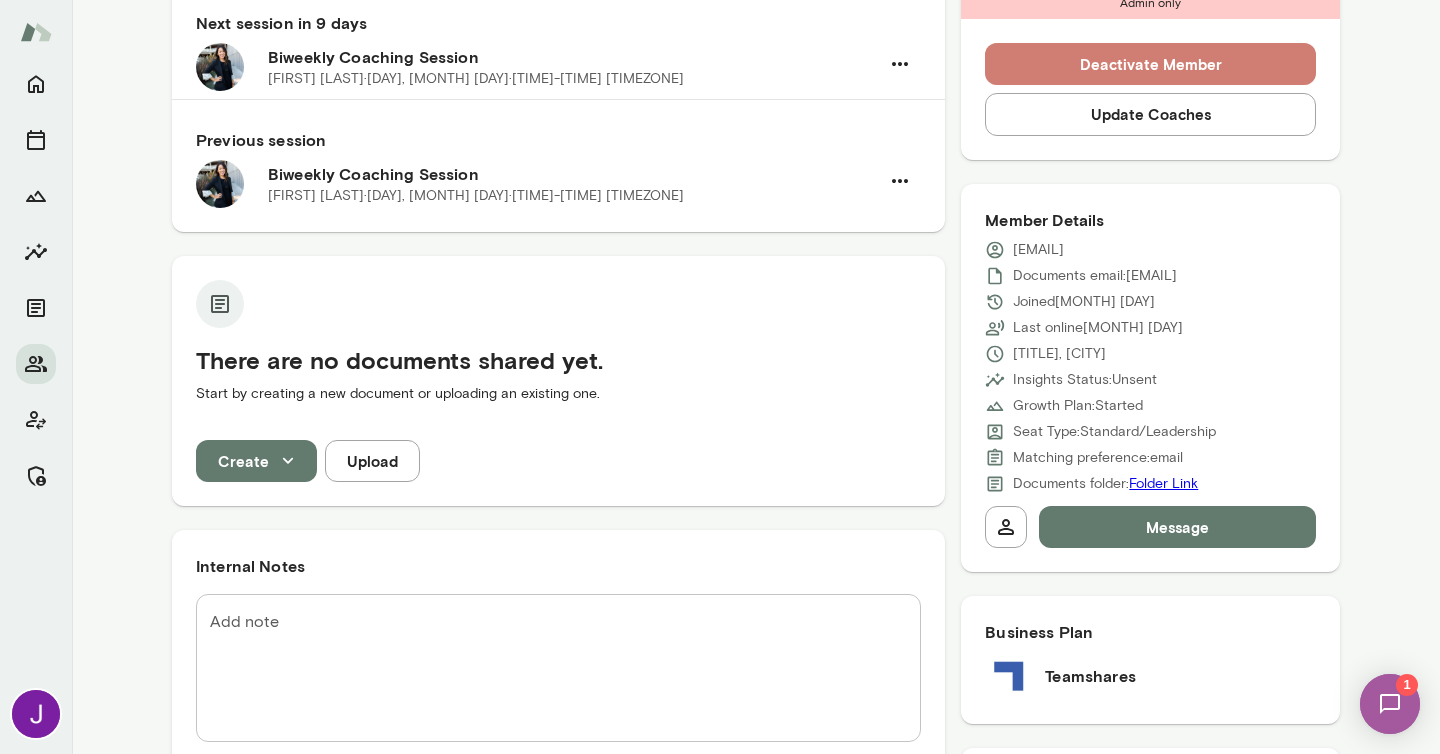 click on "Deactivate Member" at bounding box center [1150, 64] 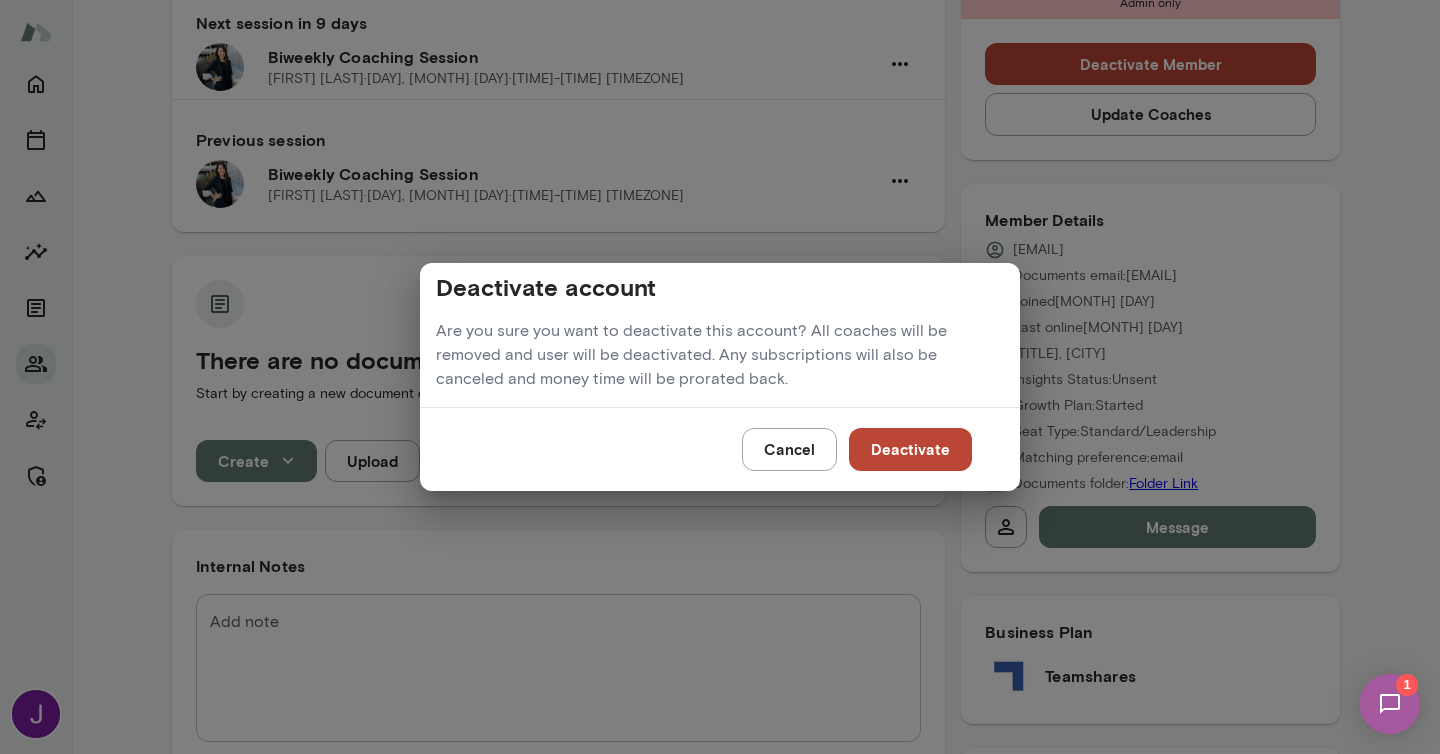 click on "Deactivate" at bounding box center [910, 449] 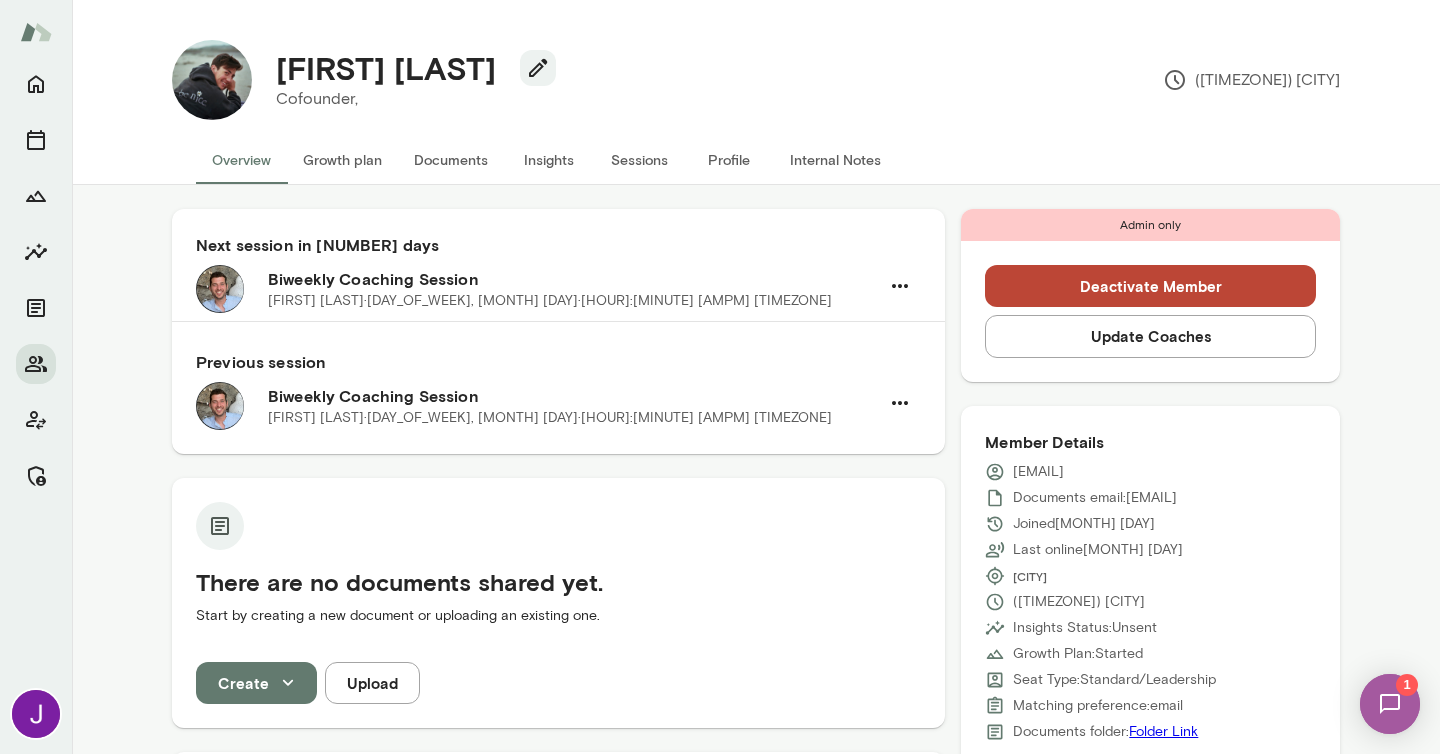 scroll, scrollTop: 0, scrollLeft: 0, axis: both 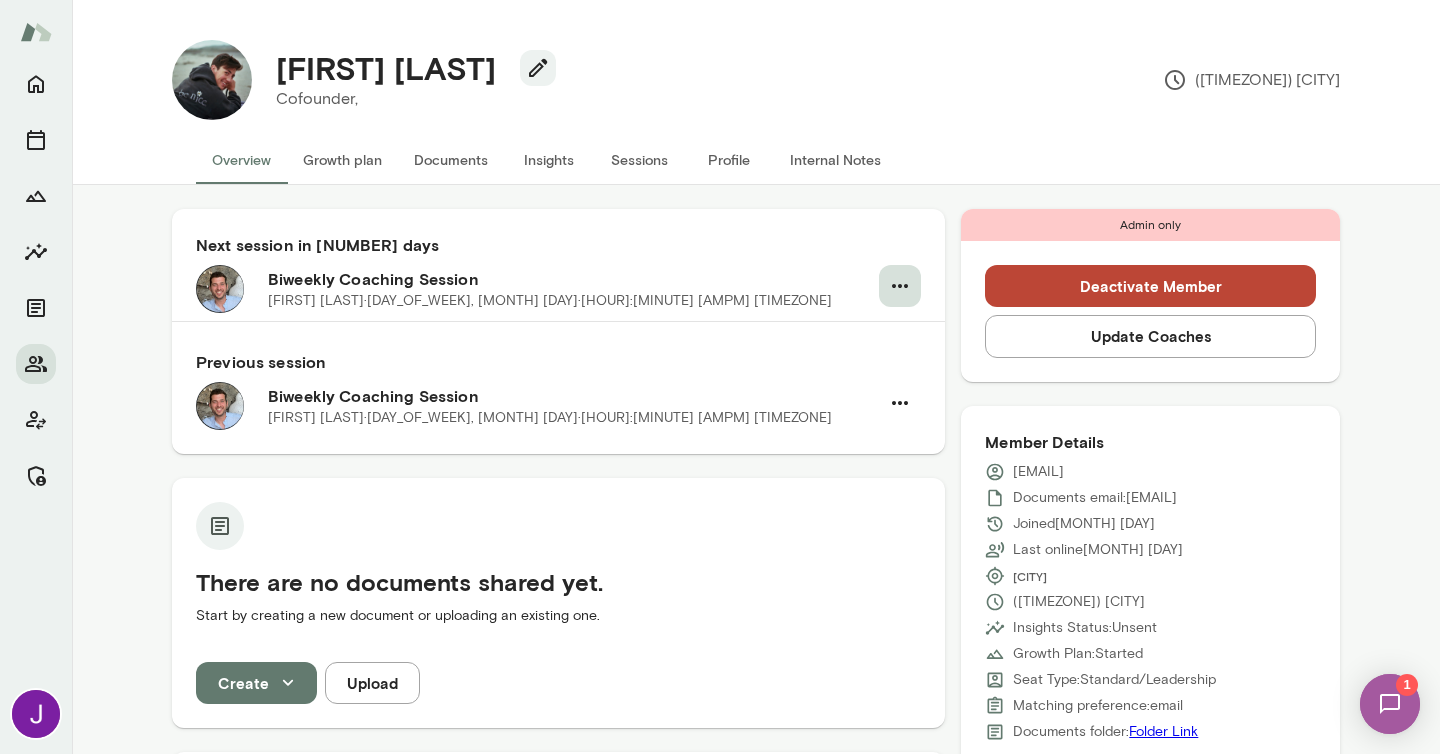 click at bounding box center [900, 286] 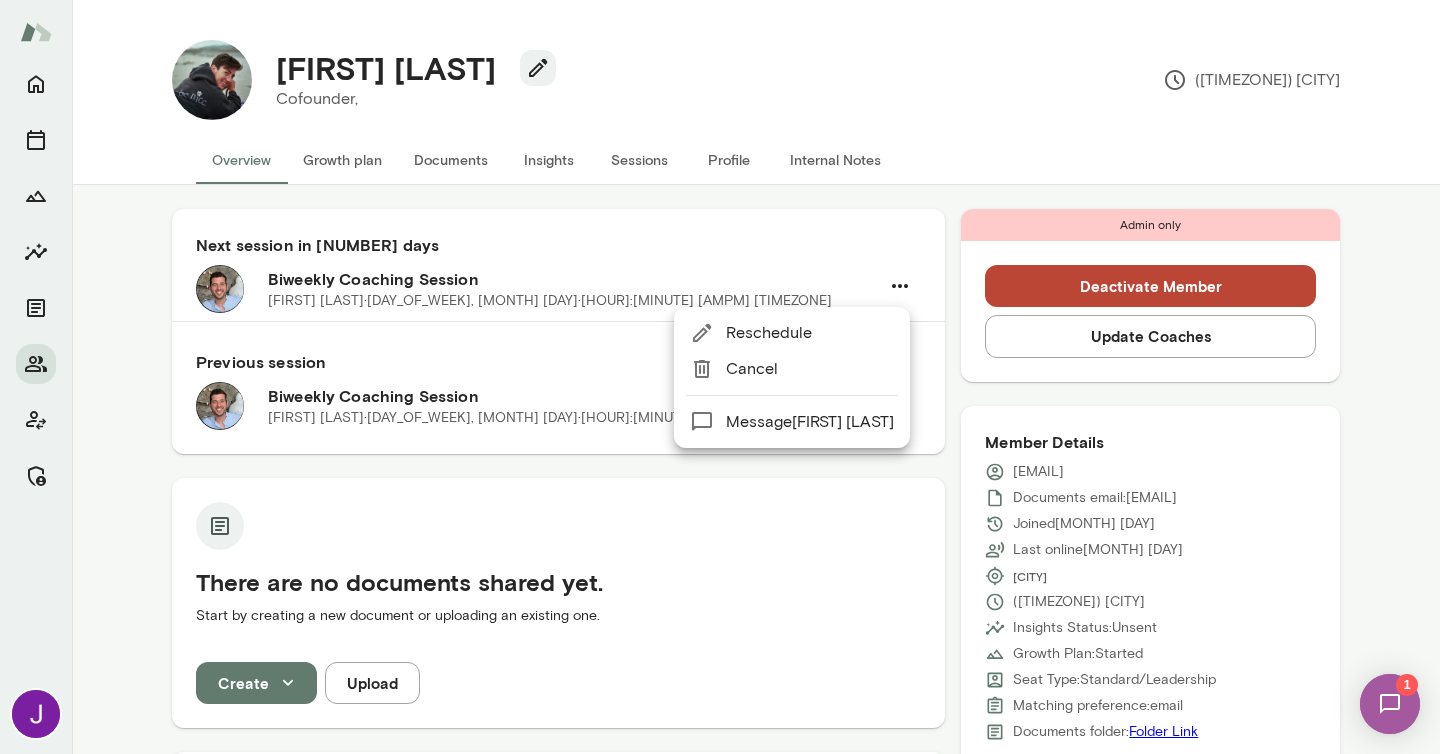 click on "Cancel" at bounding box center (810, 333) 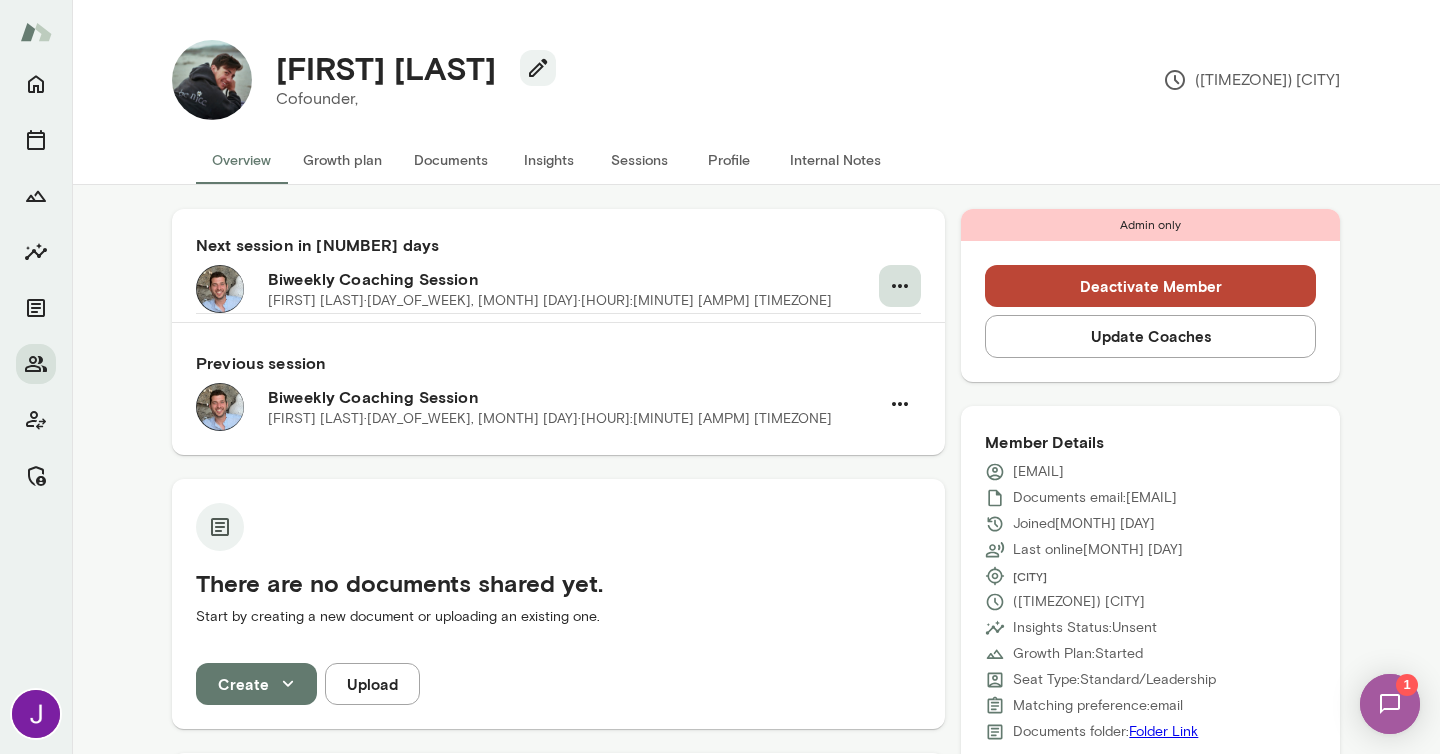 click at bounding box center [900, 286] 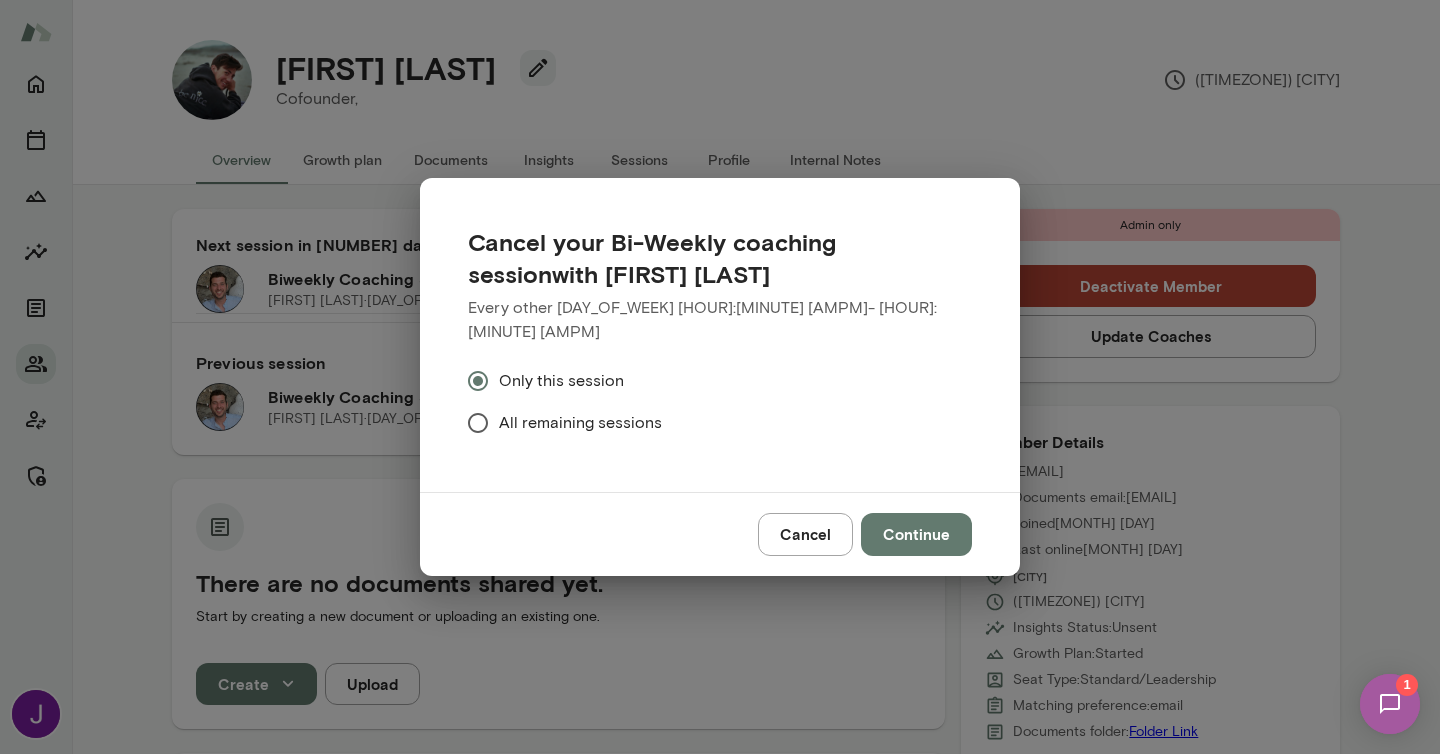 click on "All remaining sessions" at bounding box center [561, 381] 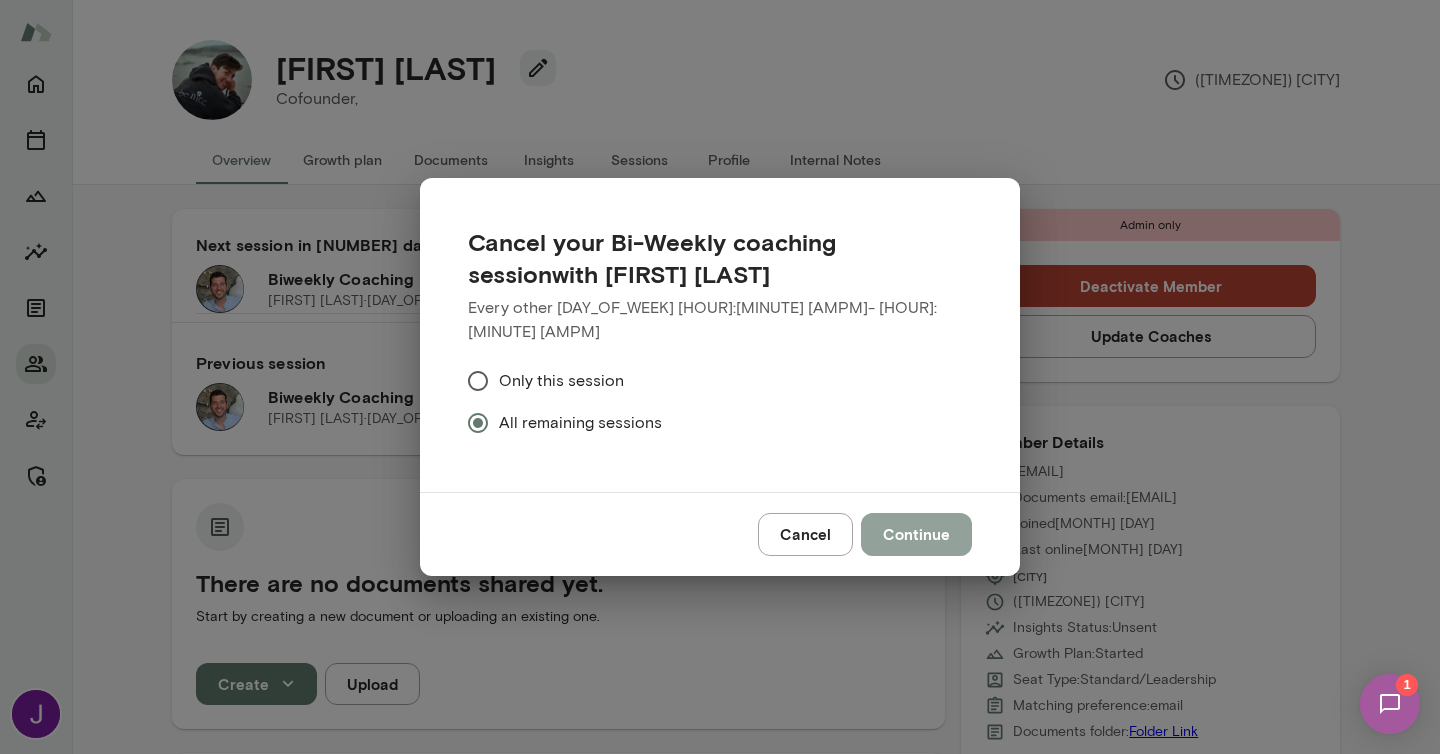 click on "Continue" at bounding box center (916, 534) 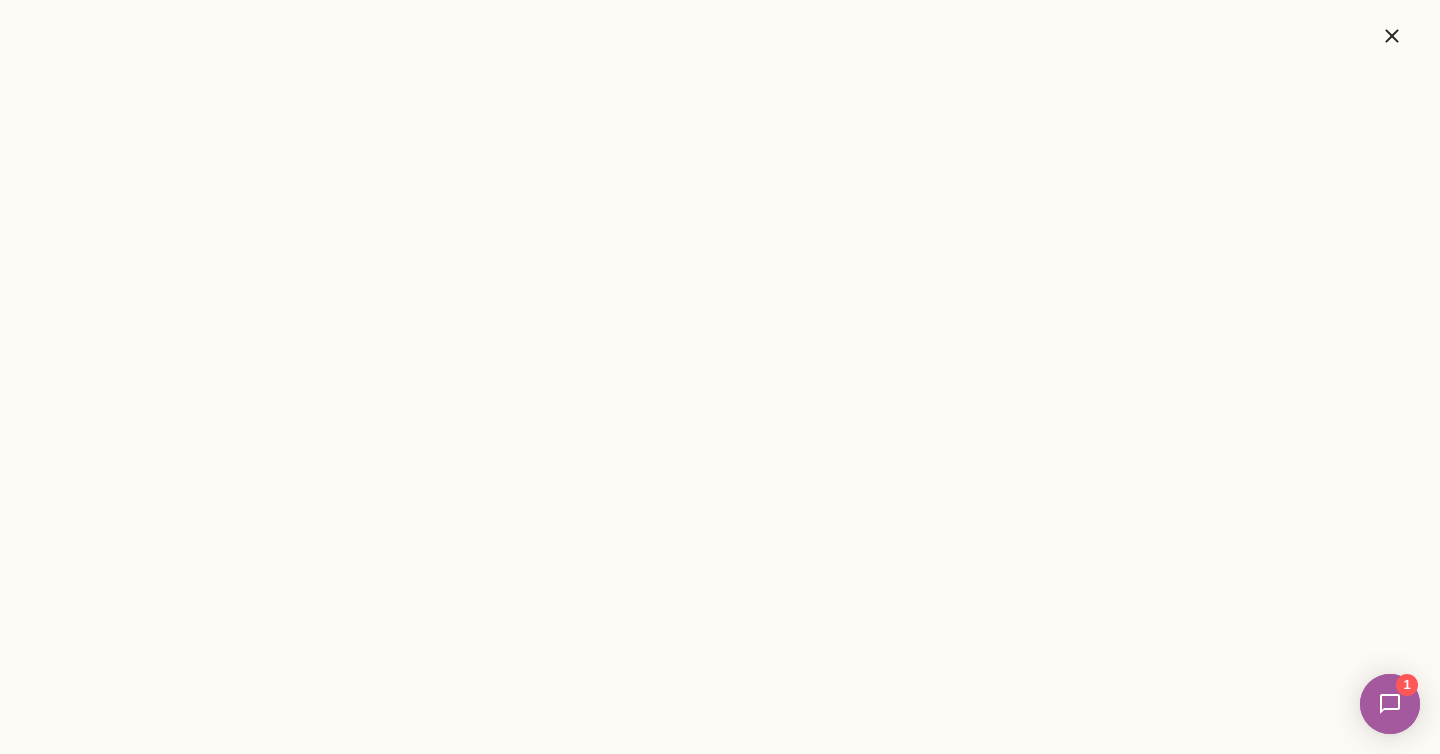 click at bounding box center [1392, 36] 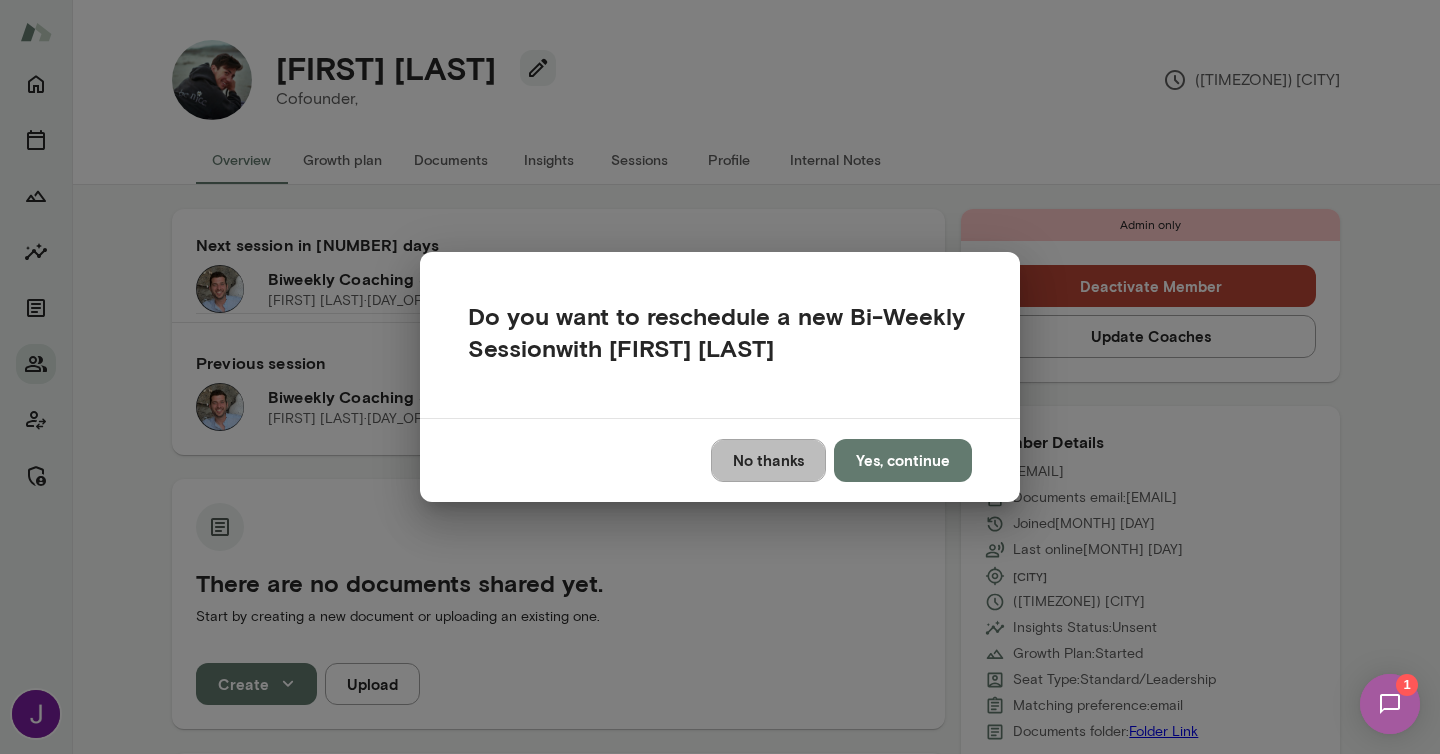 click on "No thanks" at bounding box center (768, 460) 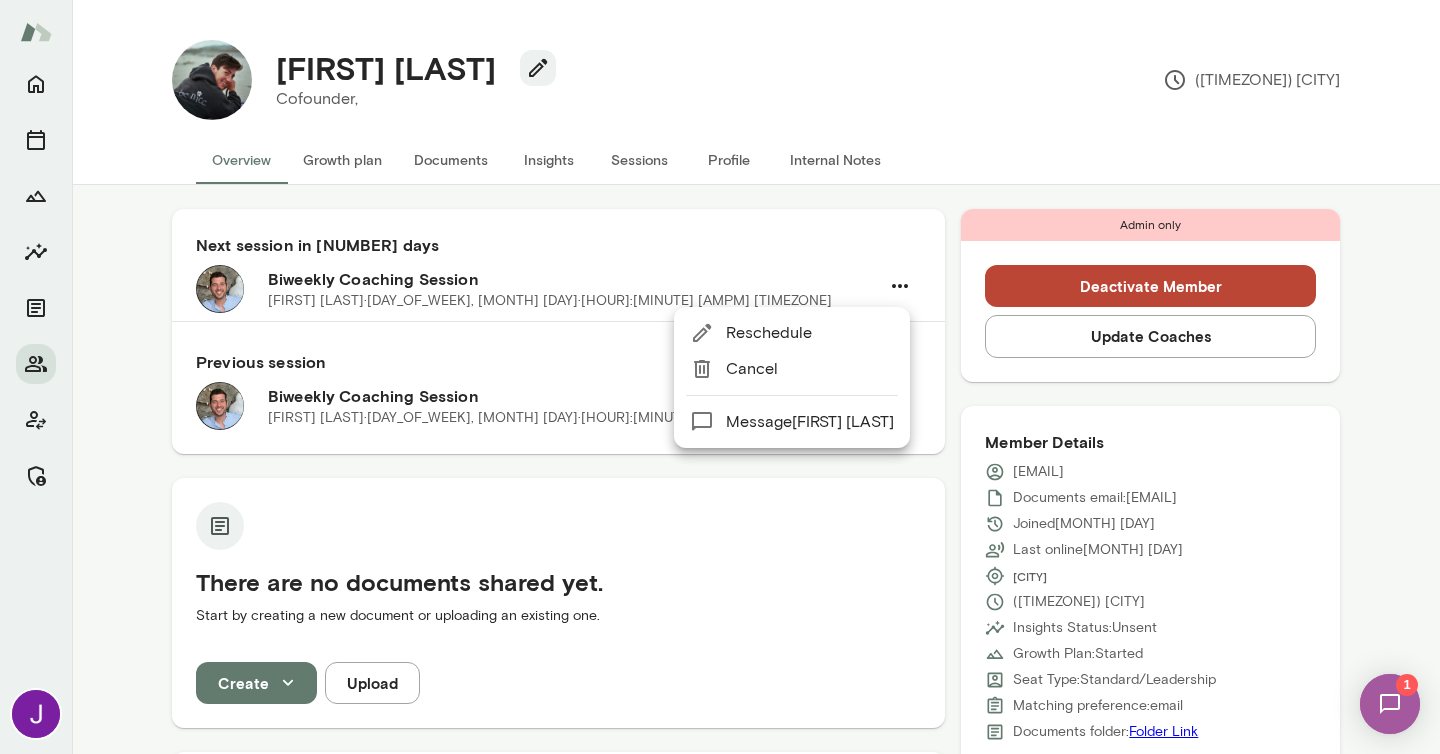 click at bounding box center (720, 377) 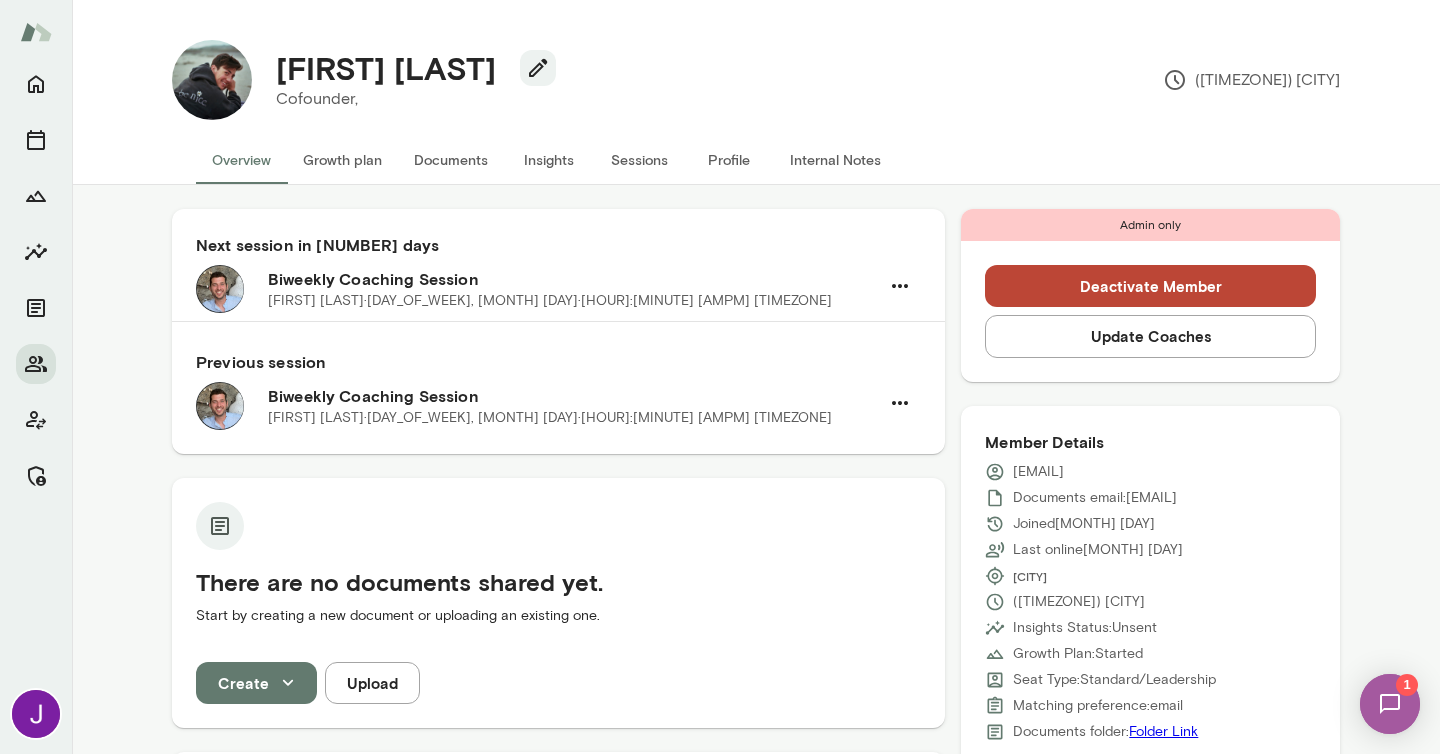 click on "Deactivate Member" at bounding box center (1150, 286) 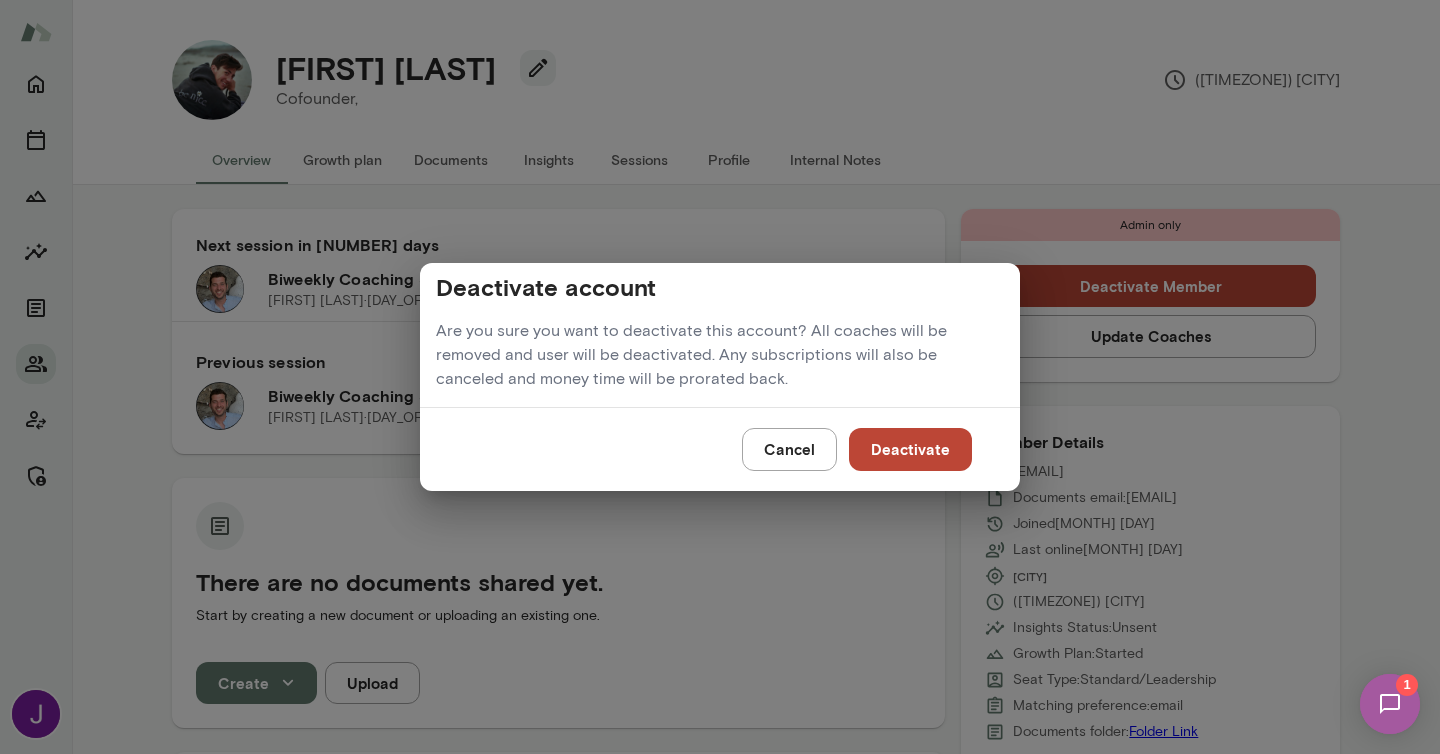 click on "Deactivate" at bounding box center [910, 449] 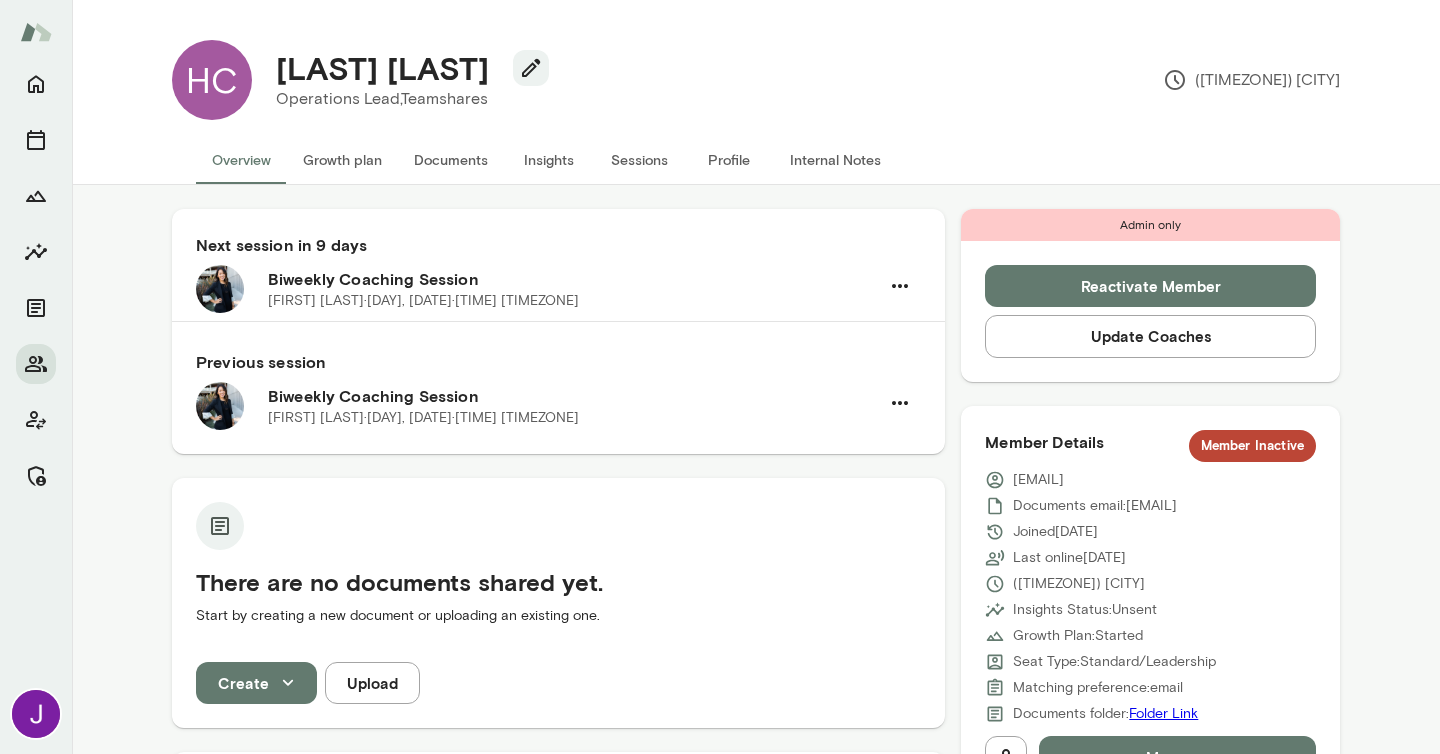 scroll, scrollTop: 0, scrollLeft: 0, axis: both 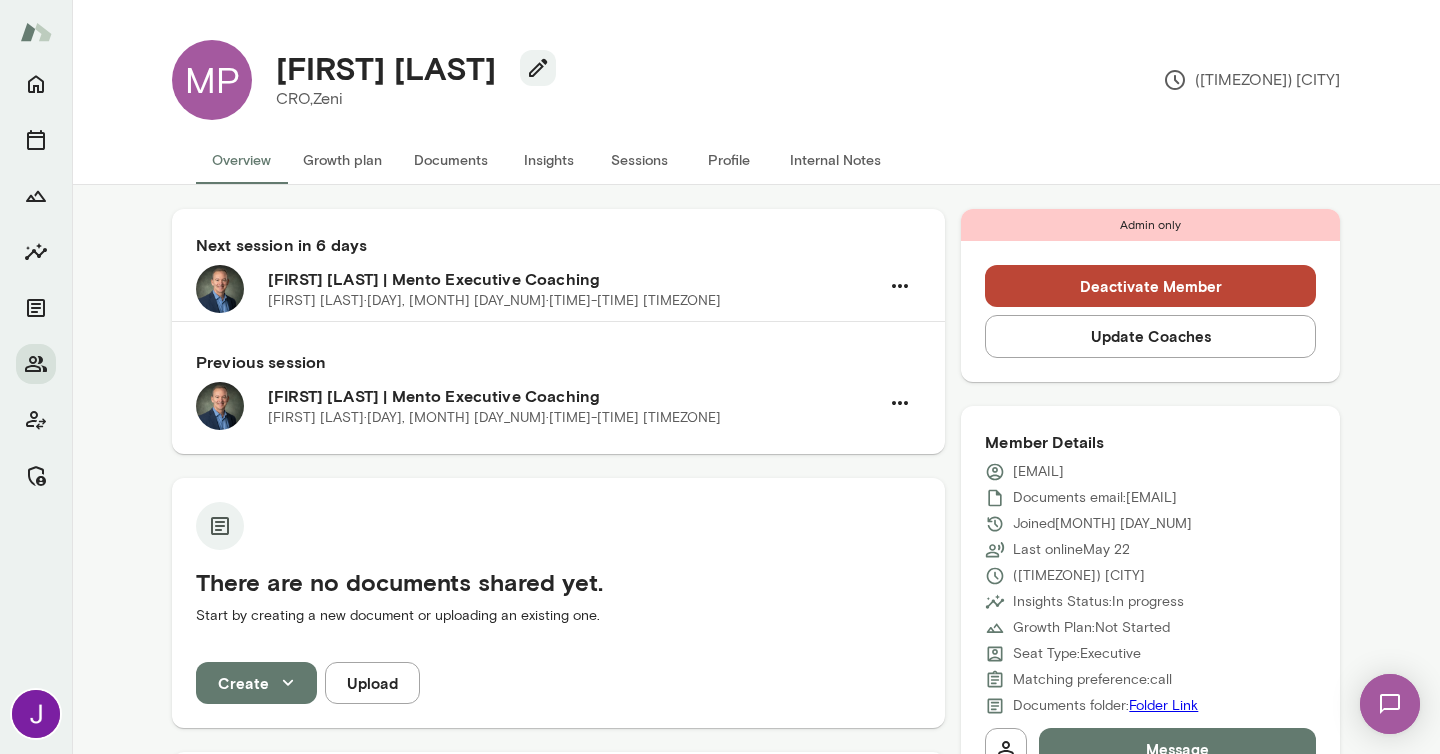 click on "Sessions" at bounding box center (639, 160) 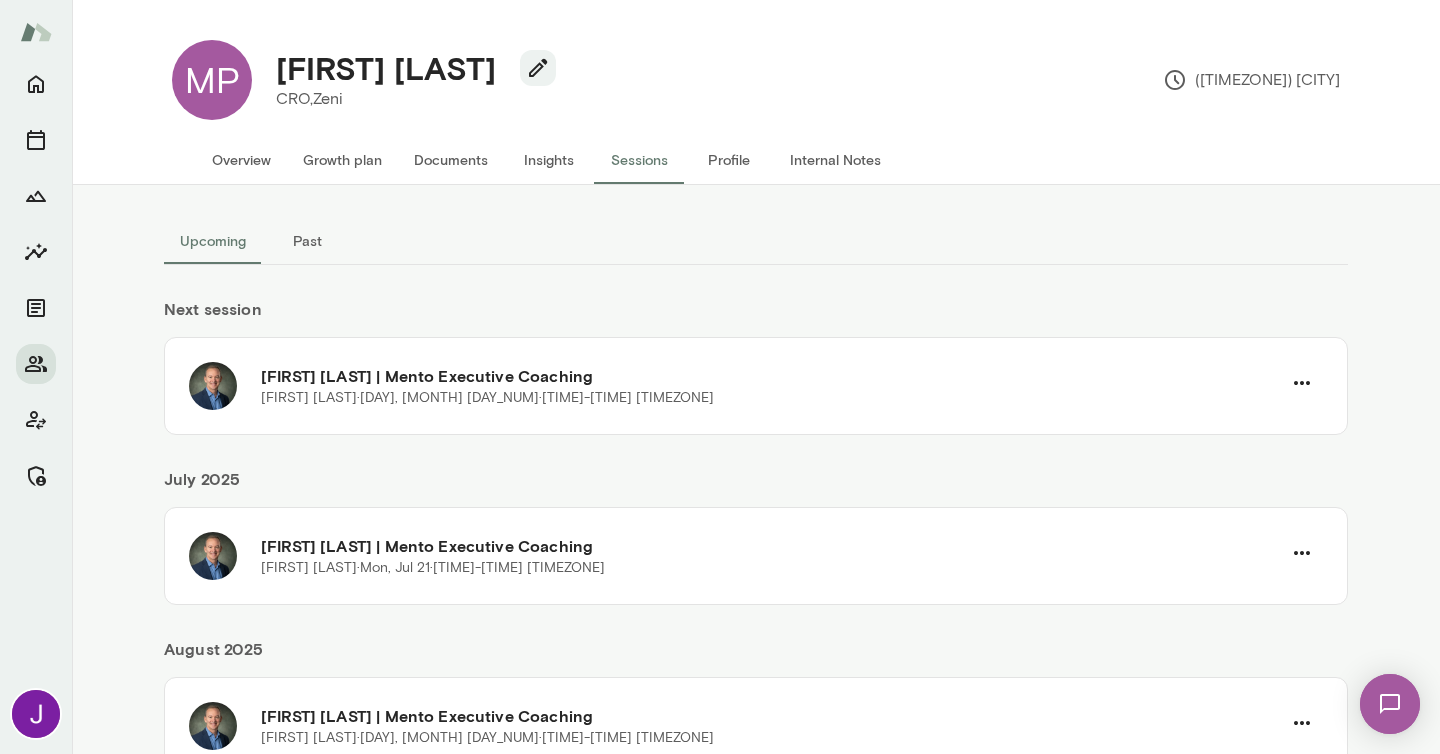scroll, scrollTop: 77, scrollLeft: 0, axis: vertical 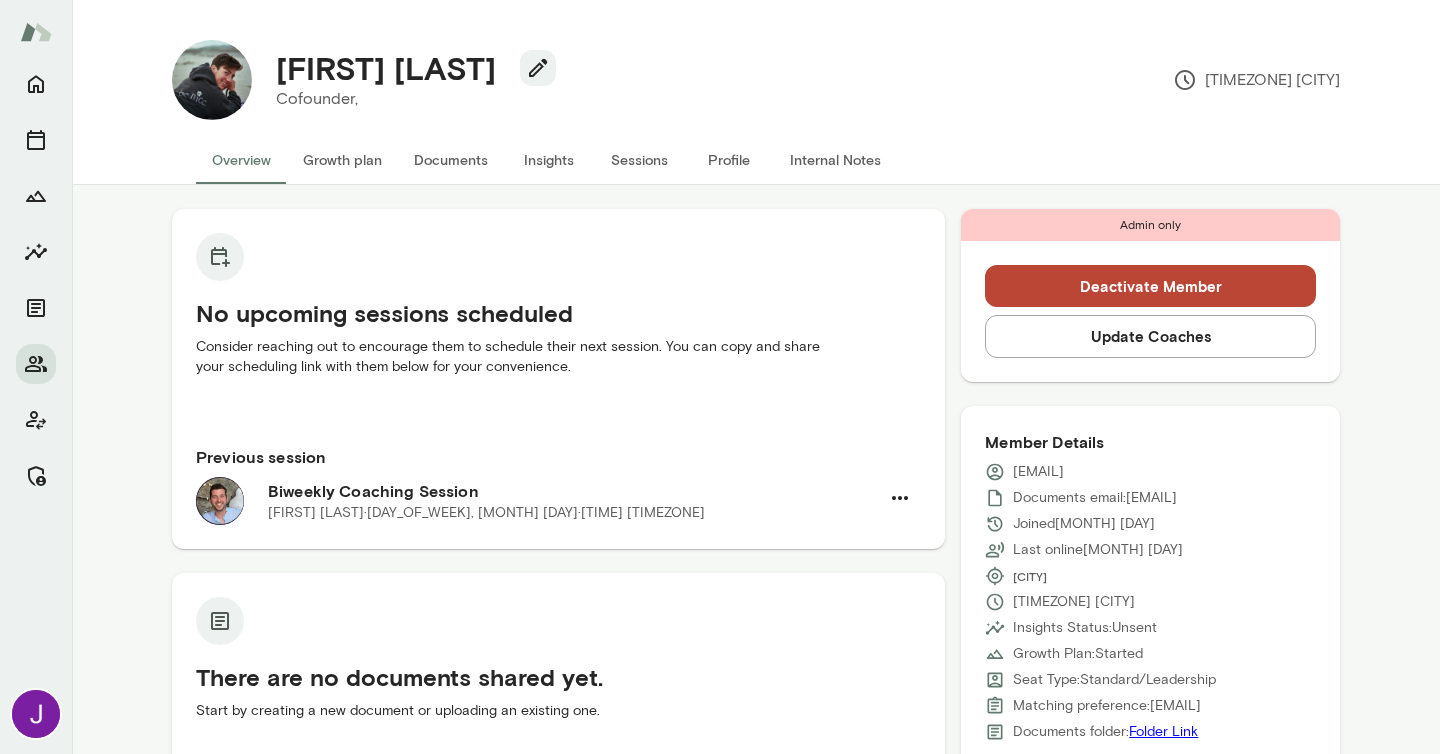 click on "Deactivate Member" at bounding box center (1150, 286) 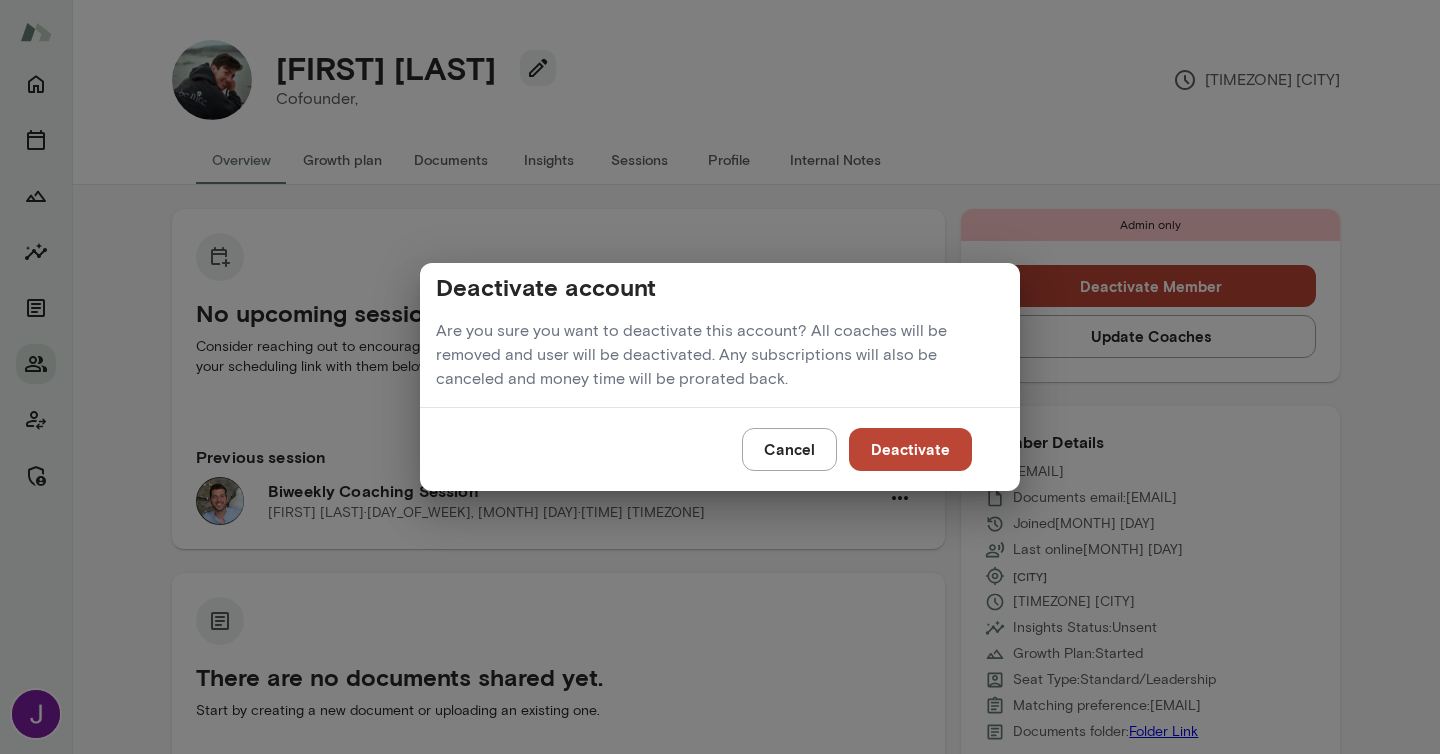 click on "Deactivate" at bounding box center [910, 449] 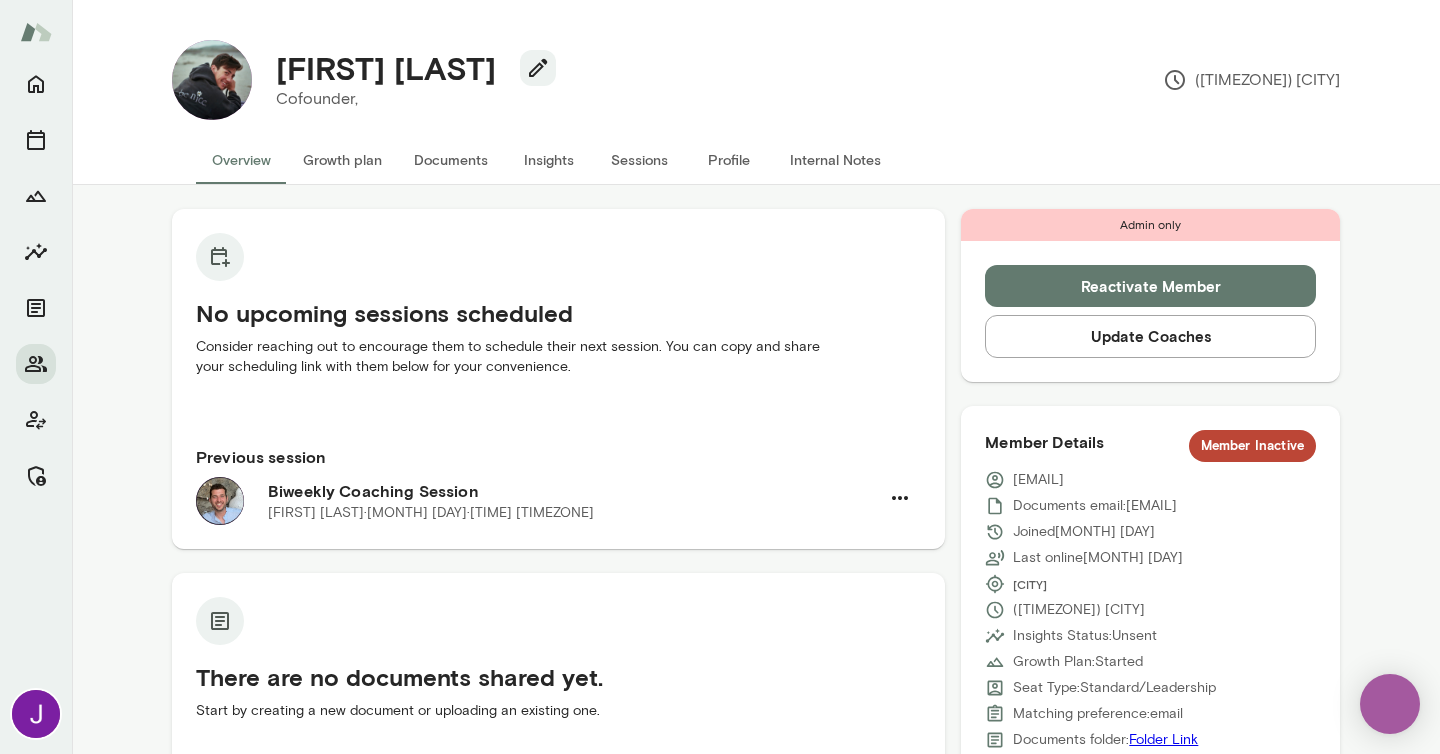 scroll, scrollTop: 0, scrollLeft: 0, axis: both 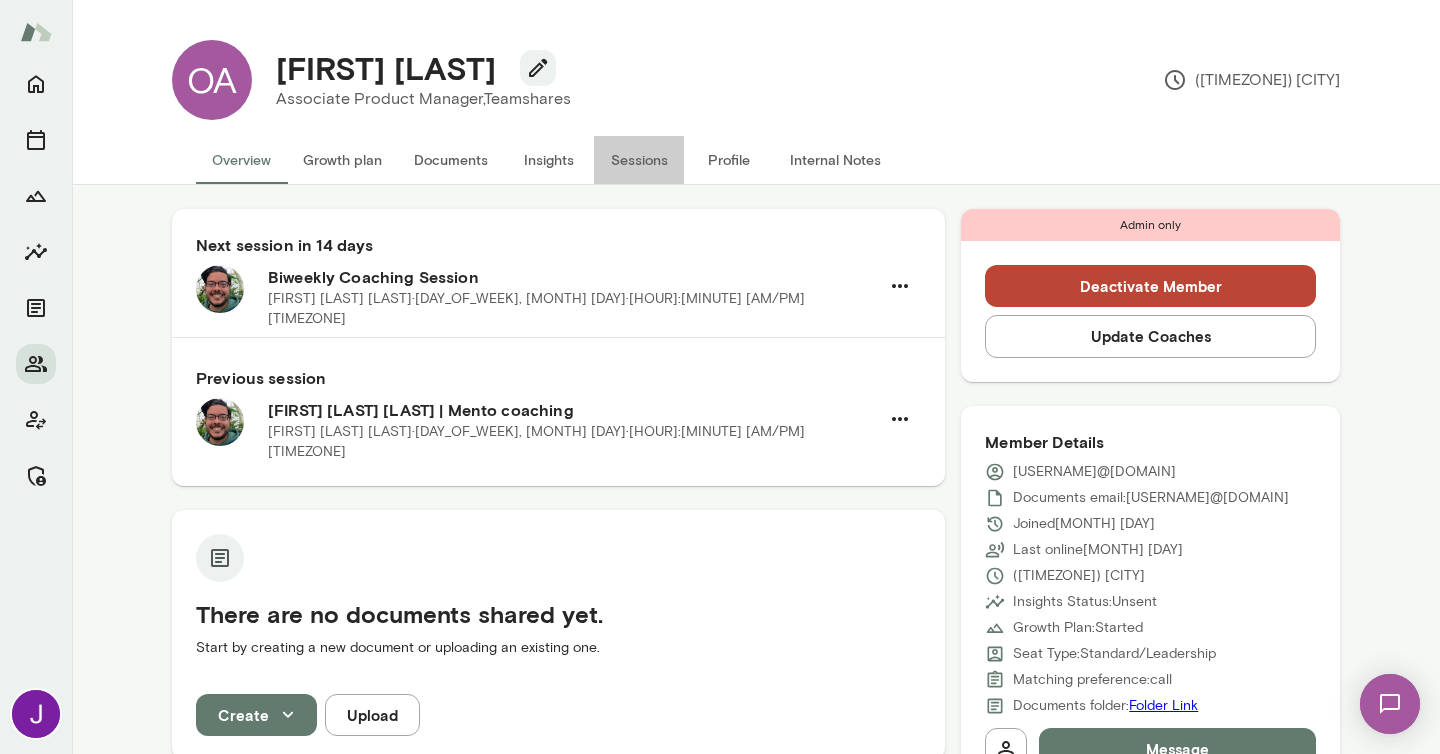 click on "Sessions" at bounding box center (639, 160) 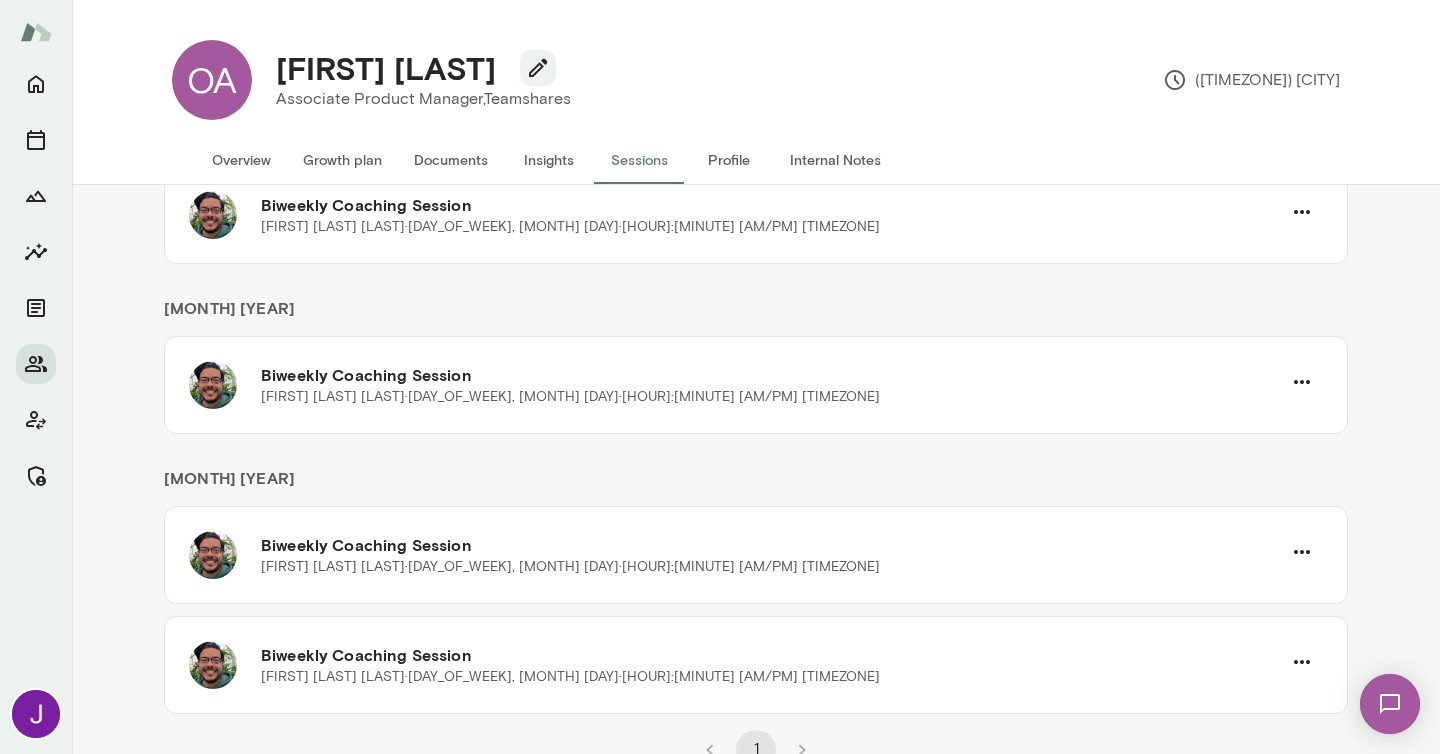 scroll, scrollTop: 187, scrollLeft: 0, axis: vertical 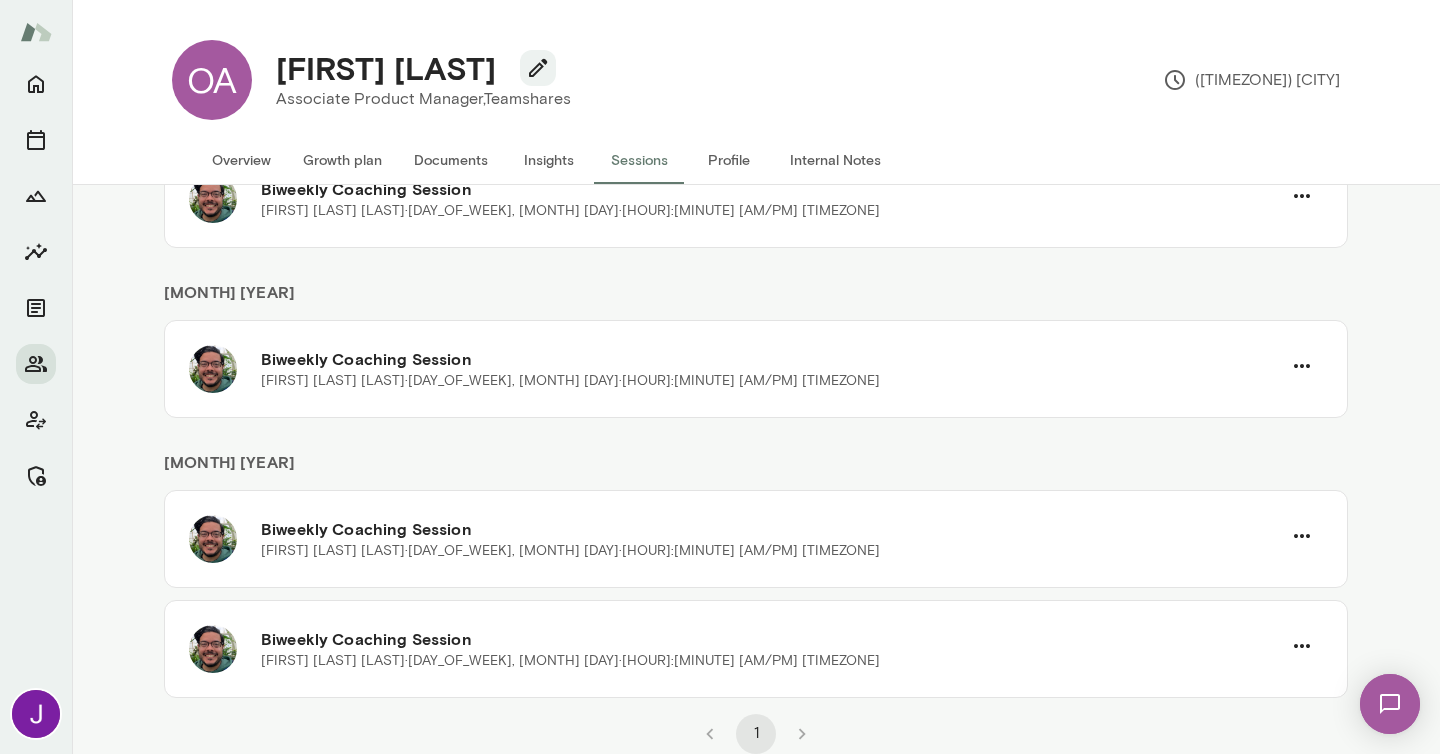 click on "Overview" at bounding box center (241, 160) 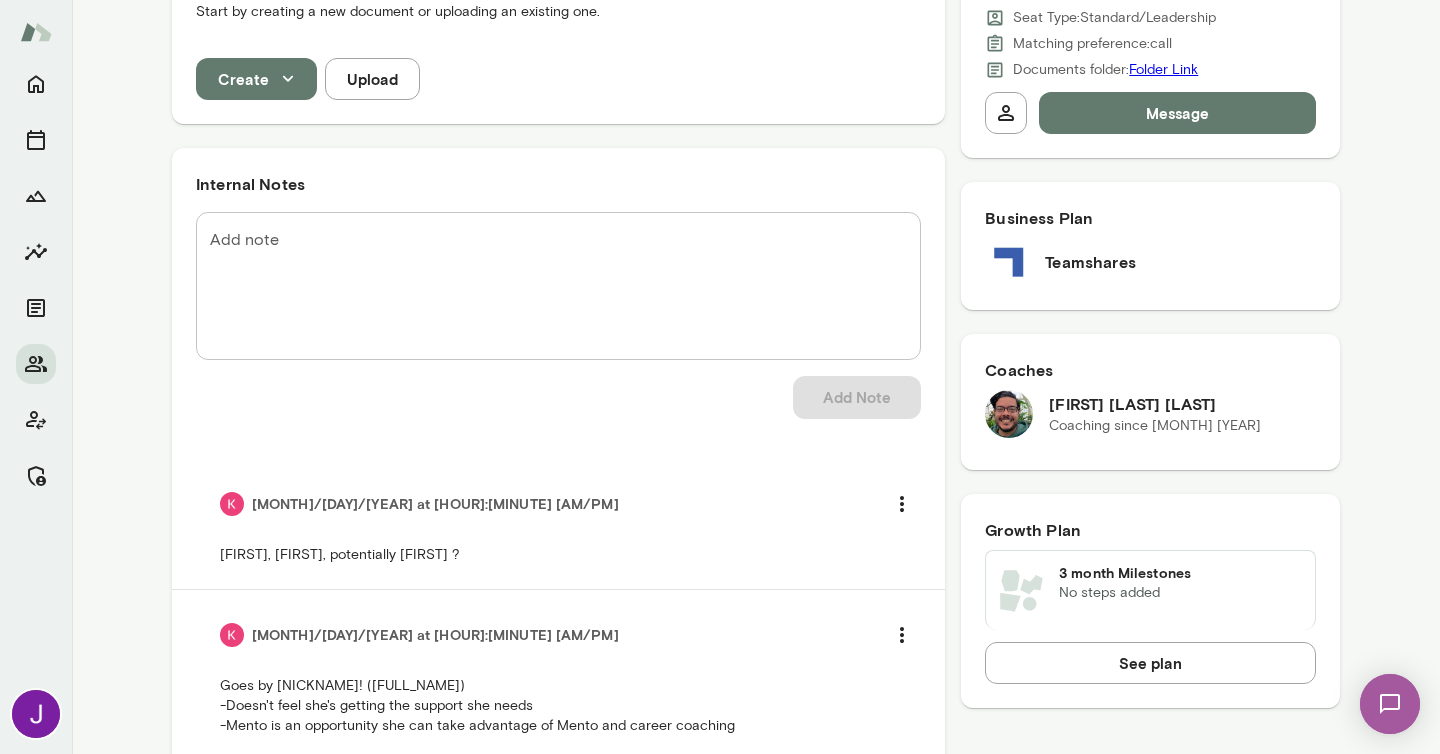 scroll, scrollTop: 642, scrollLeft: 0, axis: vertical 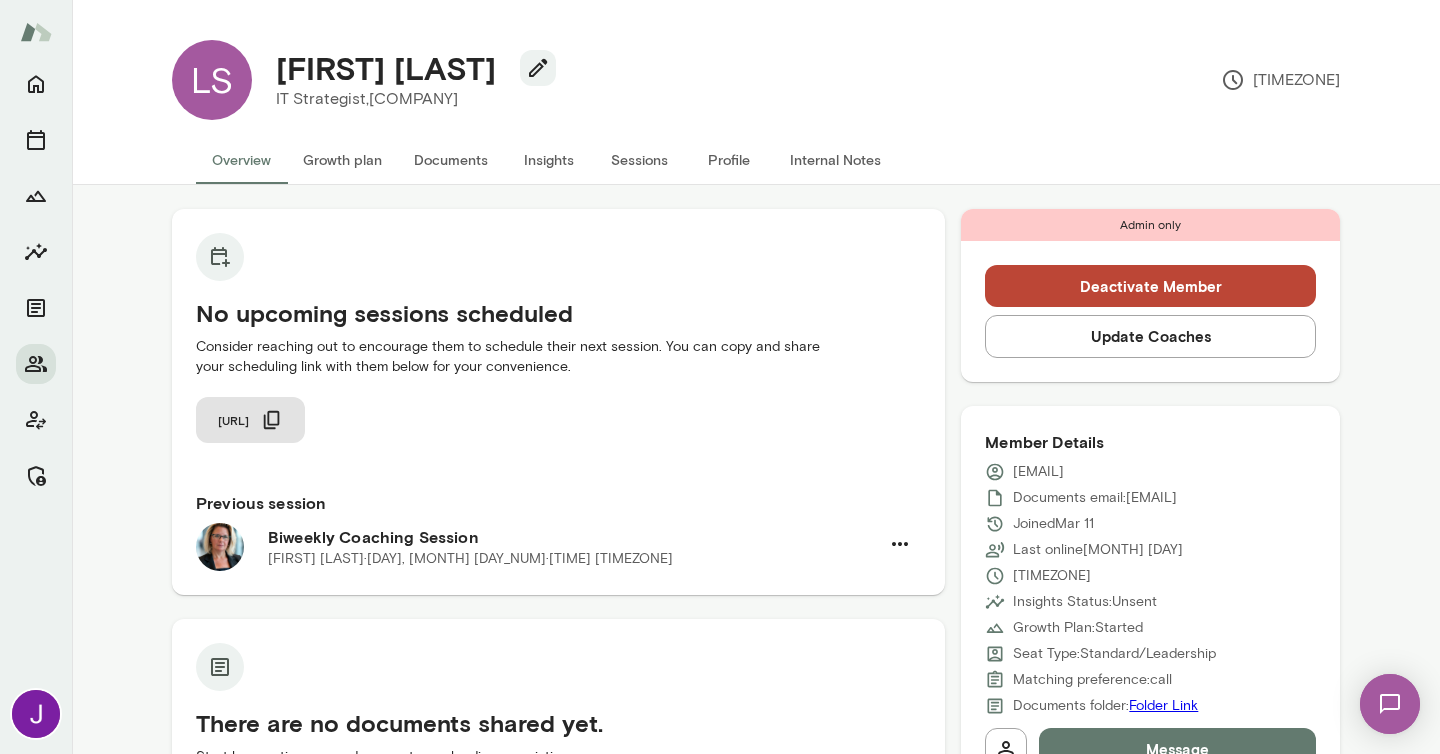 click on "sanchez_laura@bah.com" at bounding box center (1038, 472) 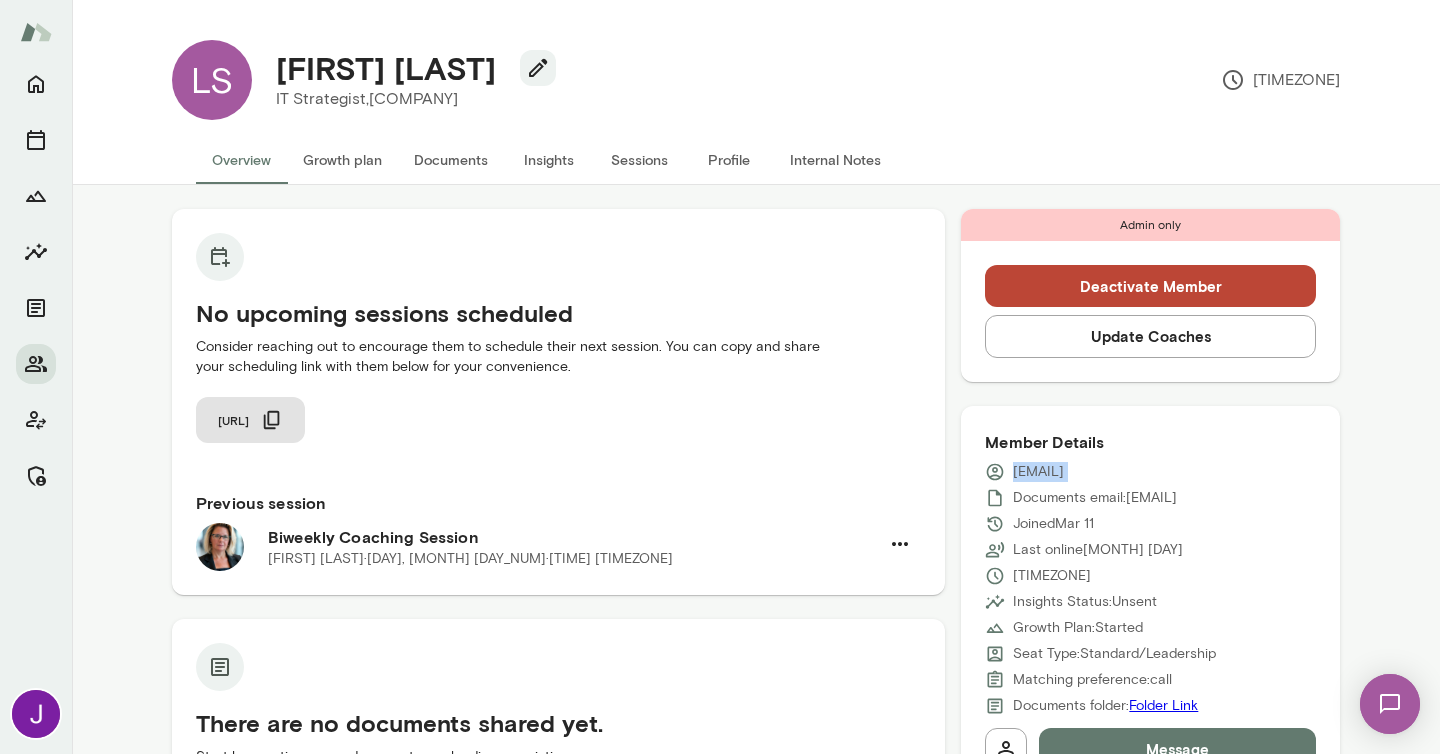 click on "sanchez_laura@bah.com" at bounding box center (1038, 472) 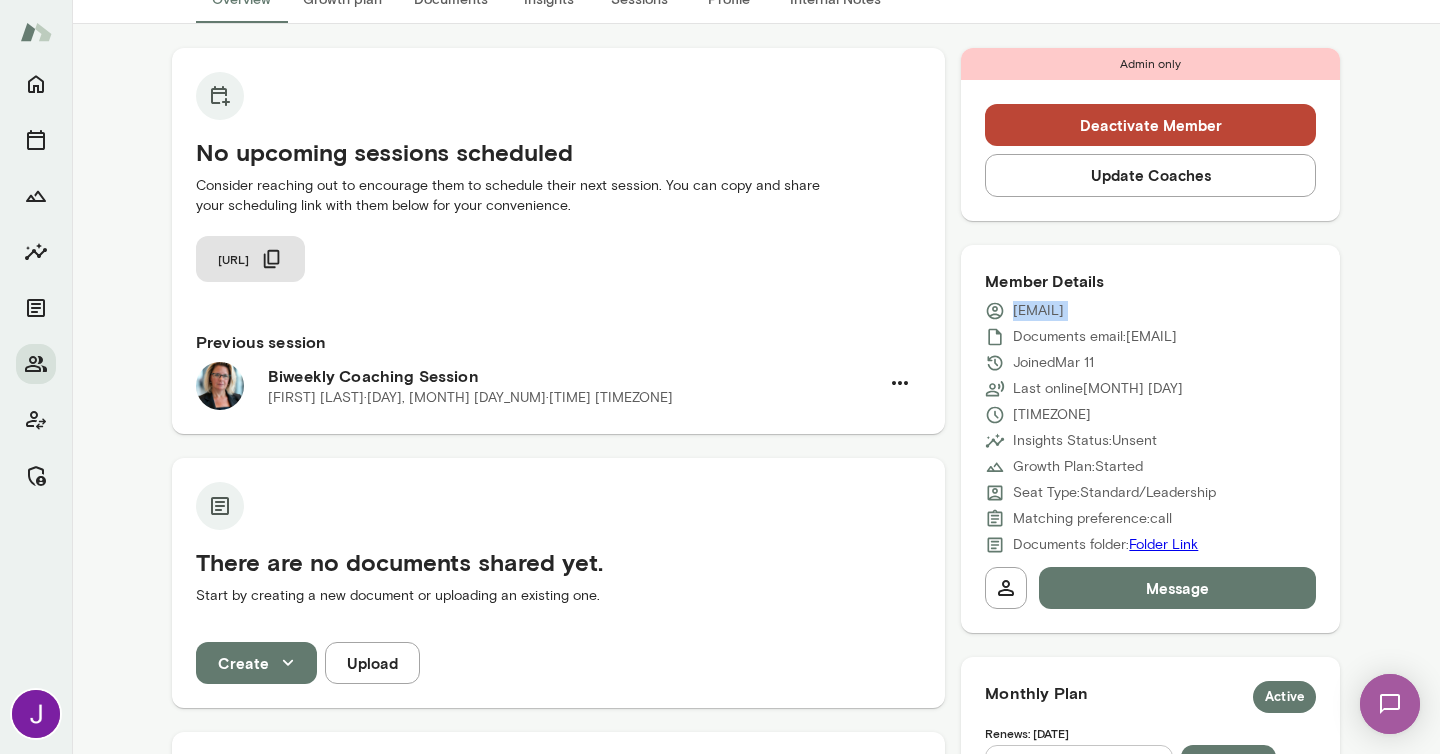 scroll, scrollTop: 0, scrollLeft: 0, axis: both 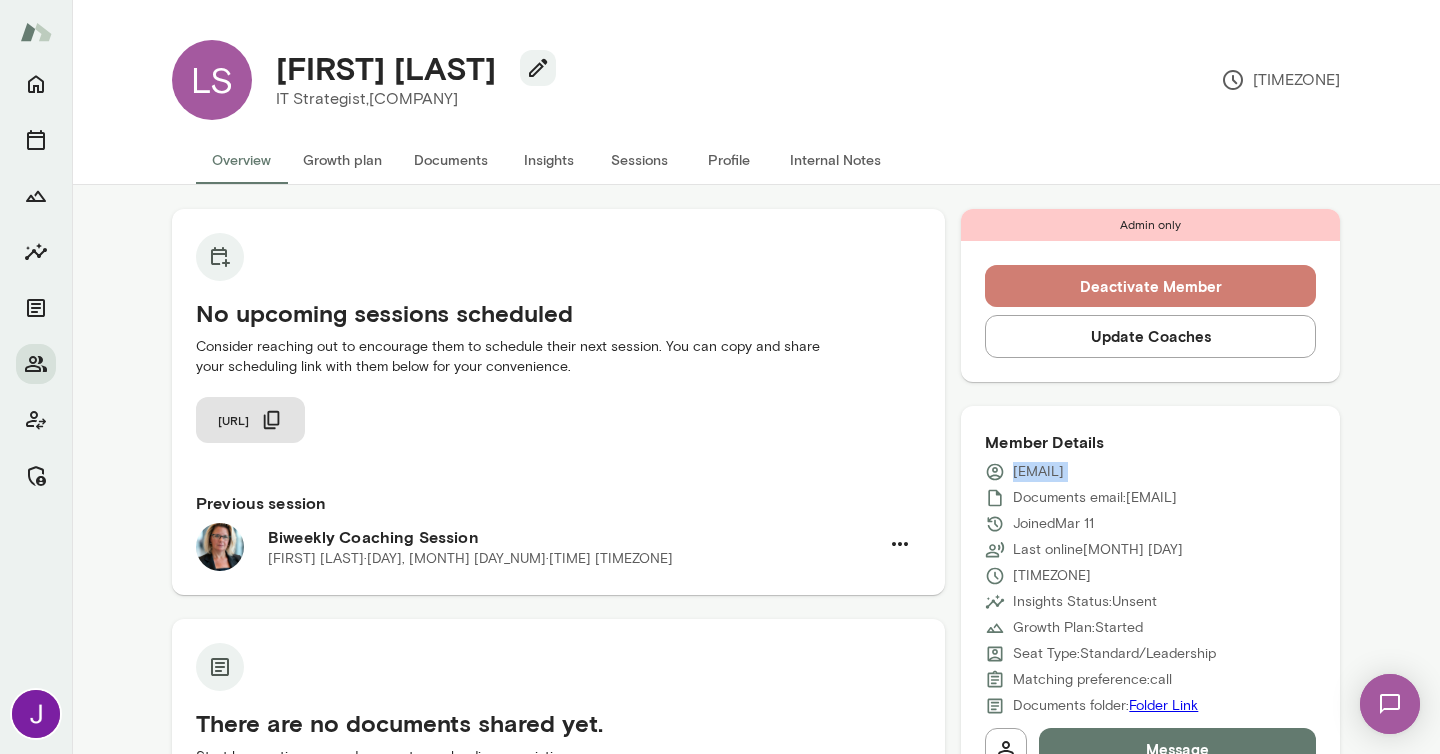 click on "Deactivate Member" at bounding box center [1150, 286] 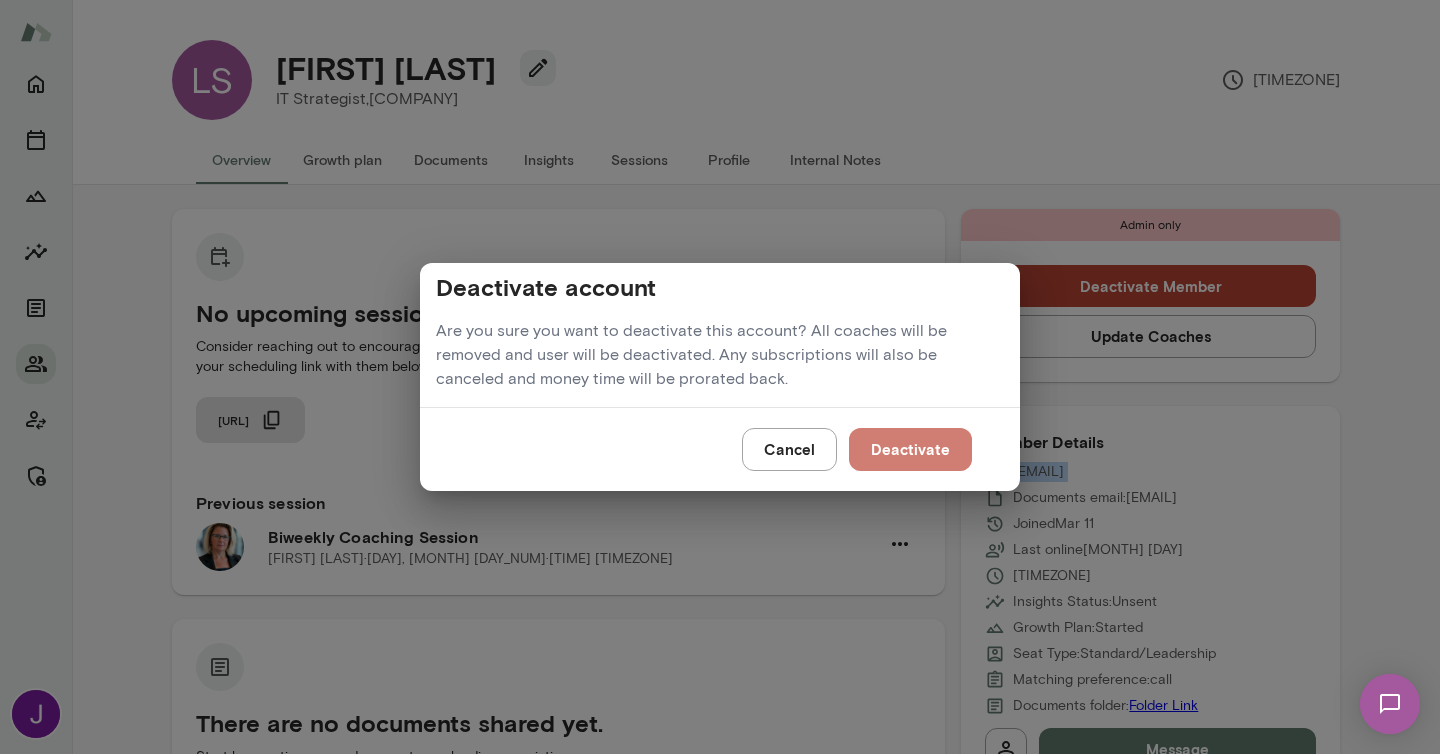 click on "Deactivate" at bounding box center [910, 449] 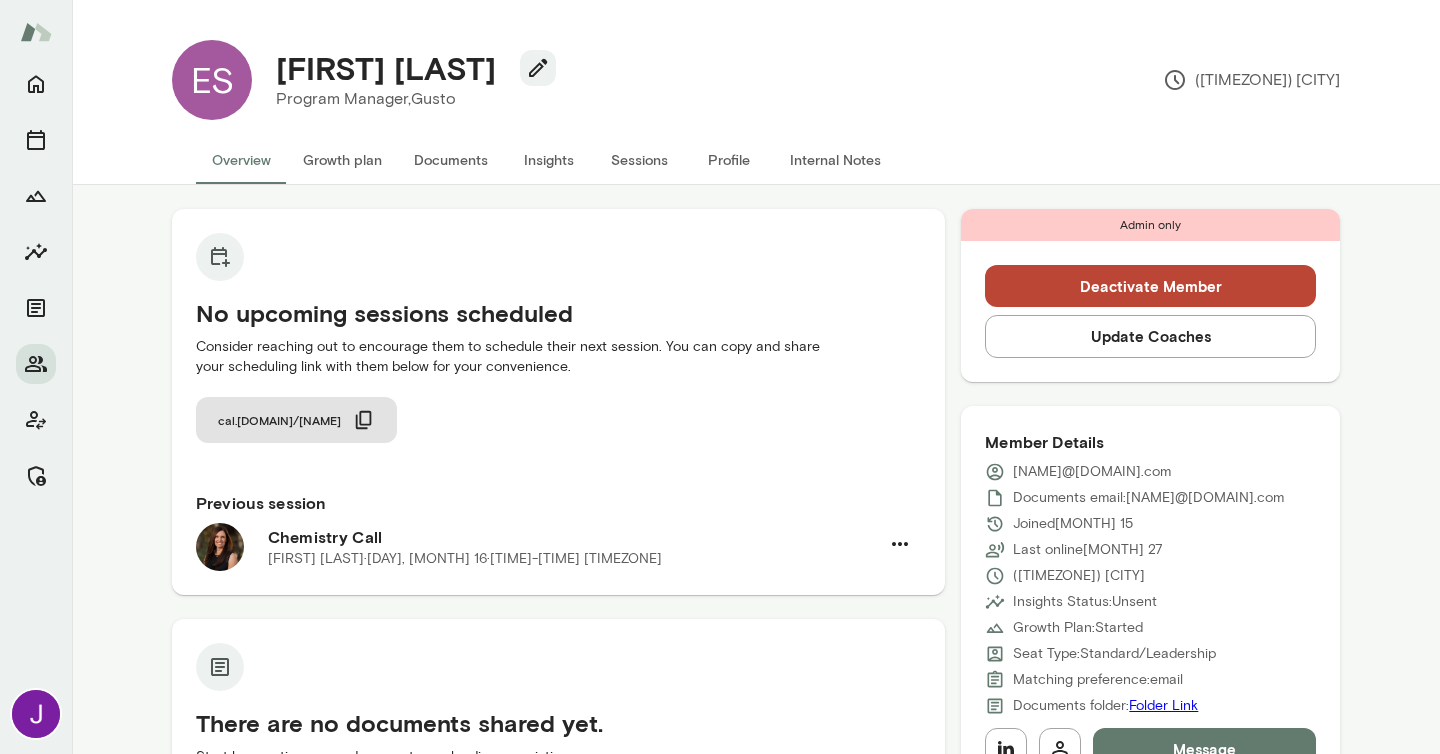 scroll, scrollTop: 0, scrollLeft: 0, axis: both 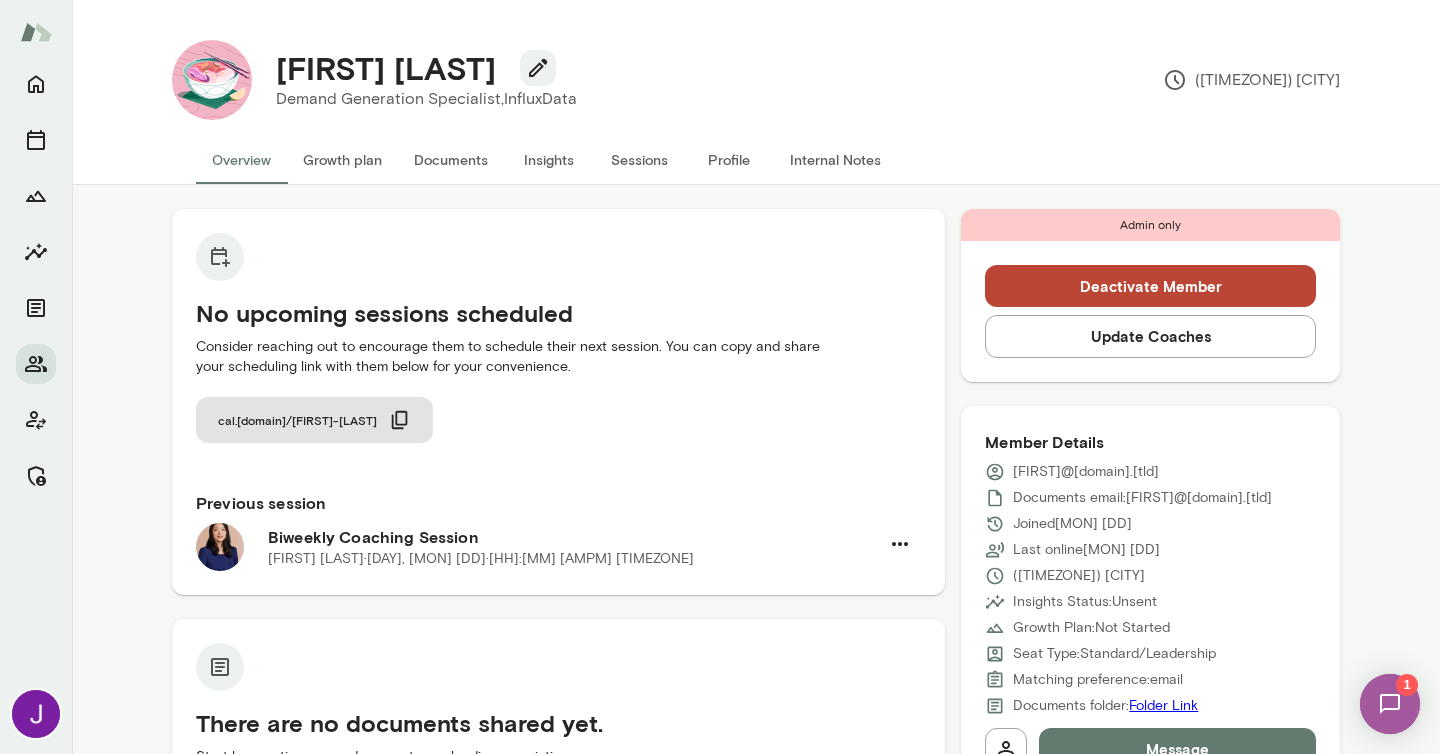 click on "dtran@influxdata.com" at bounding box center [1086, 472] 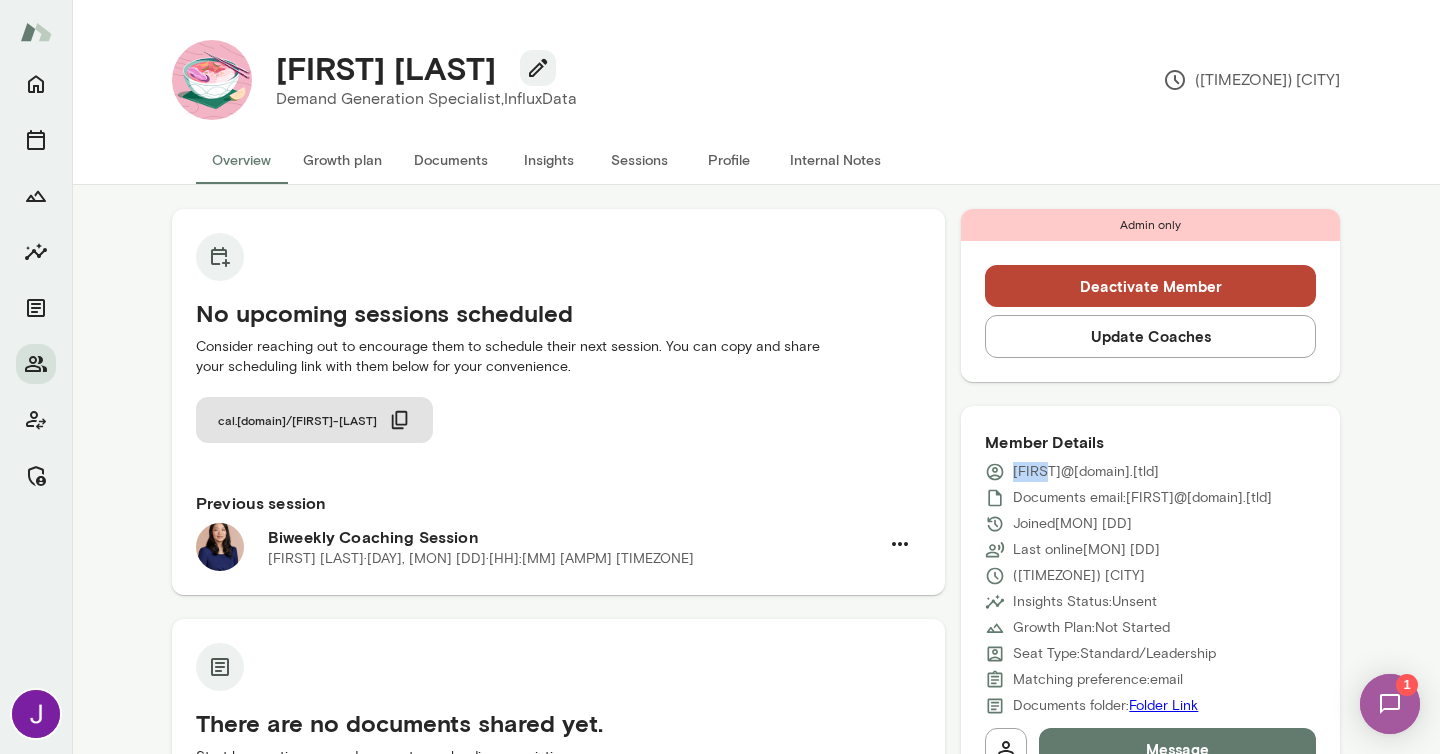 click on "dtran@influxdata.com" at bounding box center [1086, 472] 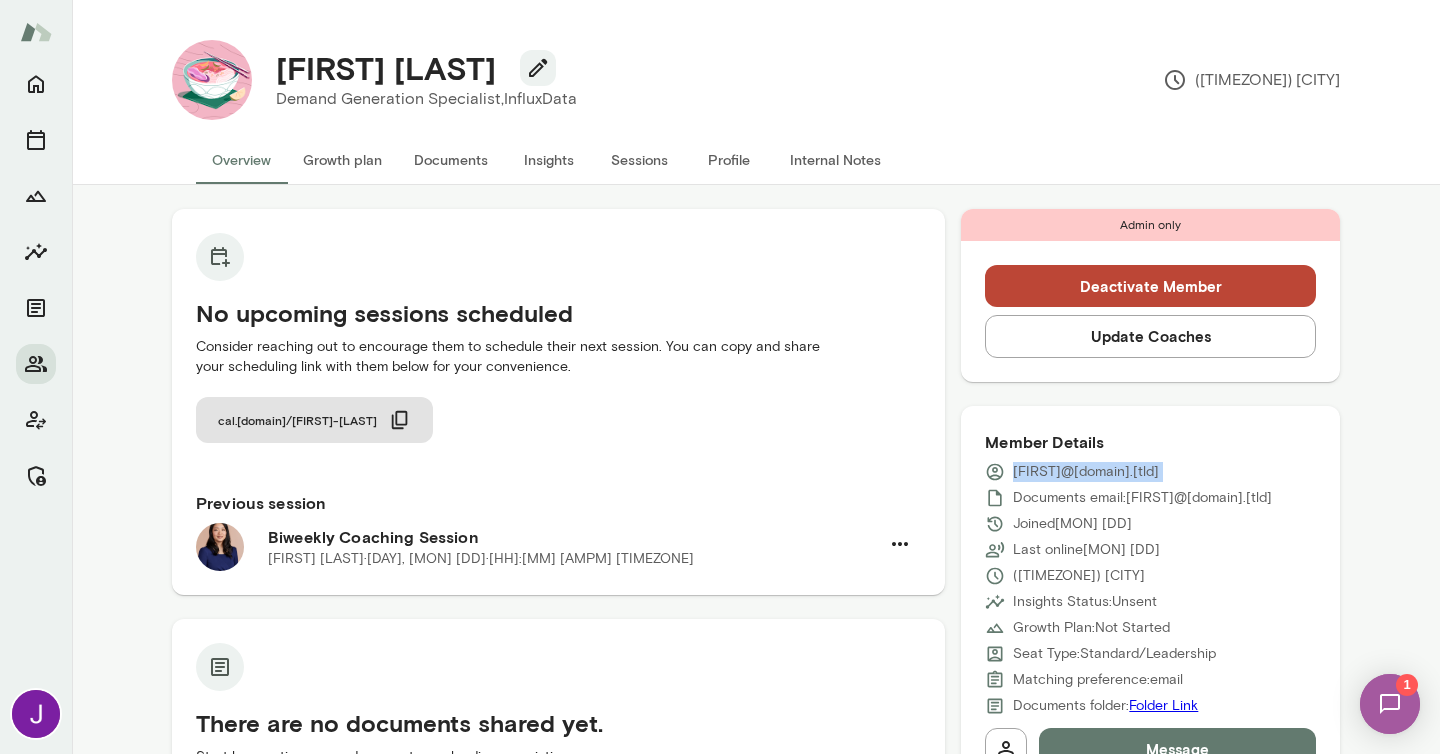 click on "dtran@influxdata.com" at bounding box center [1086, 472] 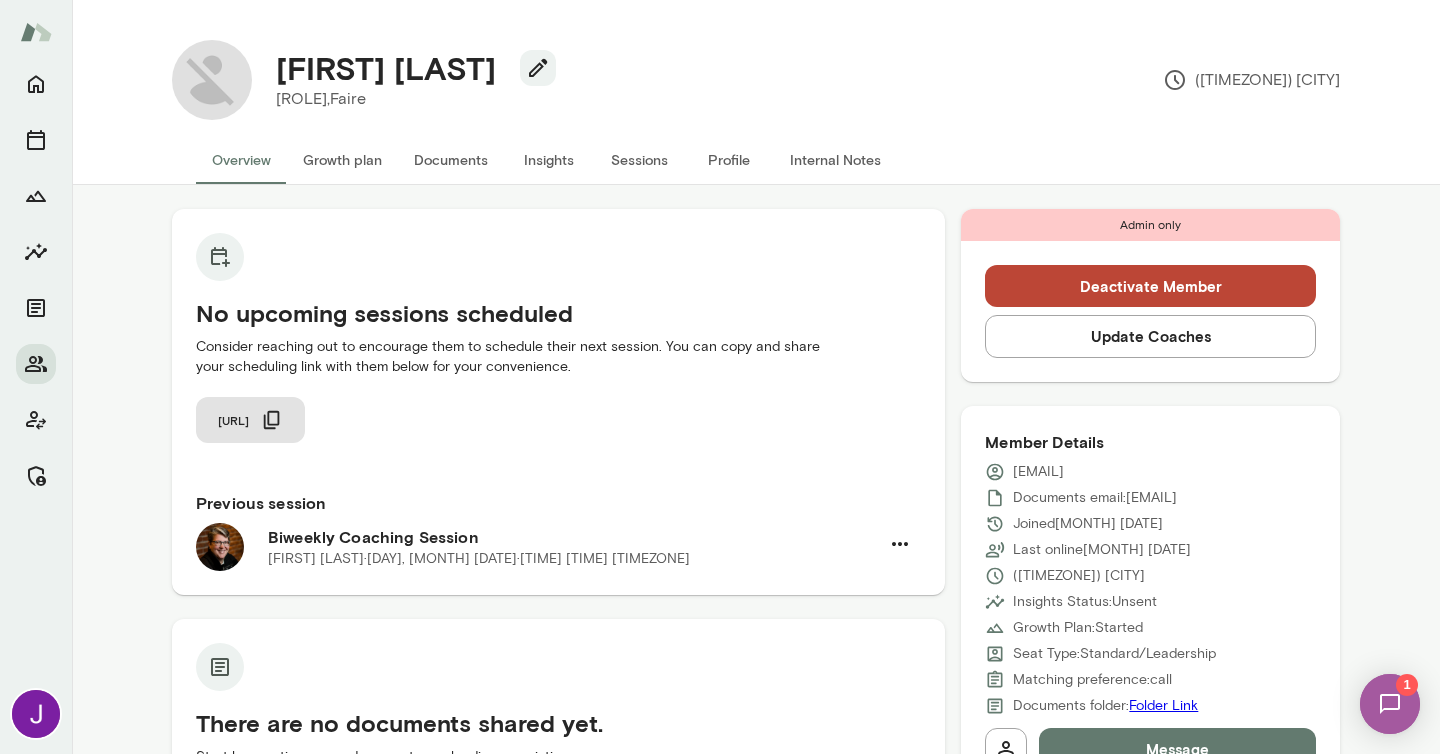 scroll, scrollTop: 0, scrollLeft: 0, axis: both 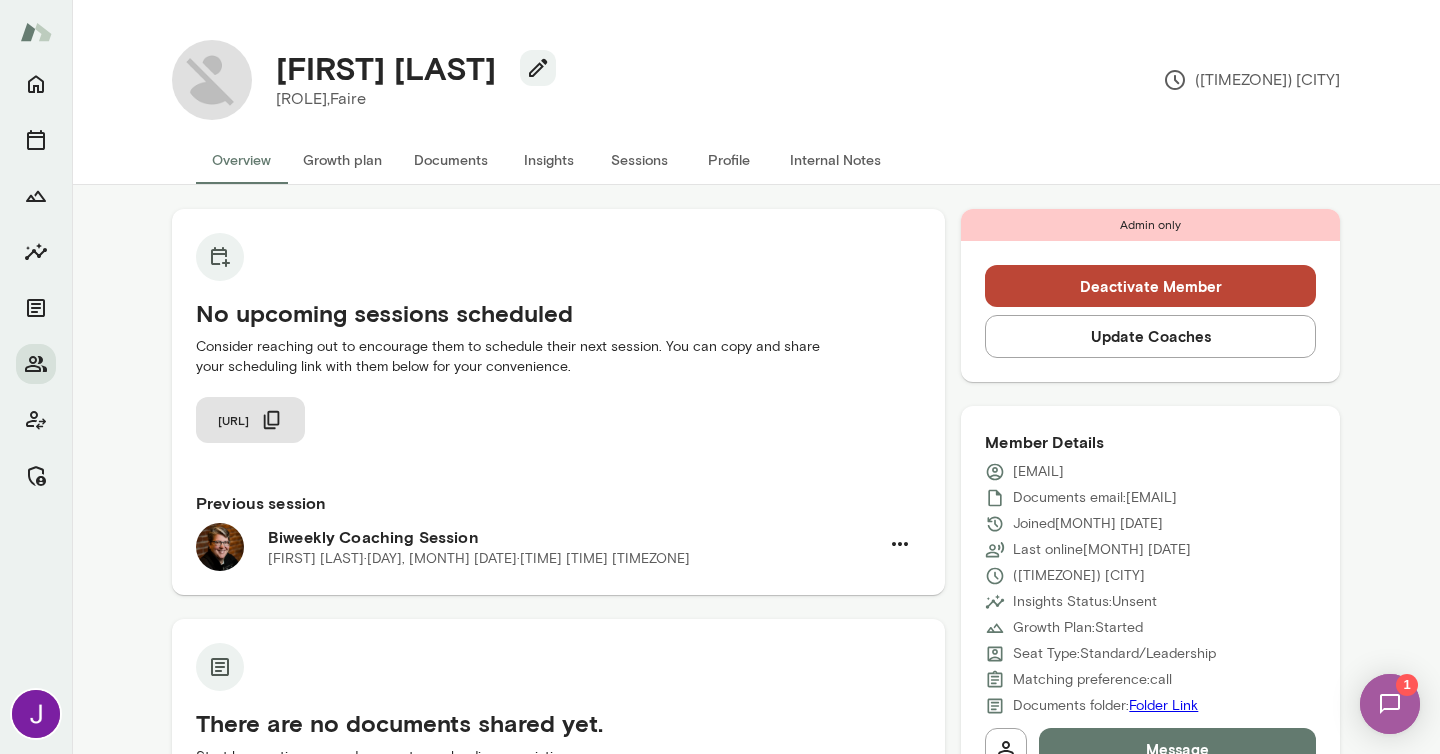 click on "[EMAIL]" at bounding box center [1038, 472] 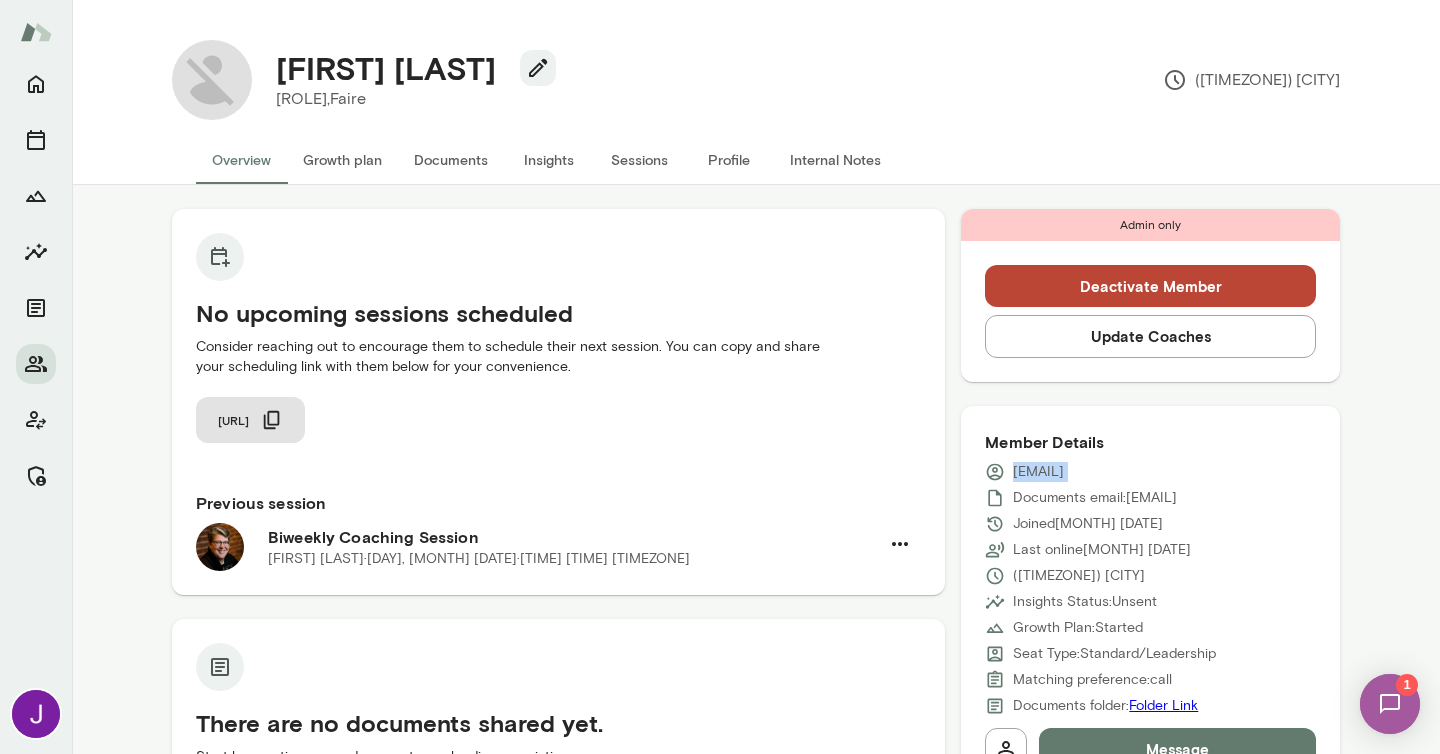 click on "ethan.root@faire.com" at bounding box center (1038, 472) 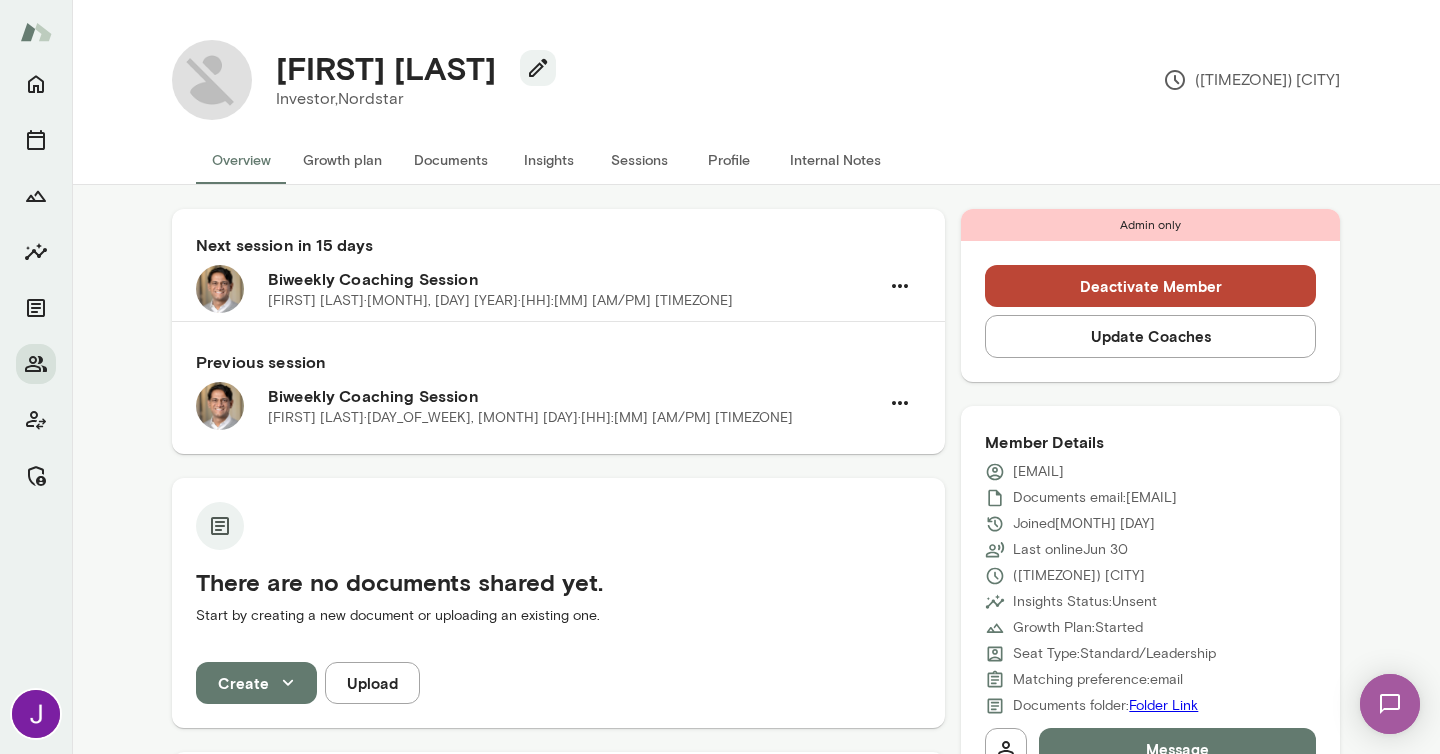 scroll, scrollTop: 0, scrollLeft: 0, axis: both 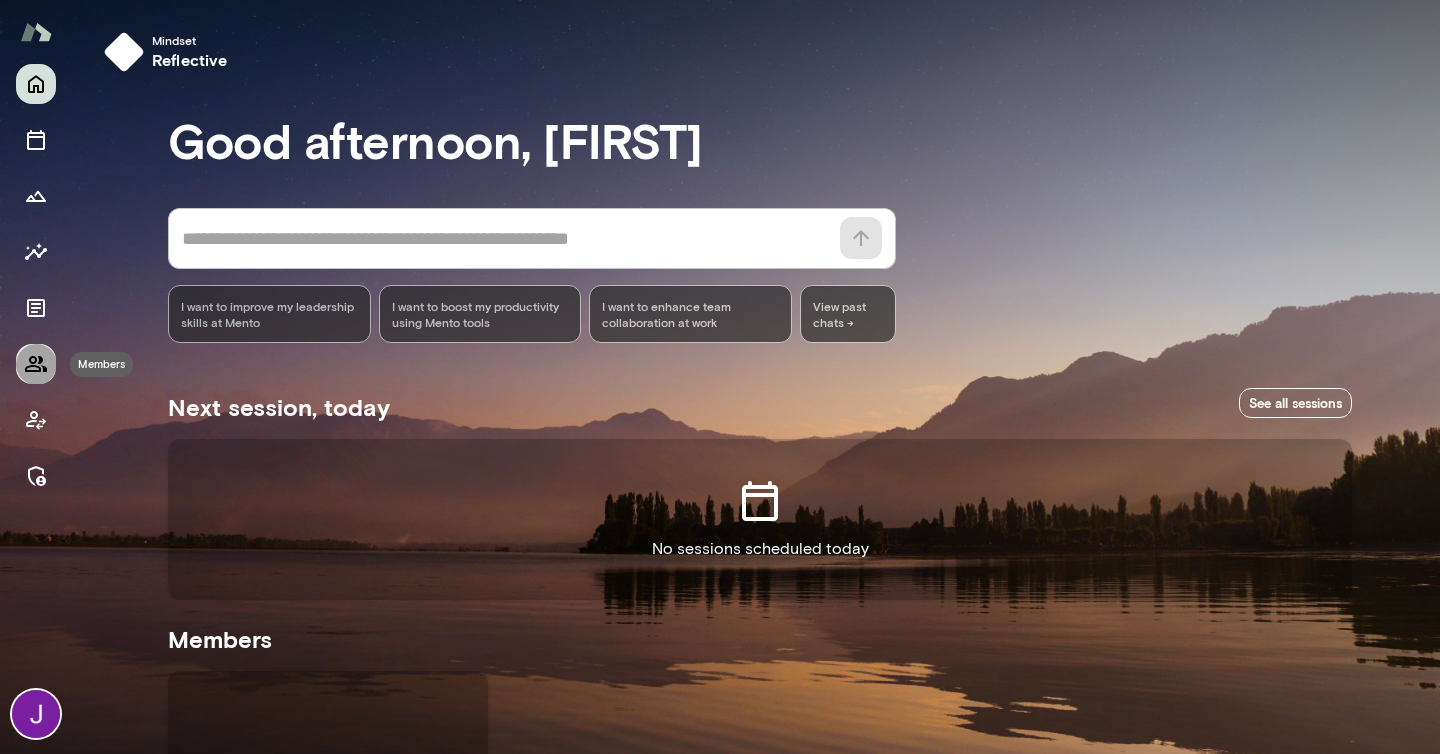 click at bounding box center [36, 364] 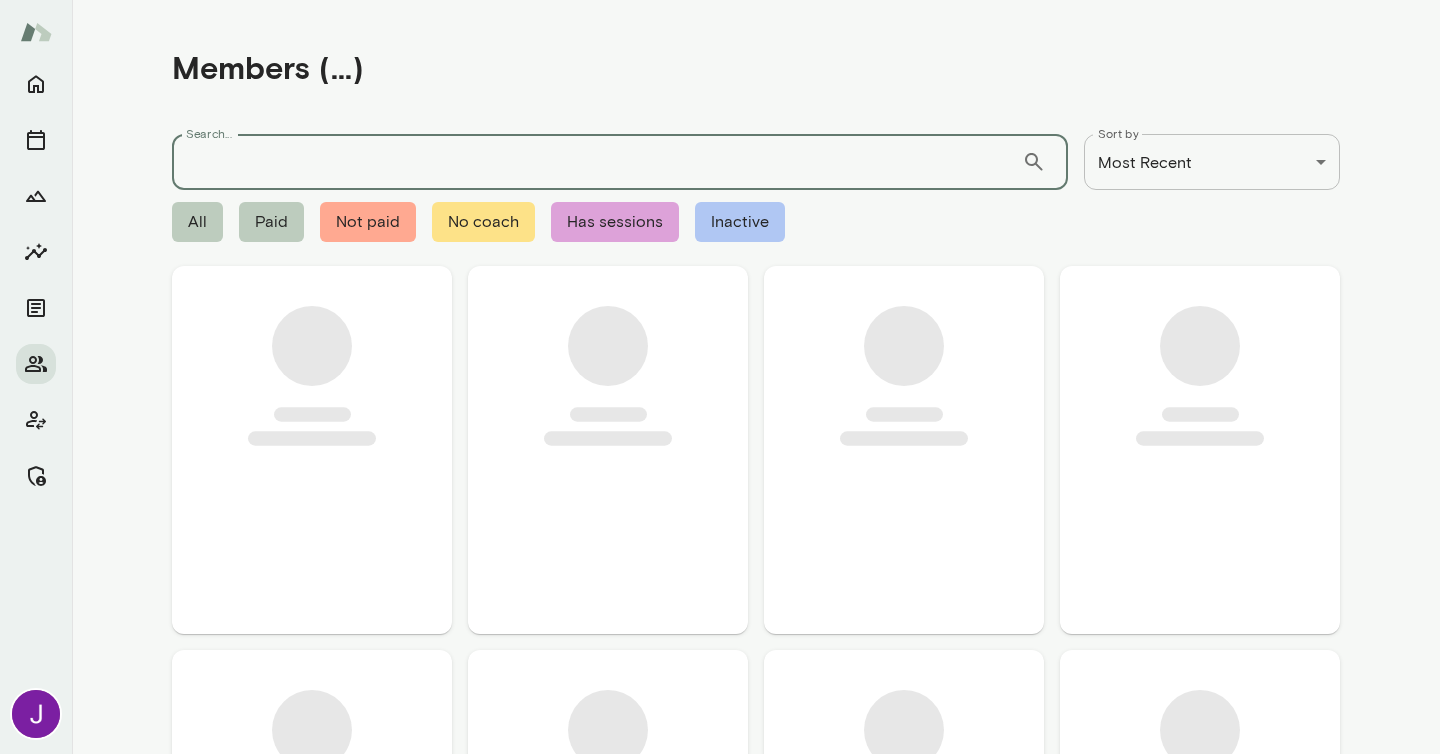 click on "Search..." at bounding box center (597, 162) 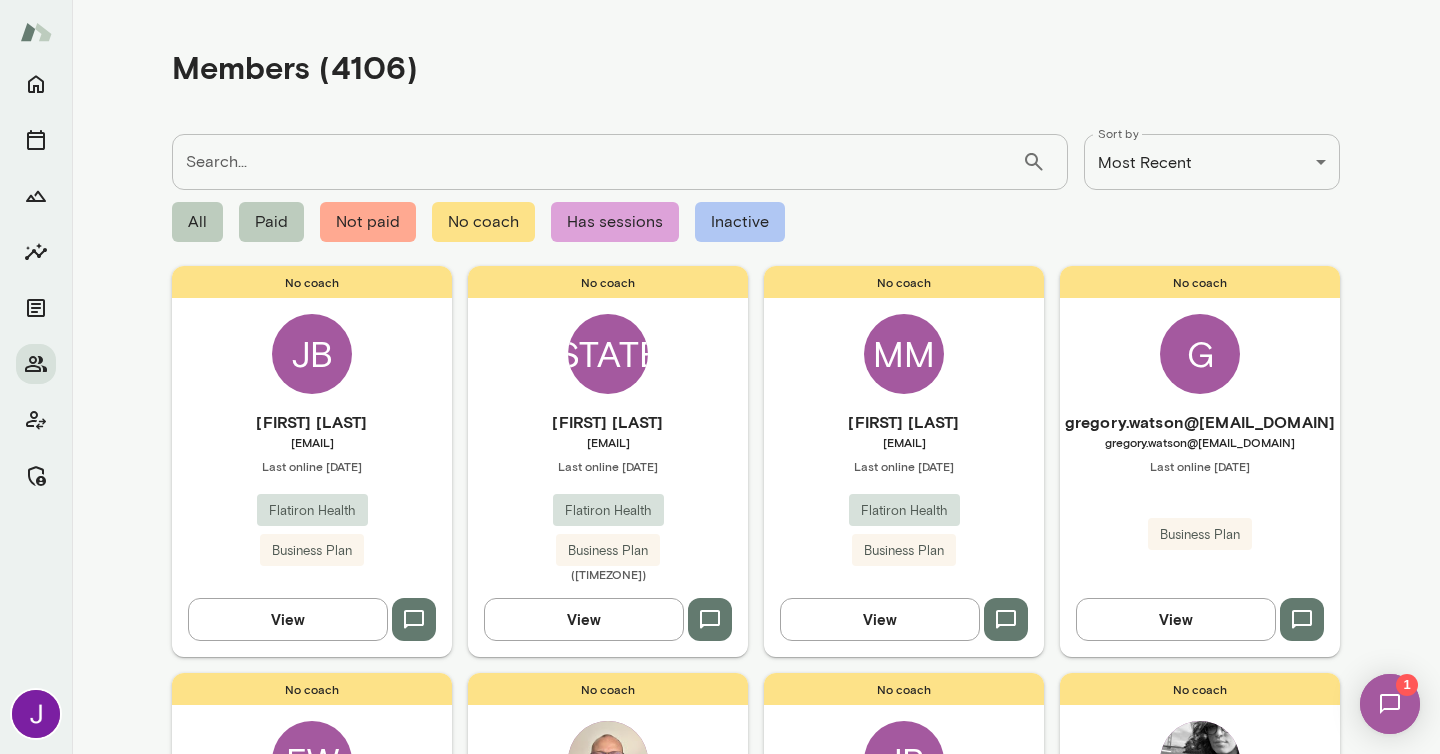 scroll, scrollTop: 0, scrollLeft: 0, axis: both 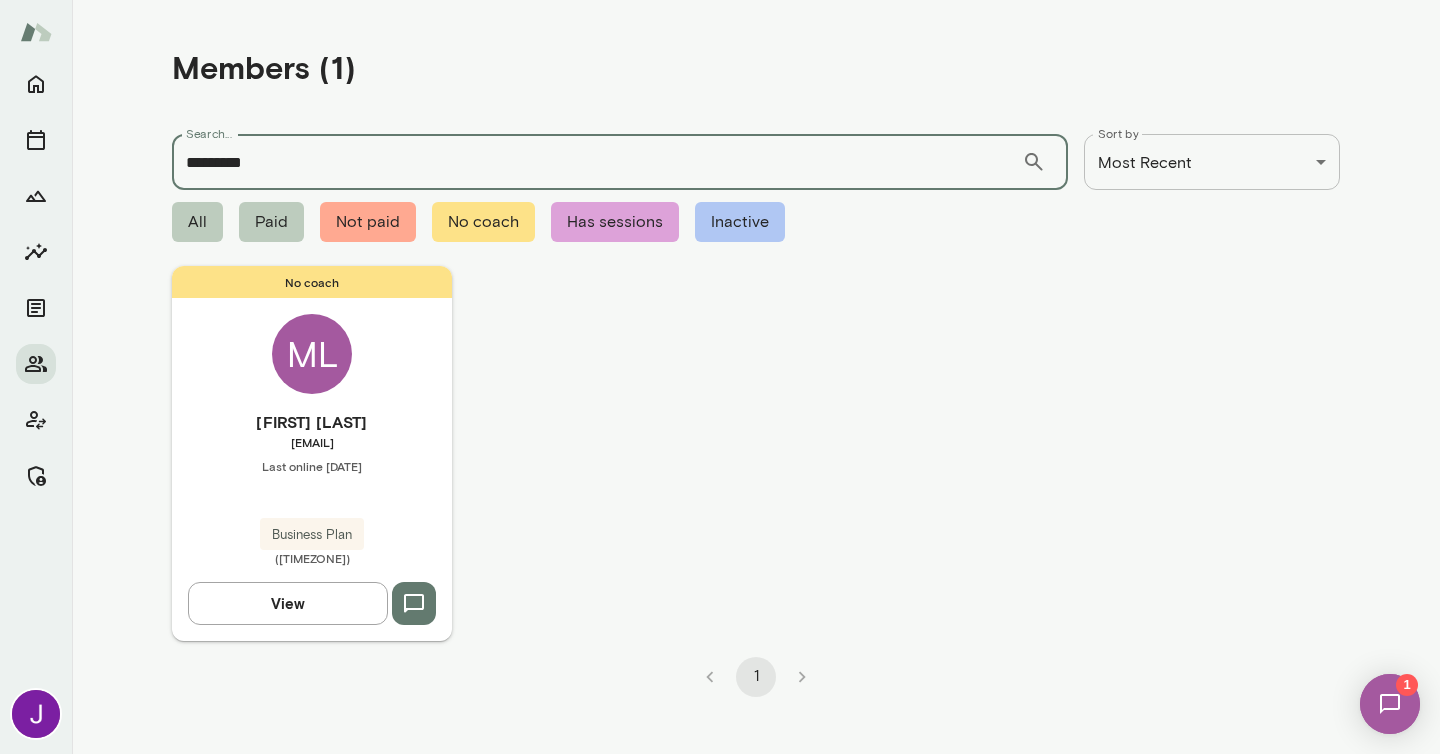 type on "*********" 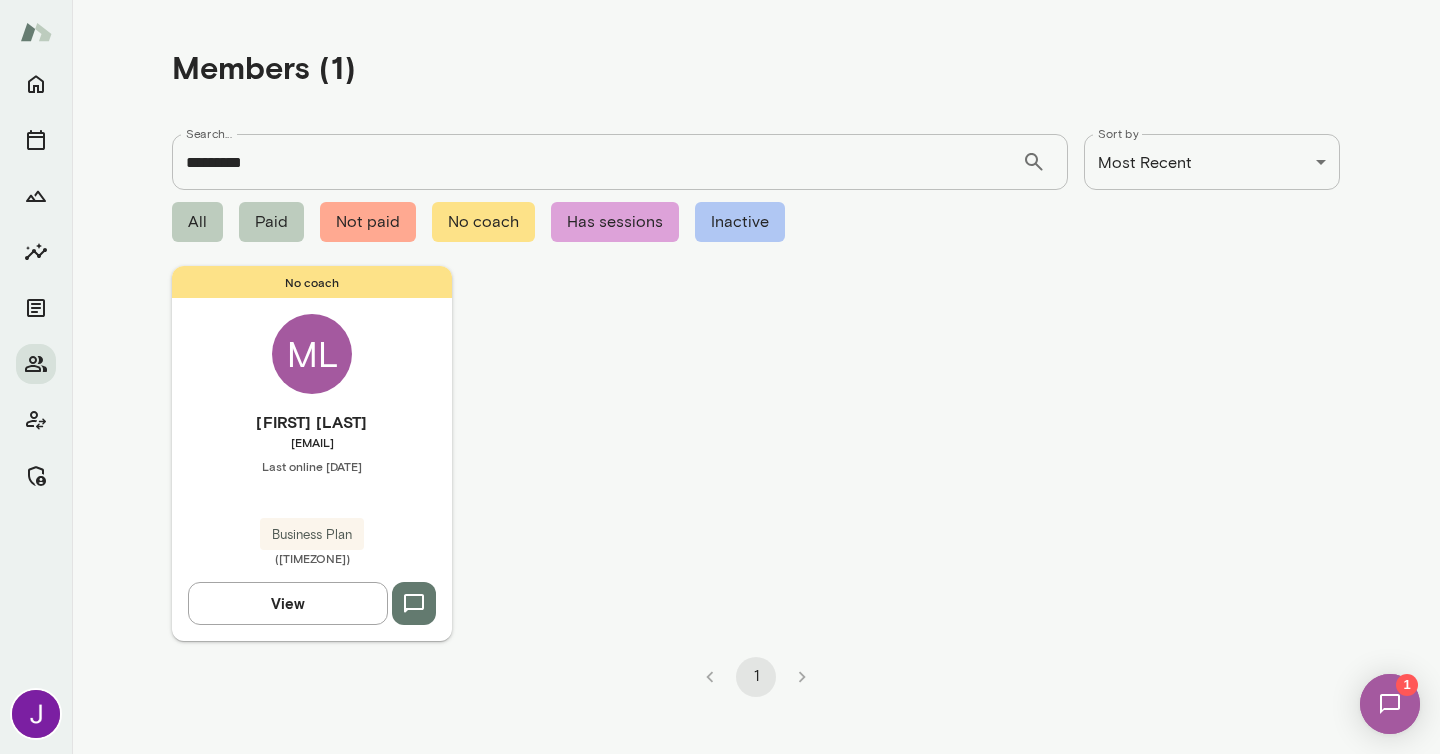 click on "No coach ML [FIRST] [LAST] [EMAIL_DOMAIN] Last online [DATE] Business Plan (Mountain Time) View" at bounding box center (312, 453) 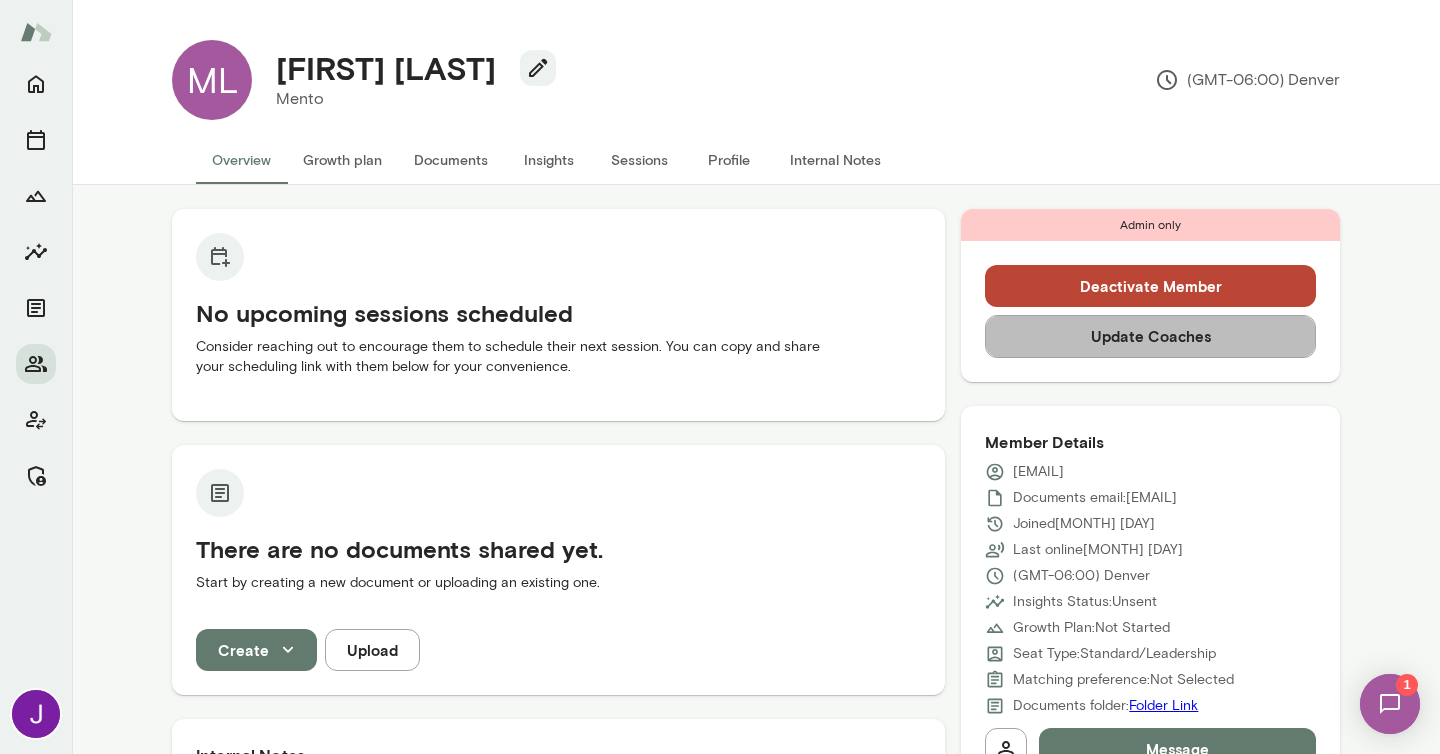 click on "Update Coaches" at bounding box center [1150, 336] 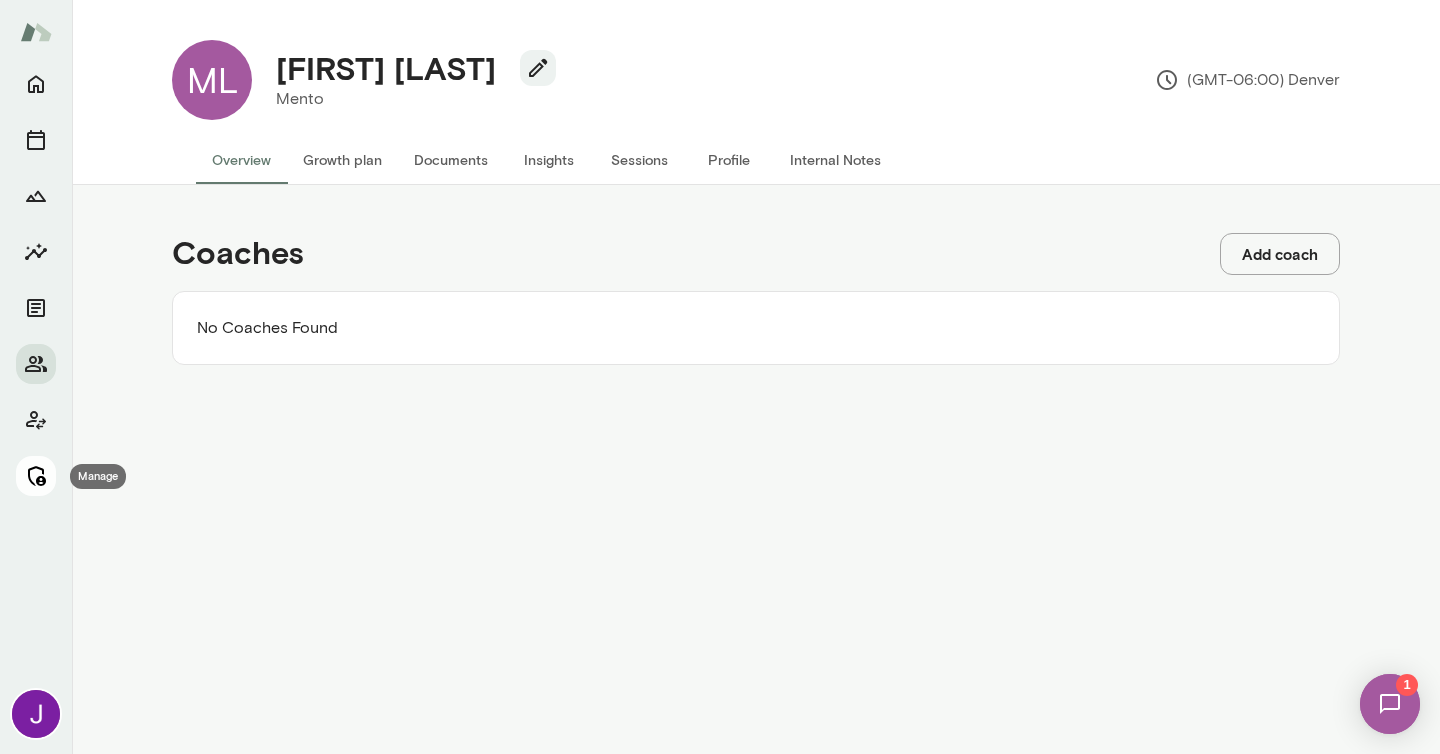 click at bounding box center (36, 476) 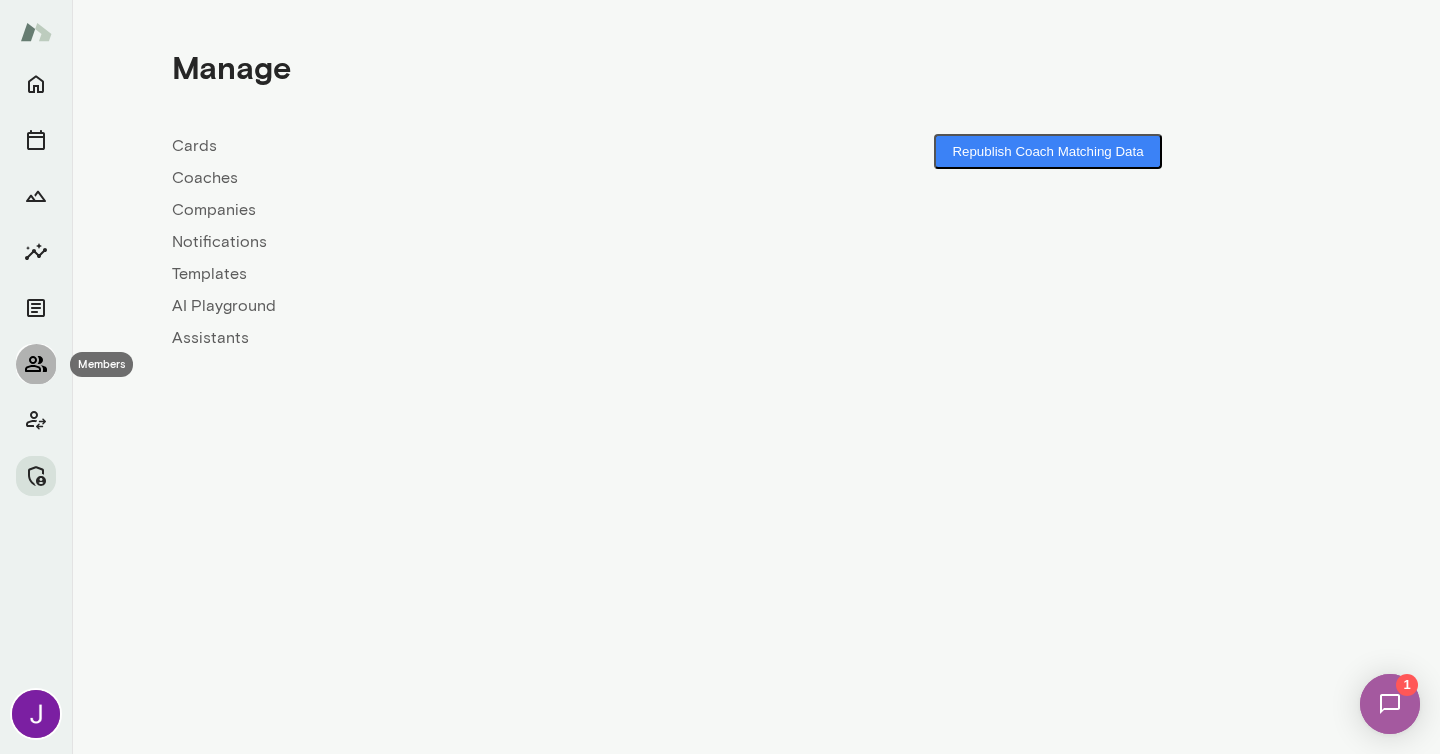 click at bounding box center (36, 364) 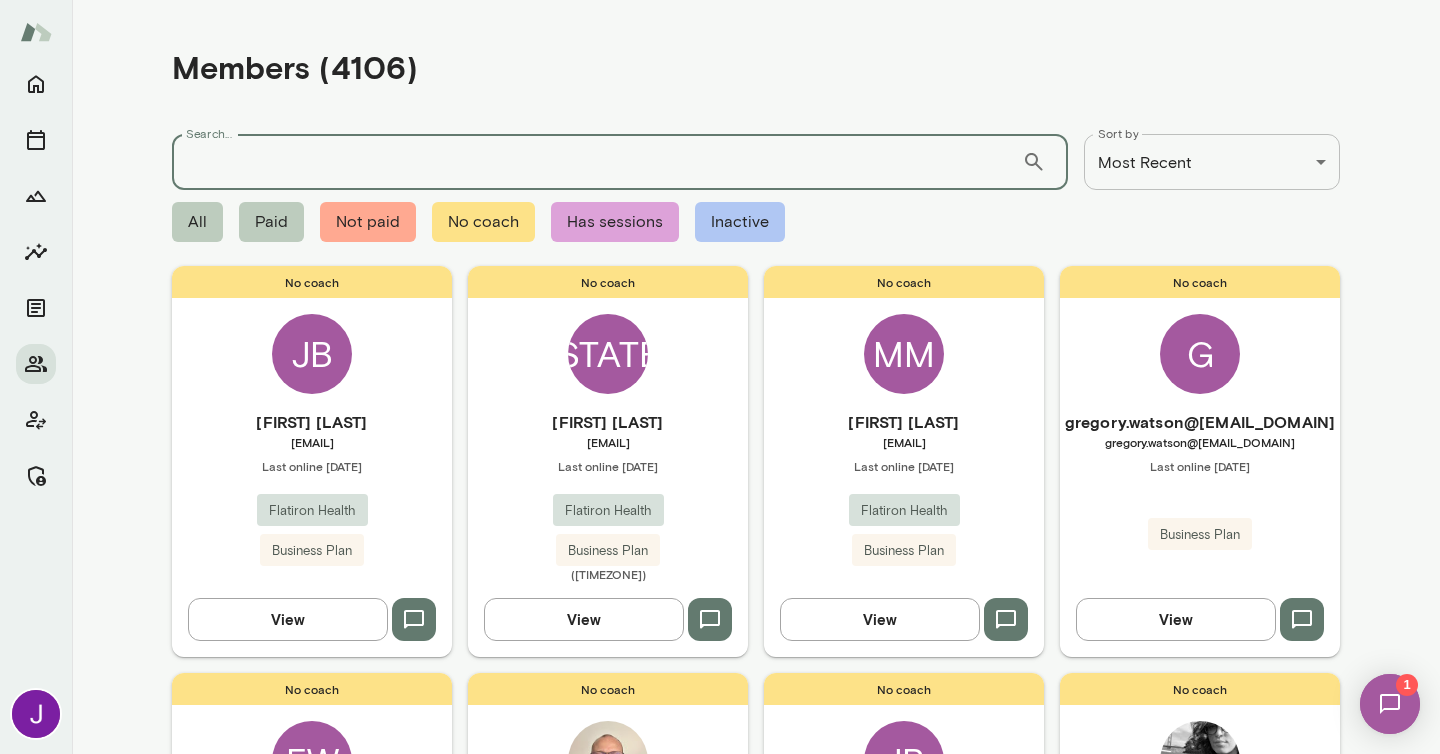 click on "Search..." at bounding box center (597, 162) 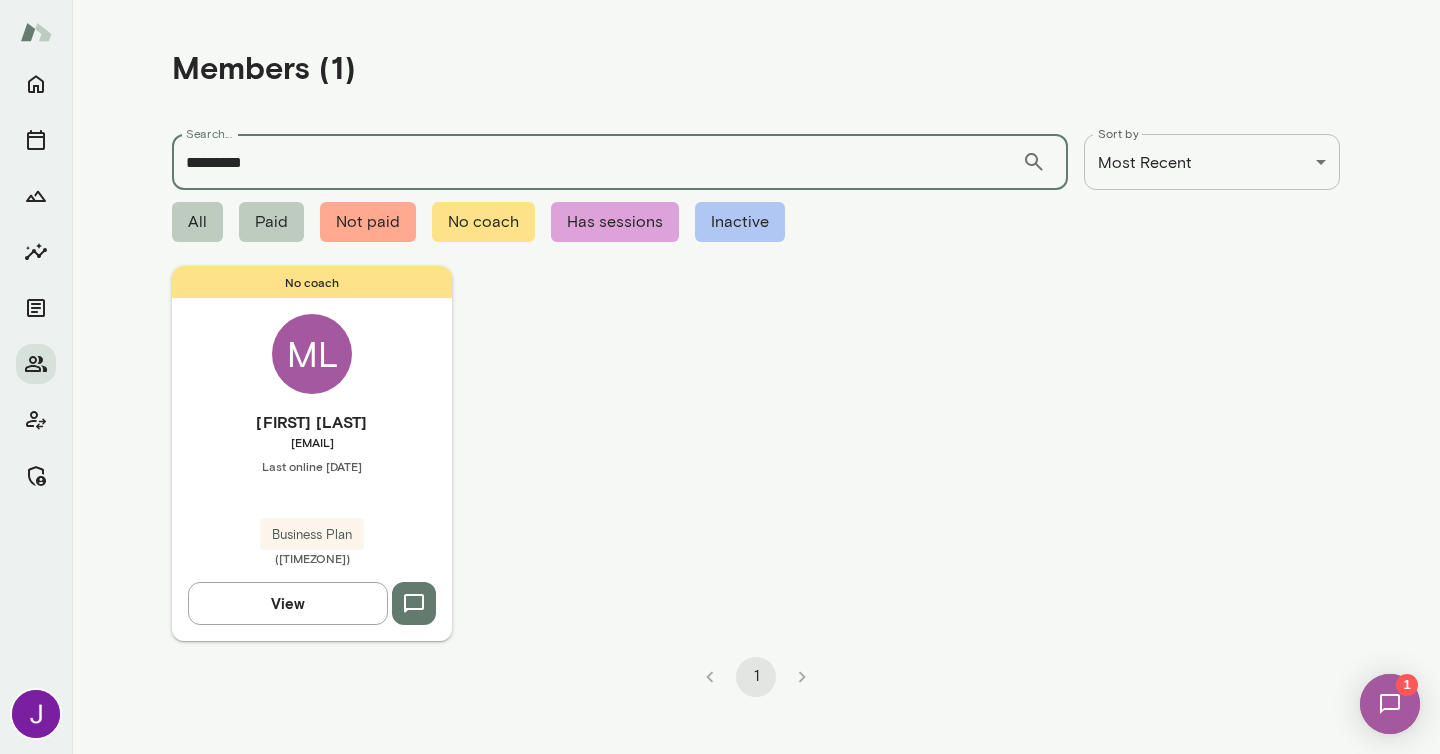 type on "*********" 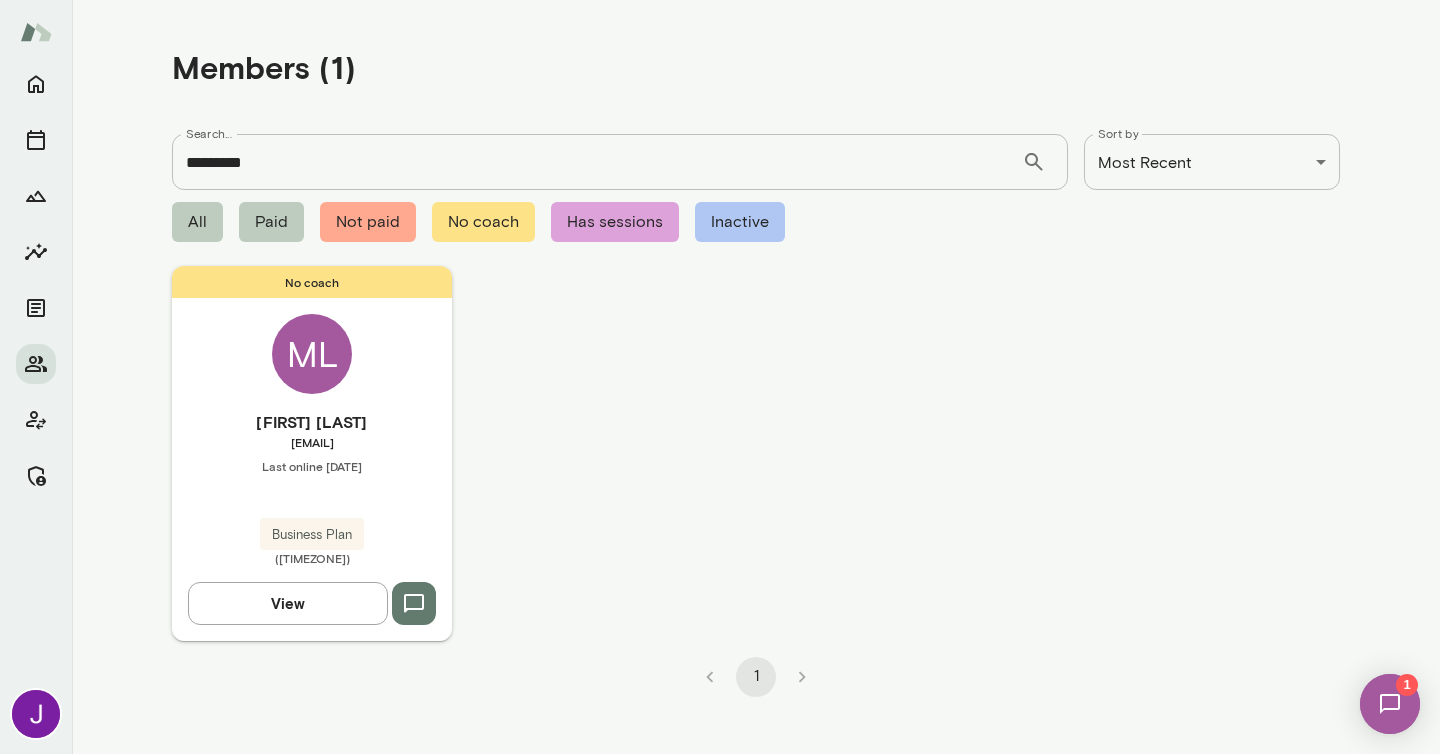 click on "[FIRST] [LAST]" at bounding box center [312, 422] 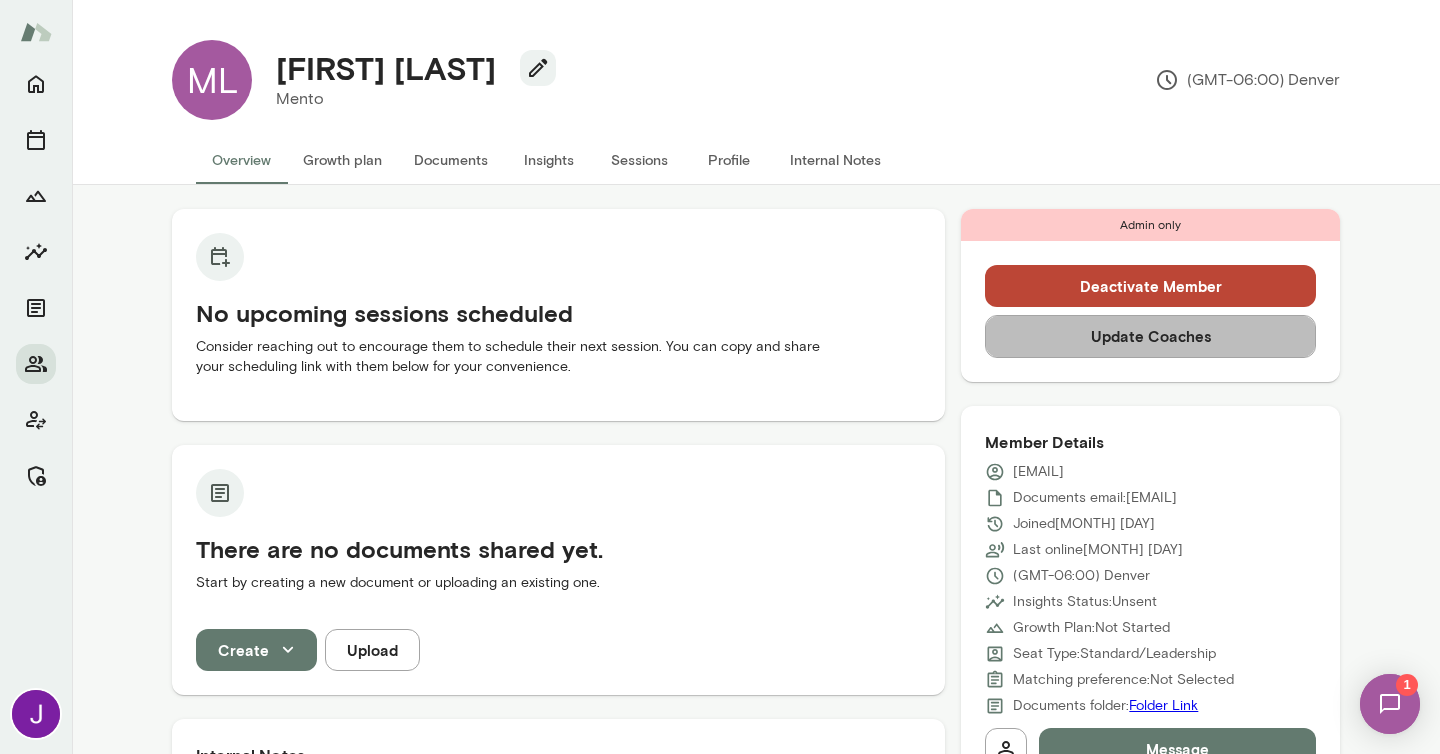 click on "Update Coaches" at bounding box center (1150, 336) 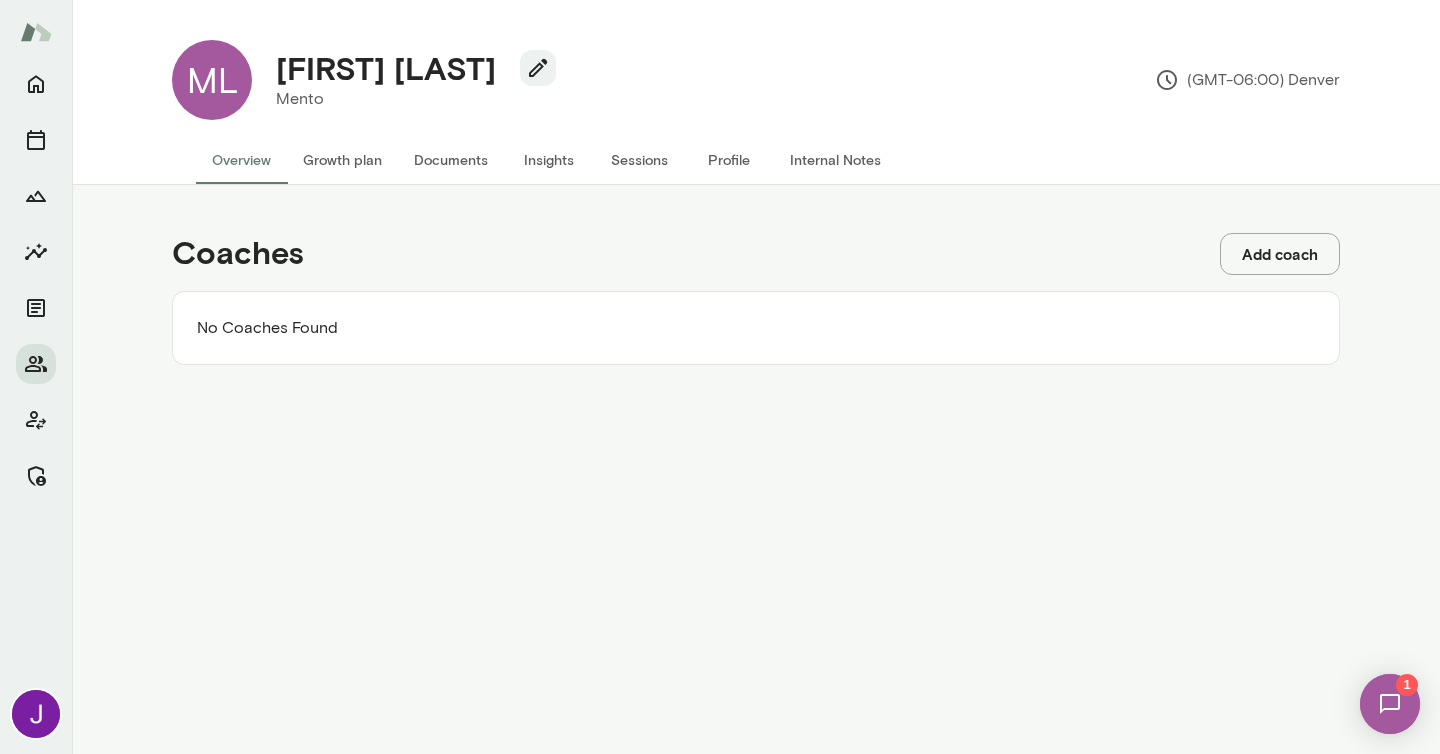 click on "Add coach" at bounding box center [1280, 254] 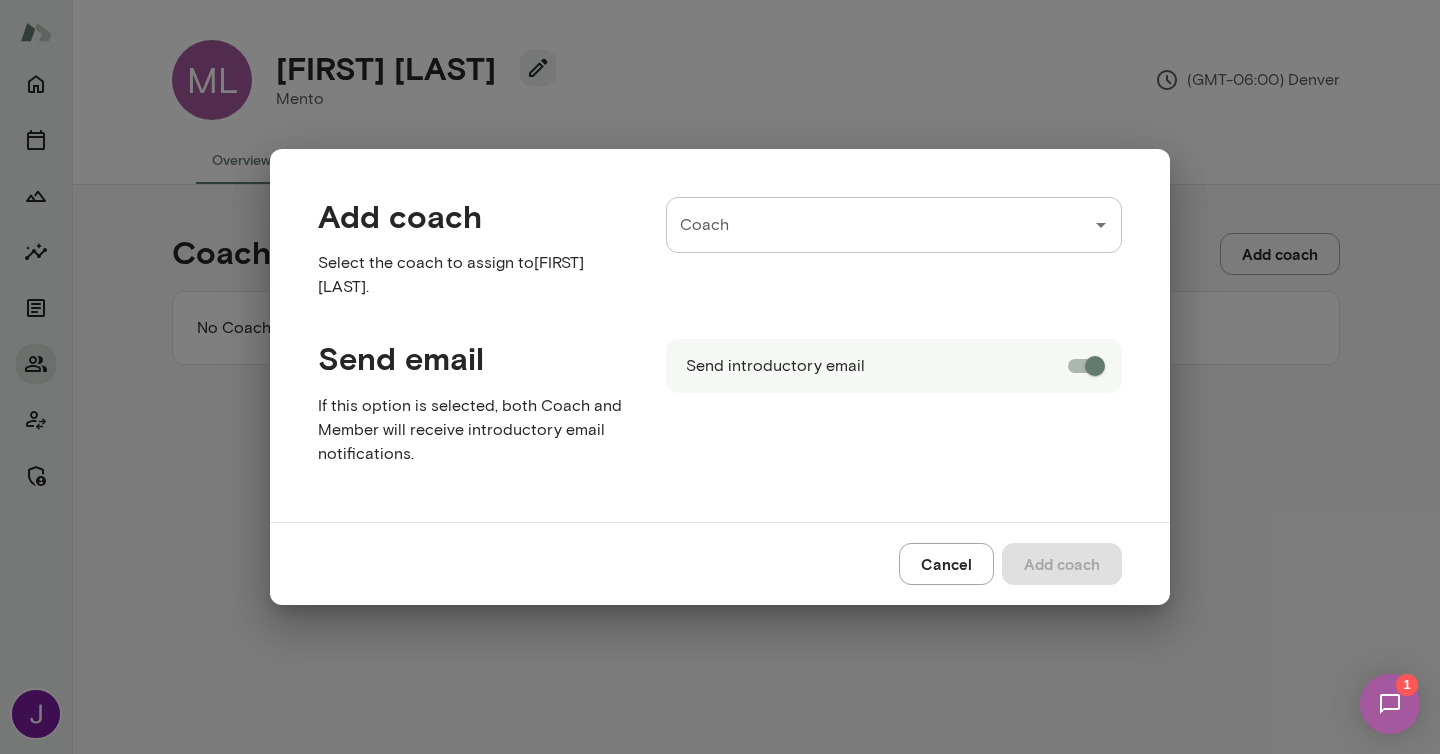 click on "Coach" at bounding box center (879, 225) 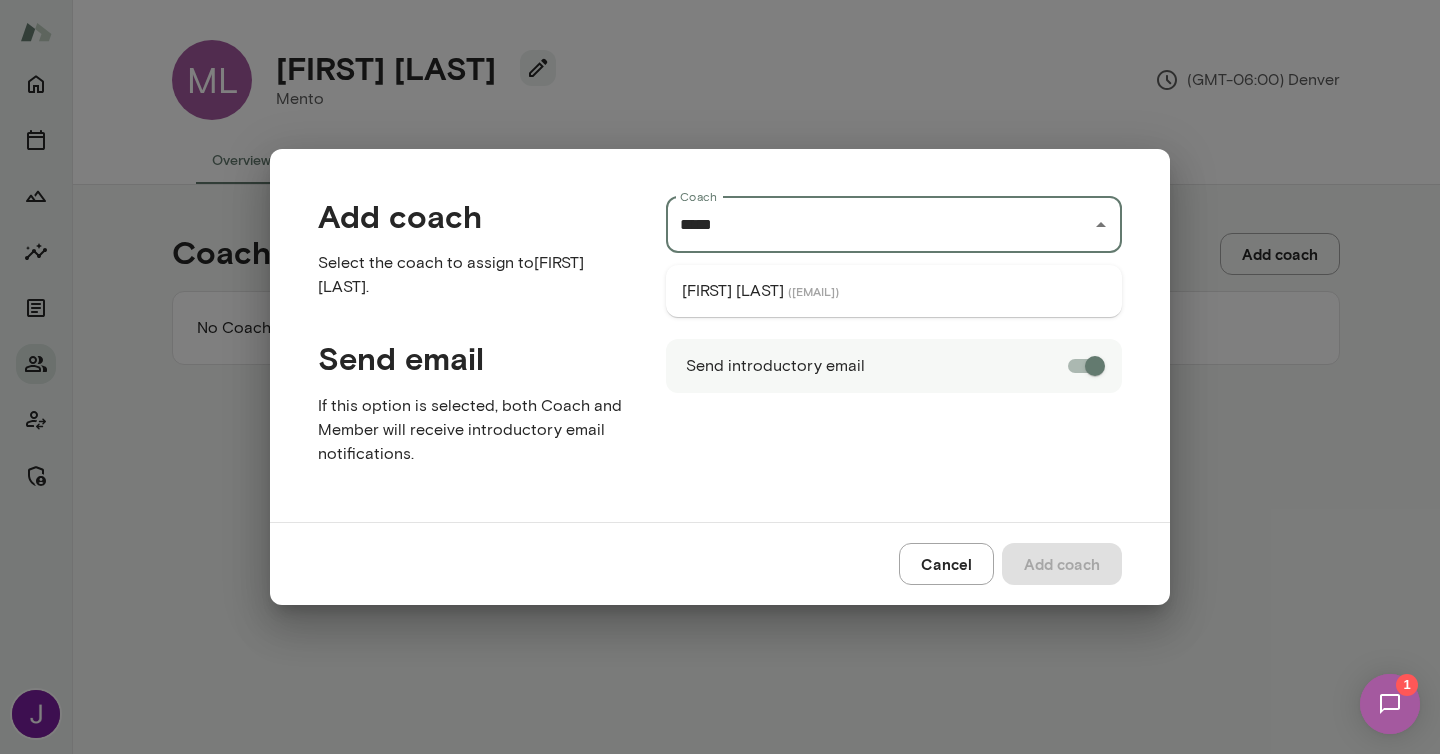 click on "( [EMAIL] )" at bounding box center (813, 291) 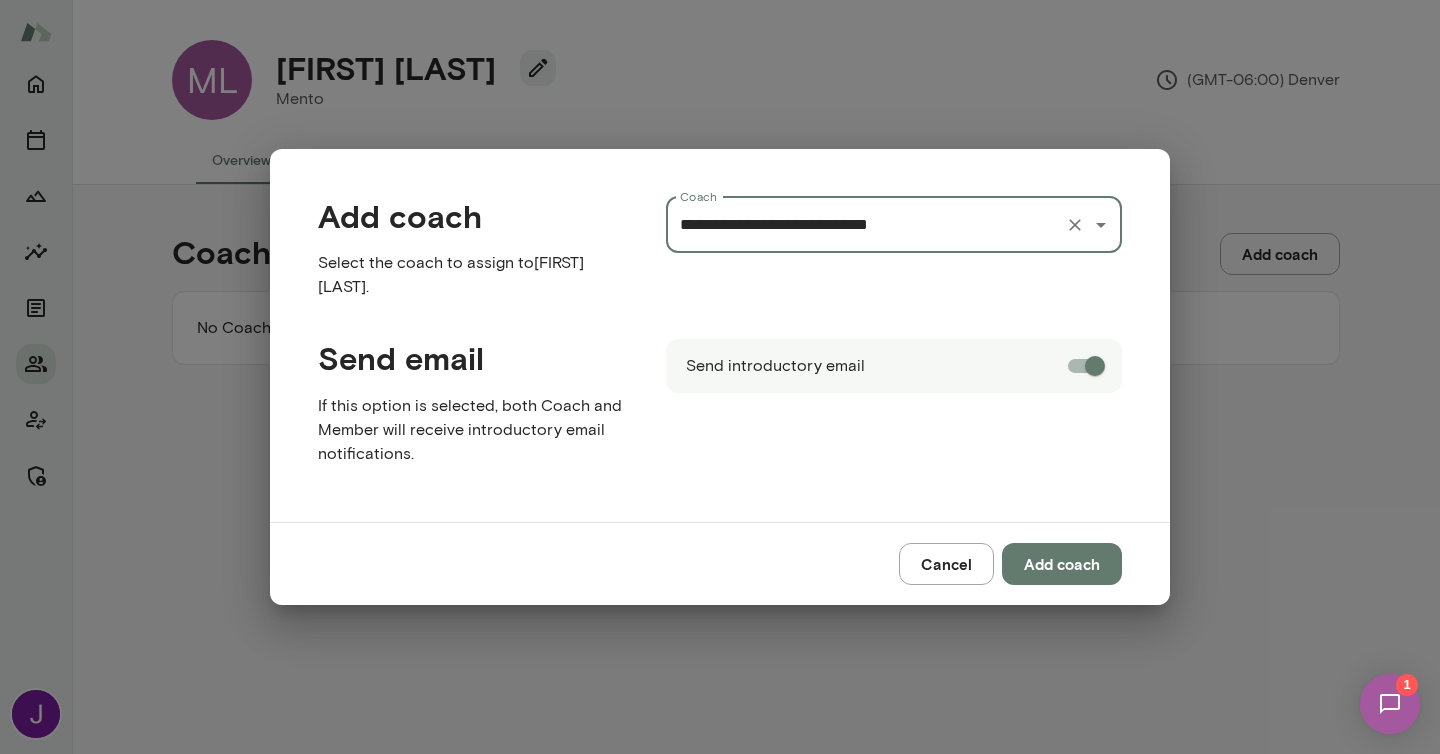 type on "**********" 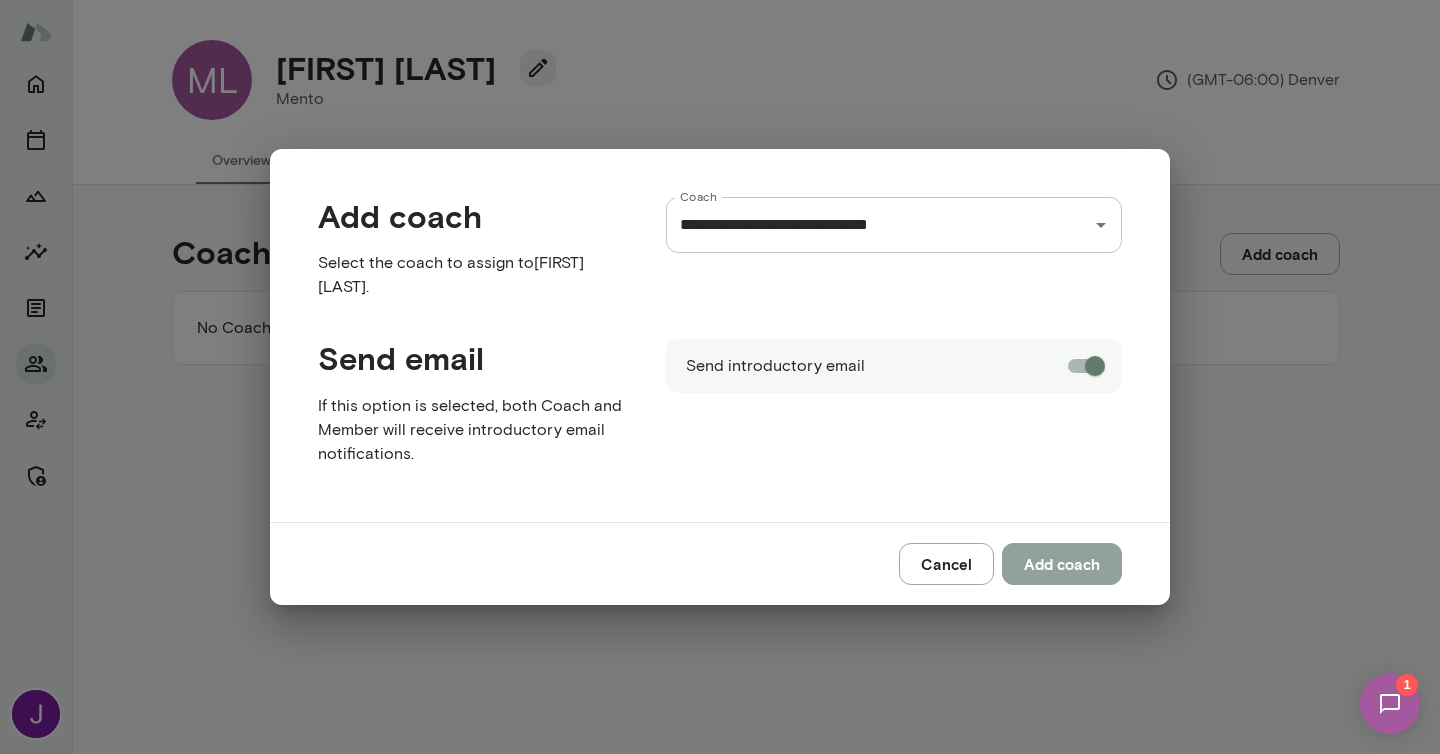 click on "Add coach" at bounding box center [1062, 564] 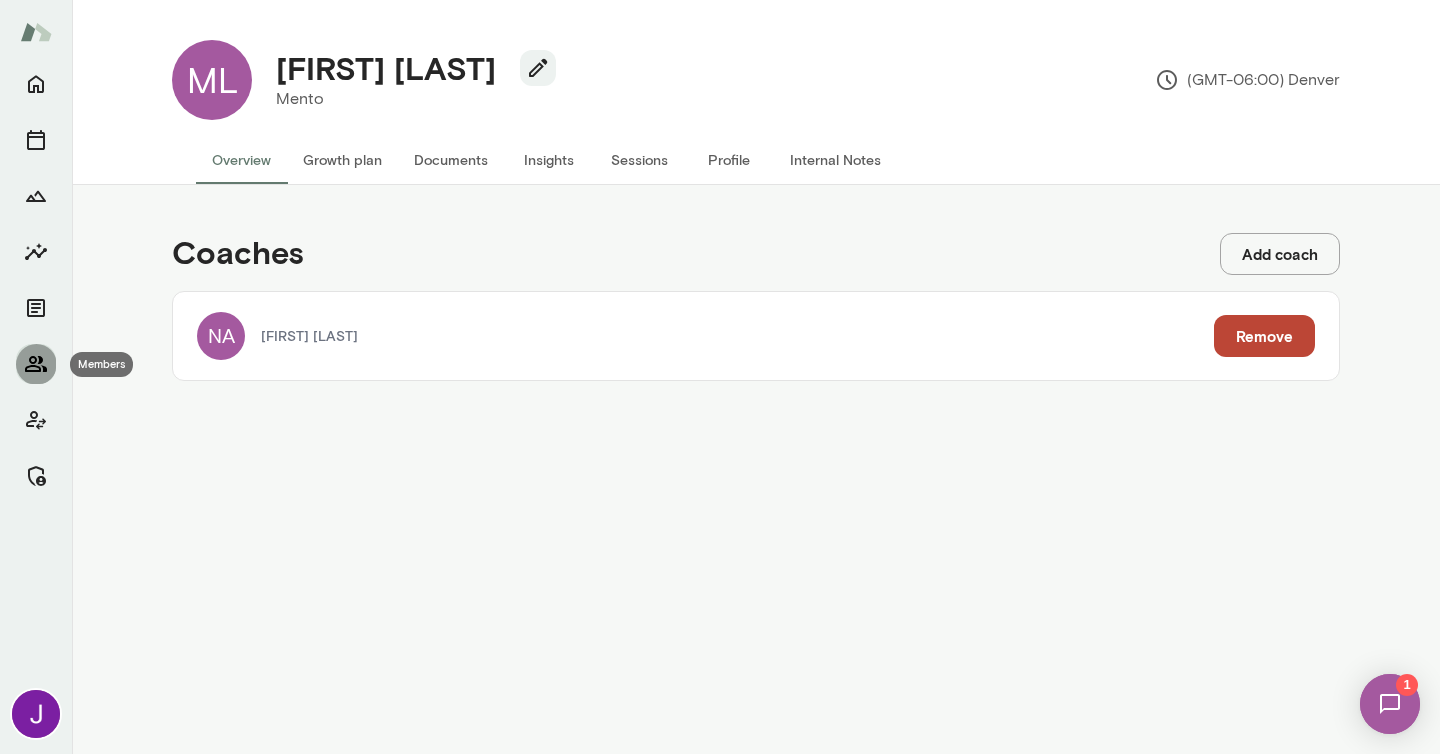 click at bounding box center (36, 364) 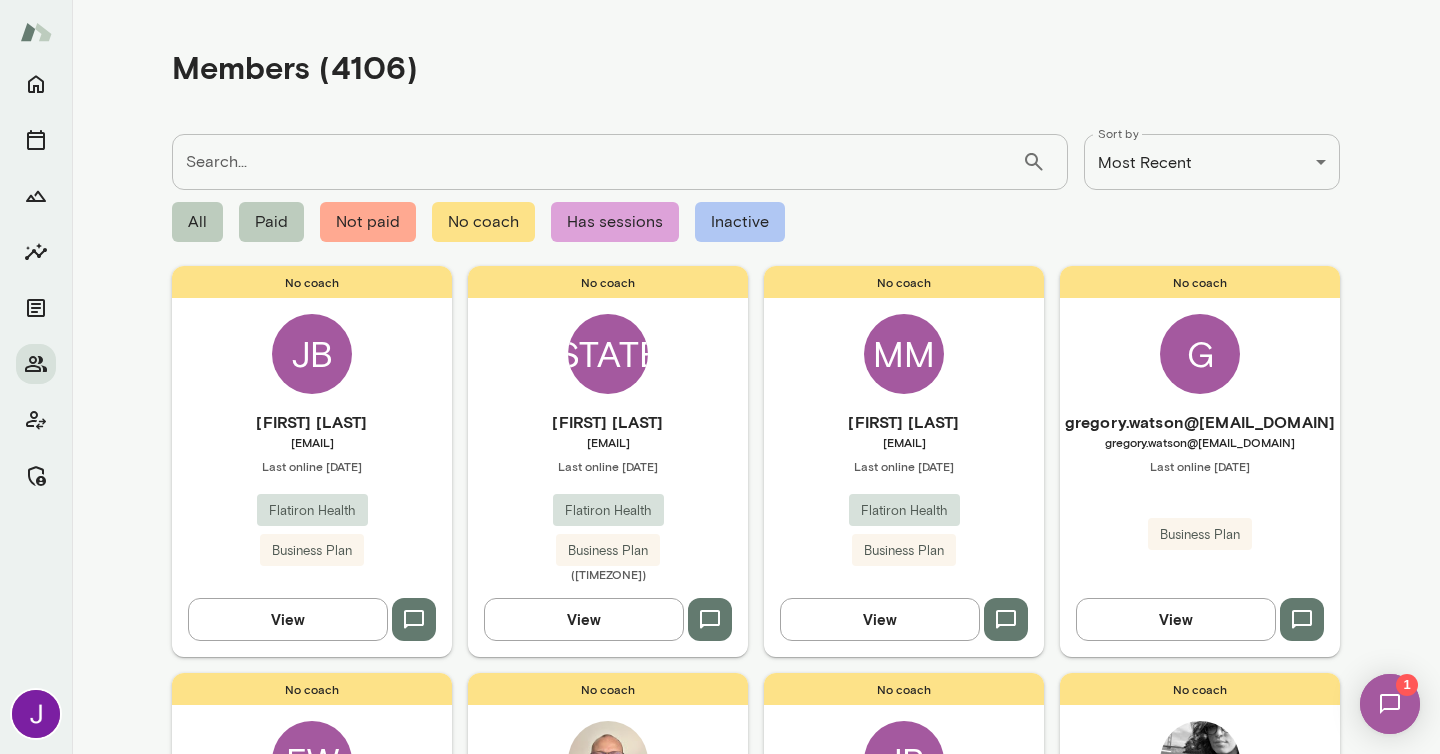 click on "Search..." at bounding box center (597, 162) 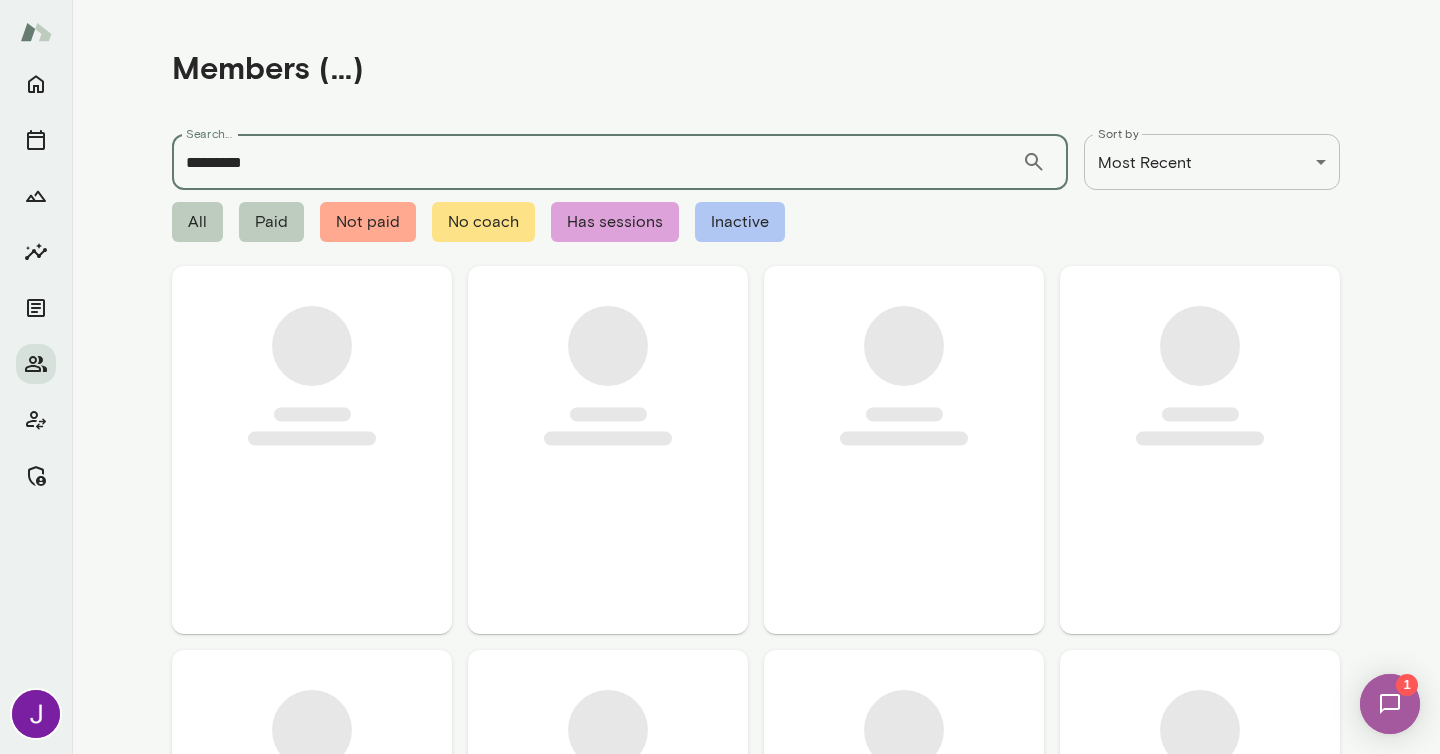 type on "*********" 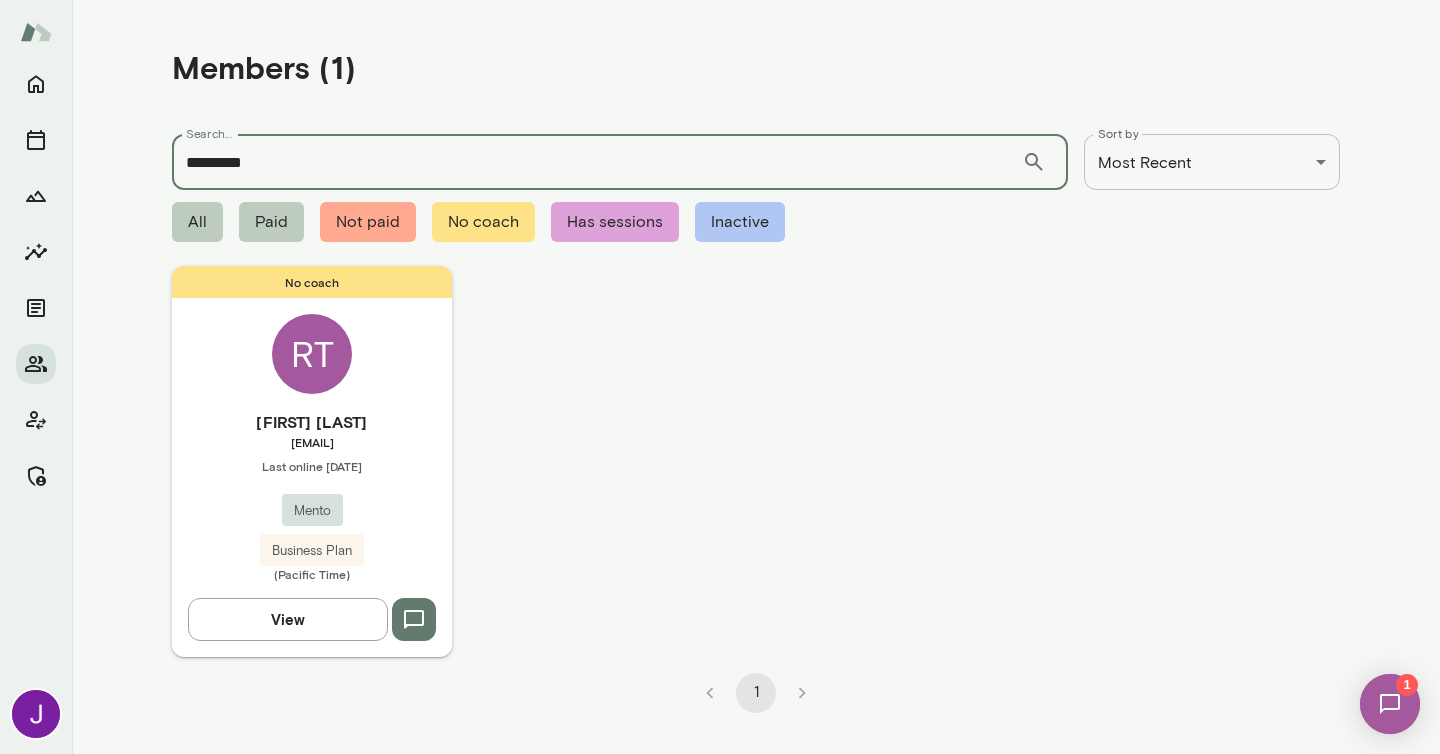 click on "[EMAIL]" at bounding box center (312, 442) 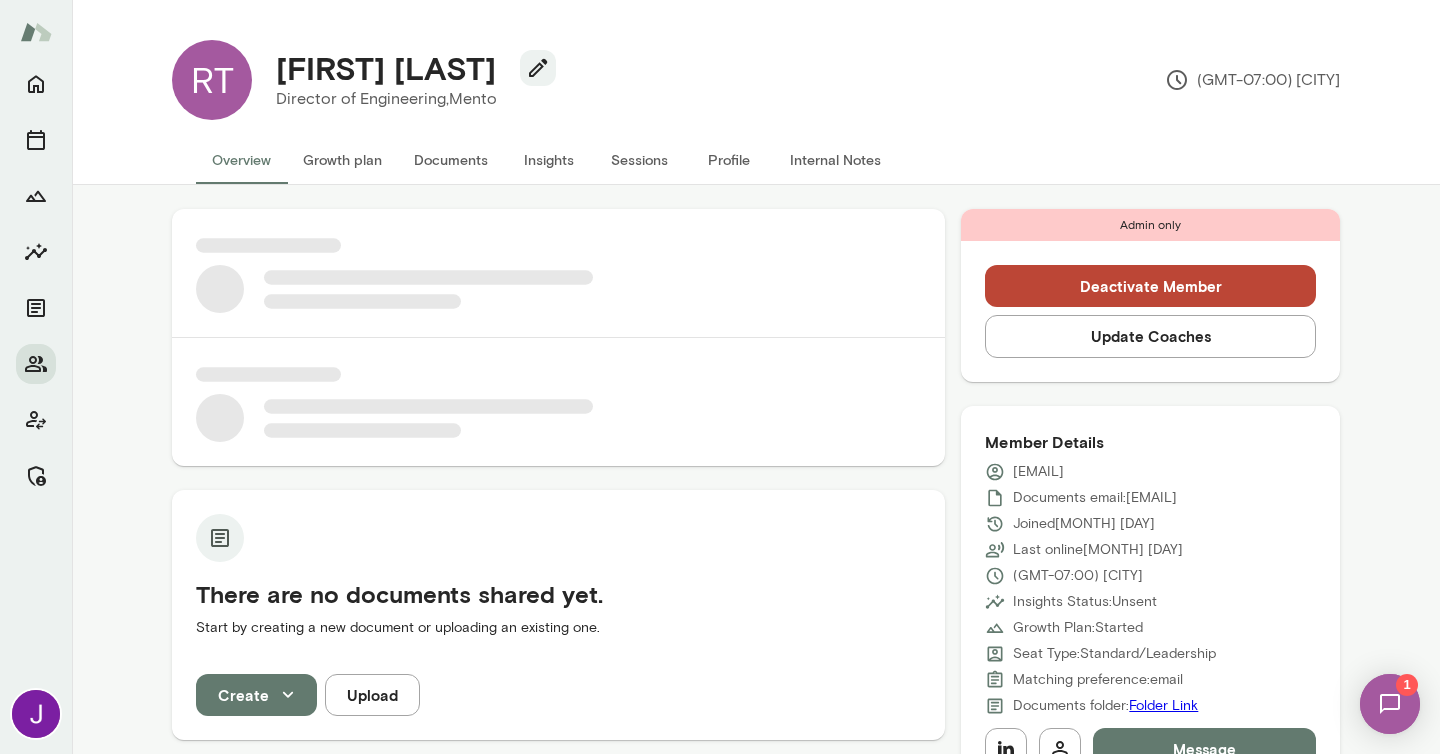 click on "Update Coaches" at bounding box center [1150, 336] 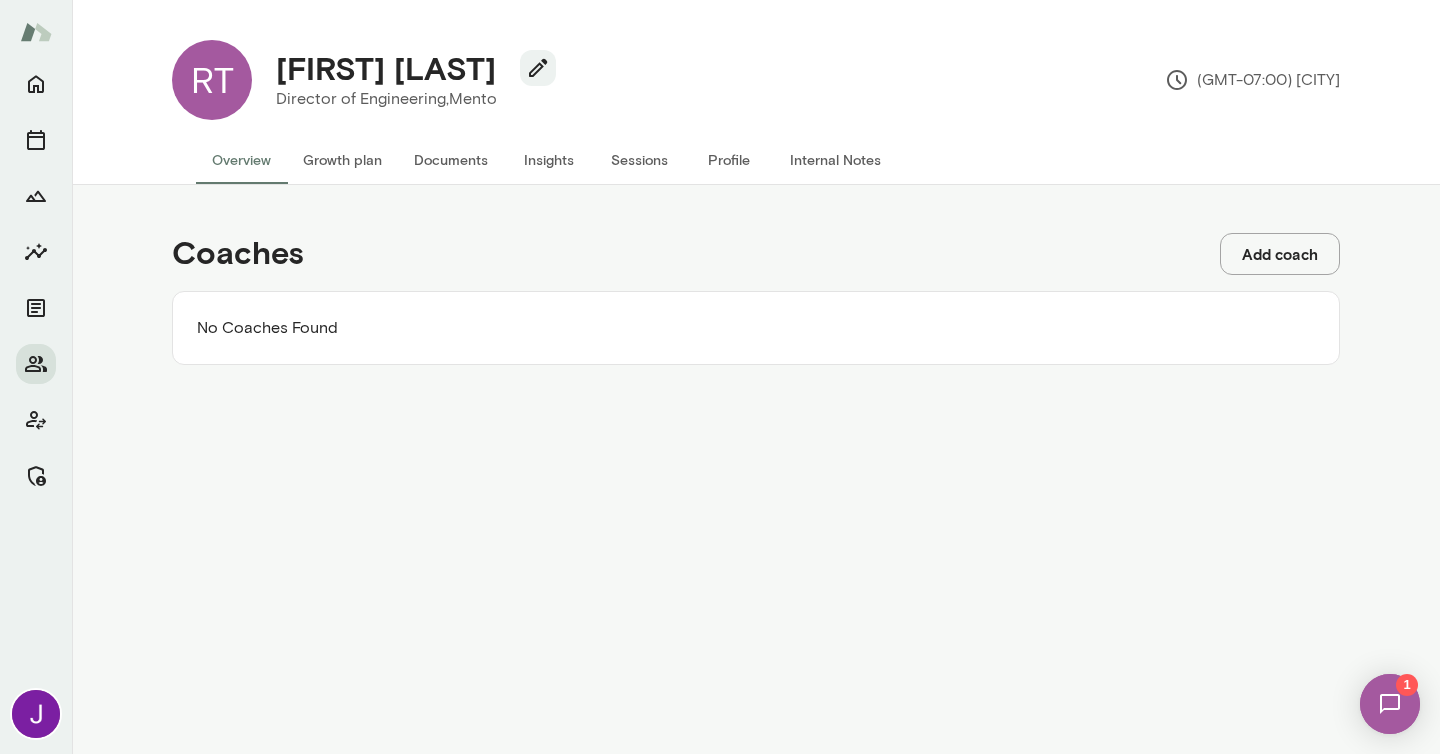 click on "Add coach" at bounding box center (1280, 254) 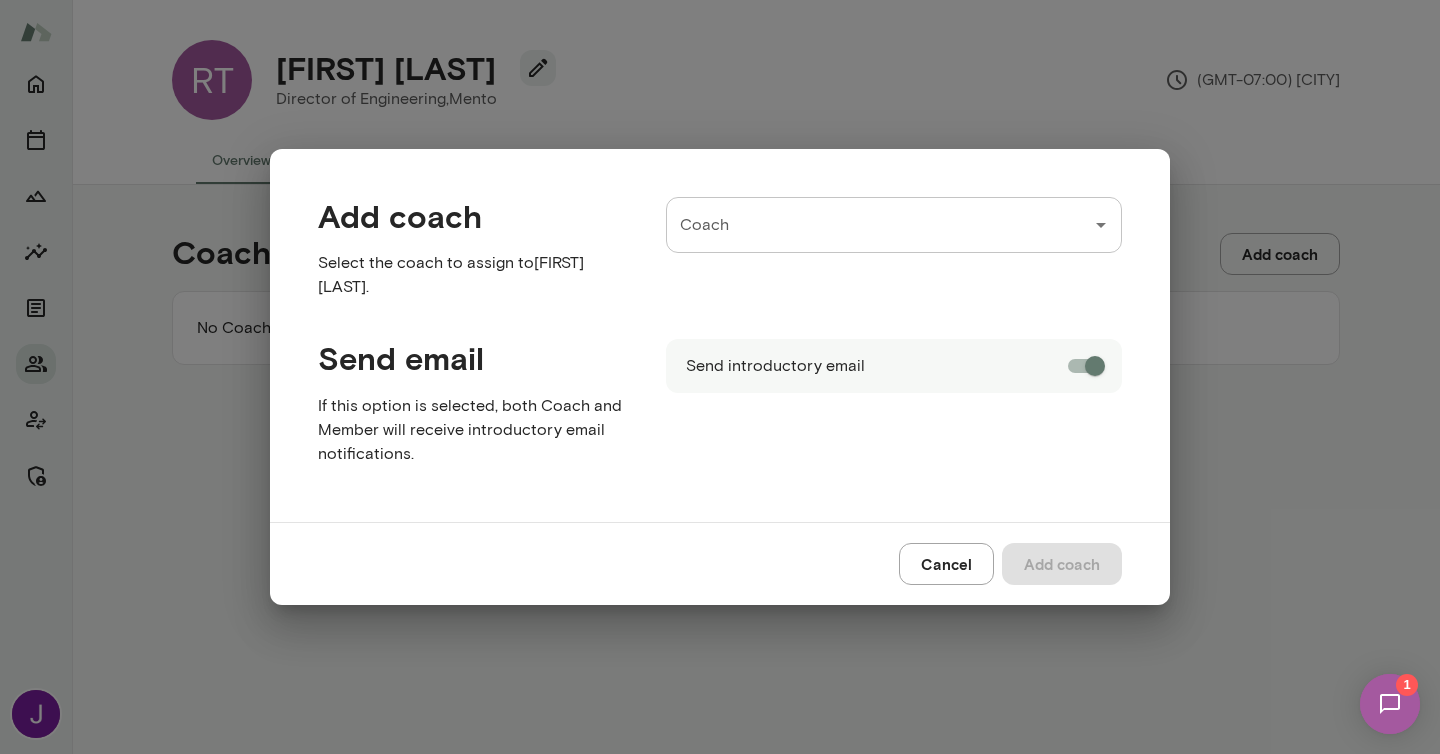 click on "Coach Coach" at bounding box center (894, 225) 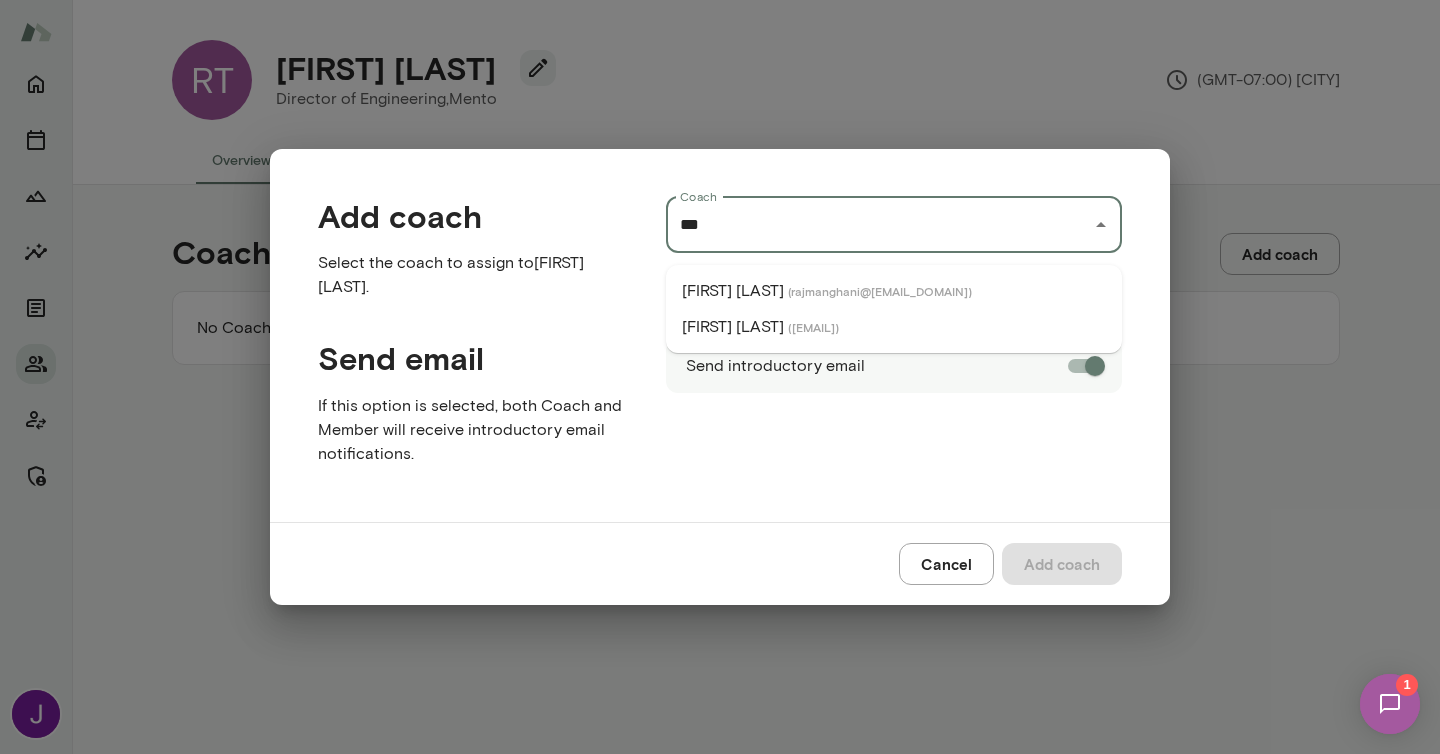 click on "[FIRST] [LAST]" at bounding box center (733, 291) 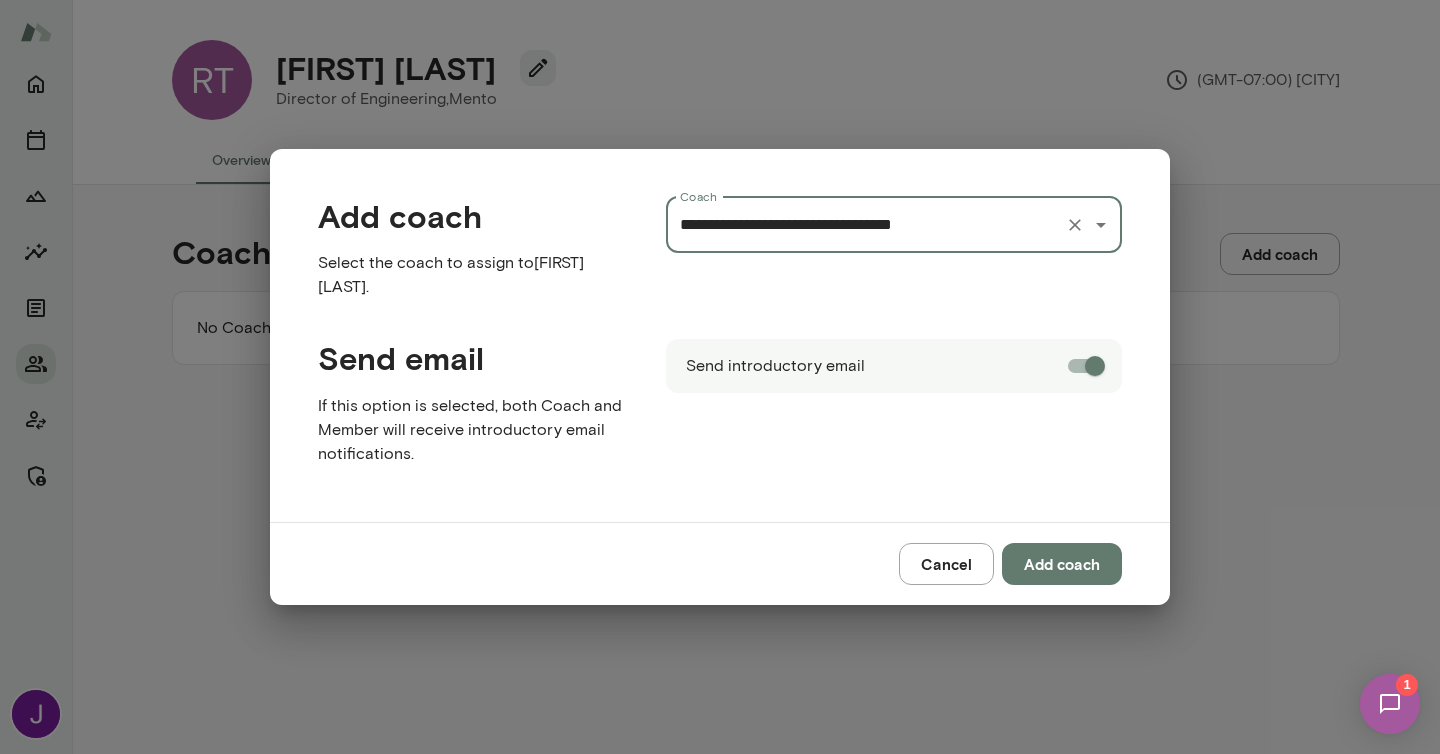 type on "**********" 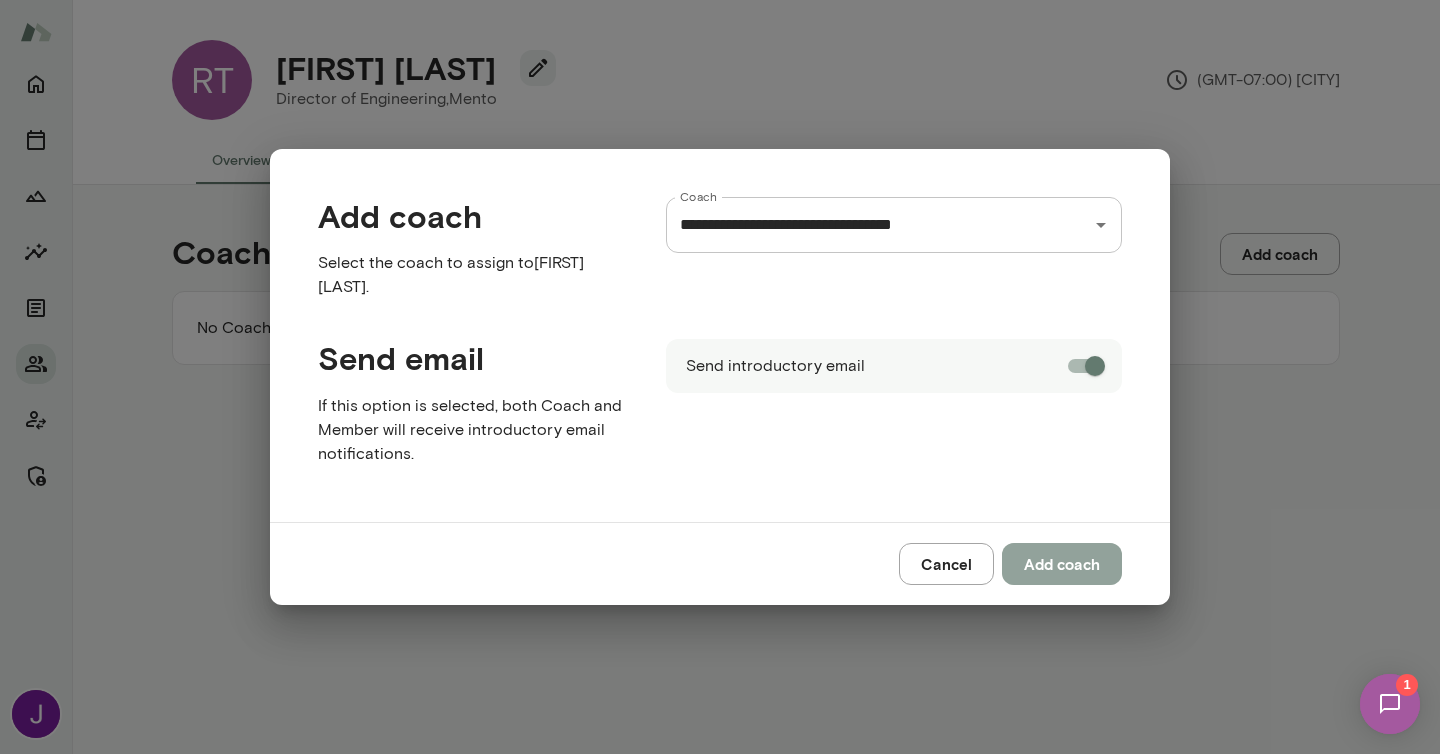 click on "Add coach" at bounding box center [1062, 564] 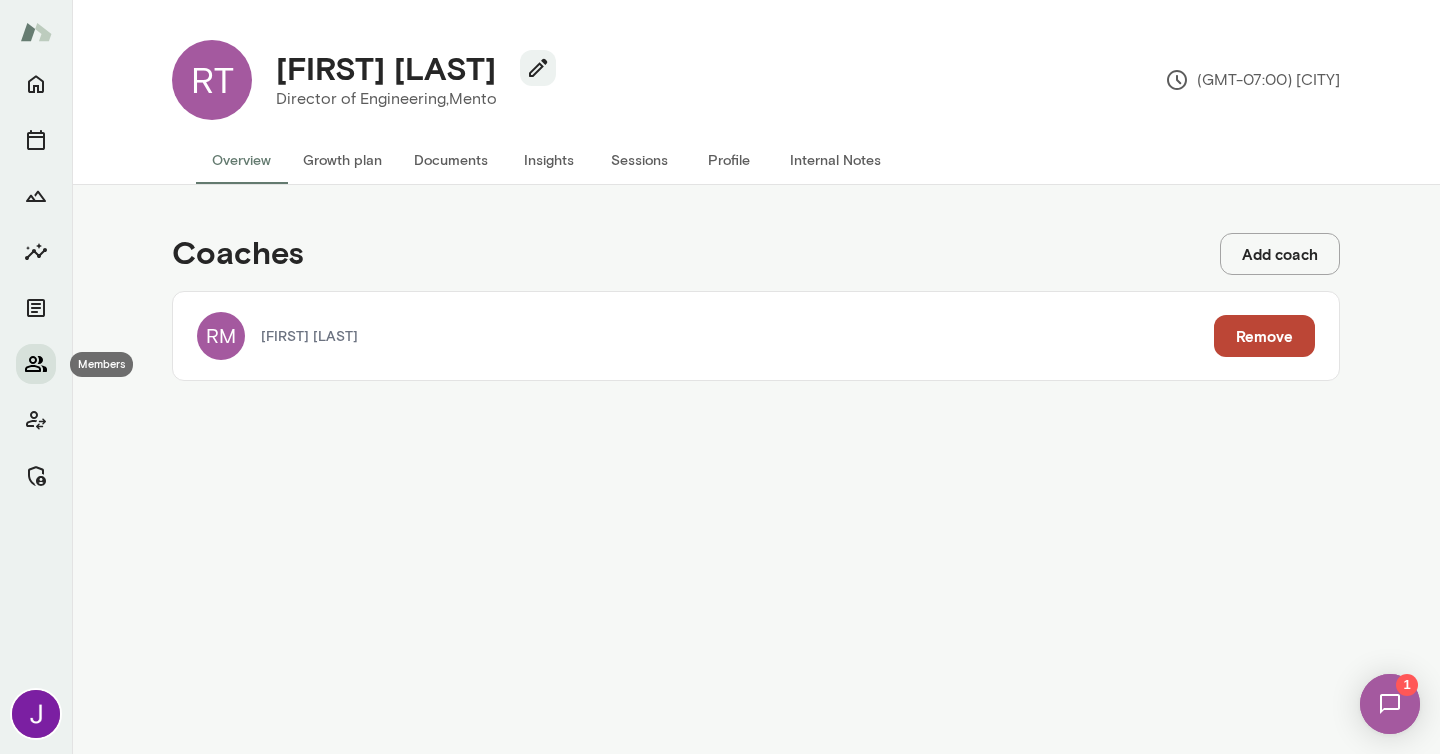 click at bounding box center (36, 364) 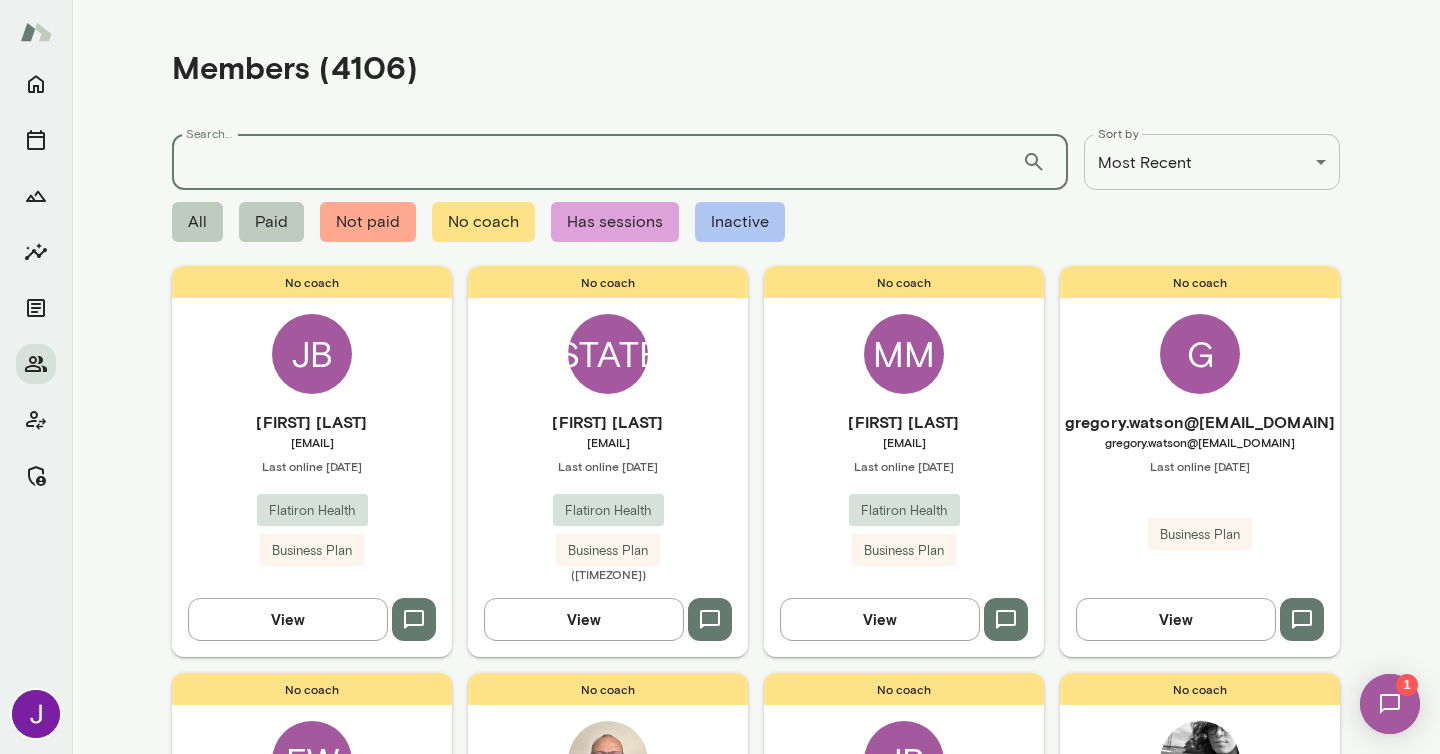 click on "Search..." at bounding box center (597, 162) 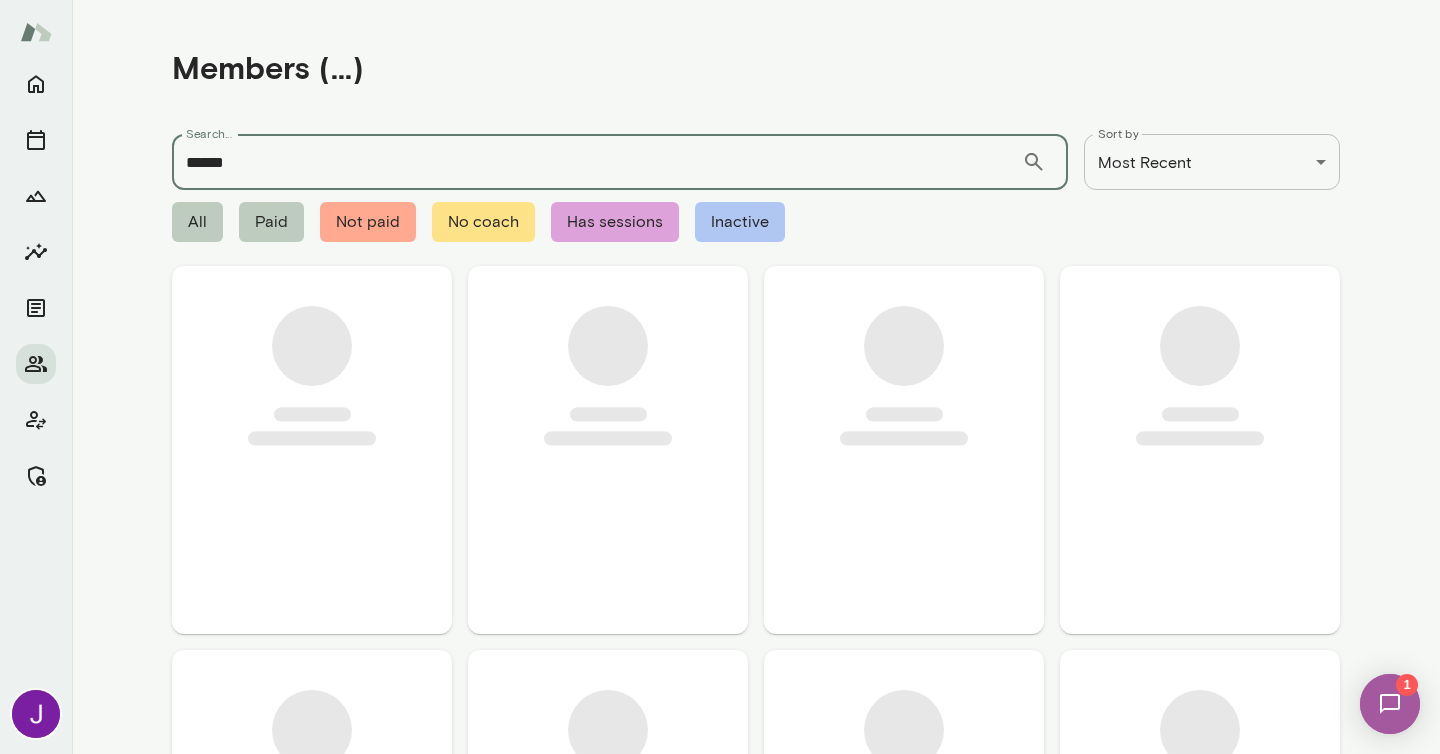 type on "******" 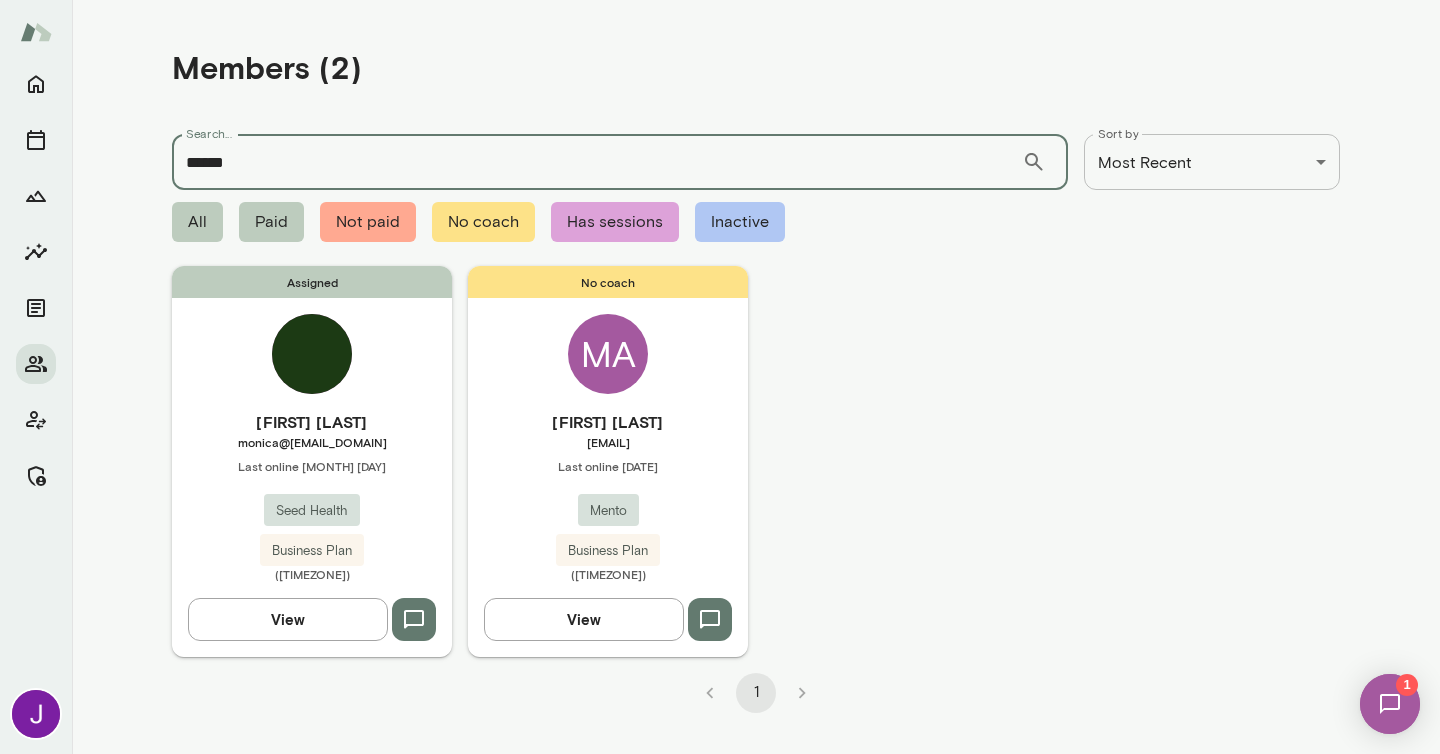 click on "******" at bounding box center (597, 162) 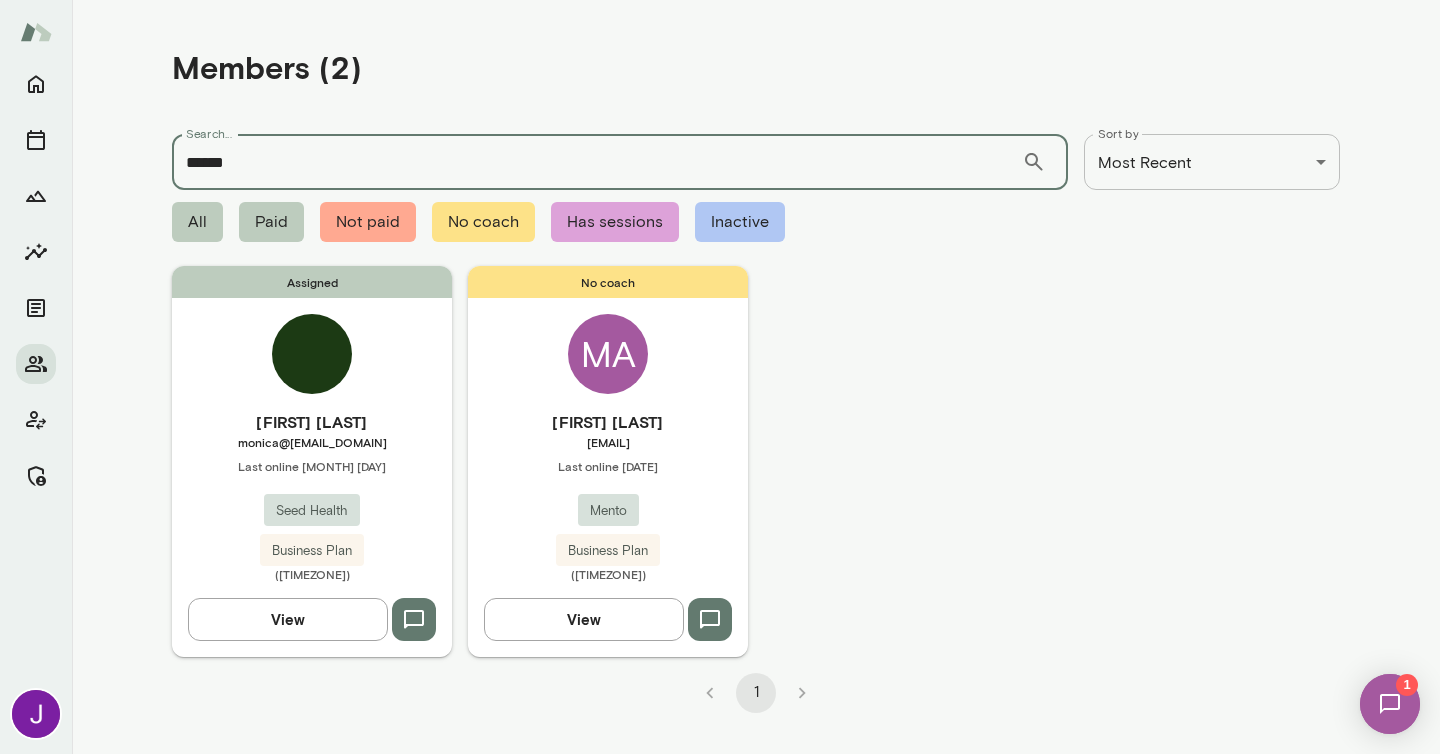 click on "[FIRST] [LAST]" at bounding box center [312, 422] 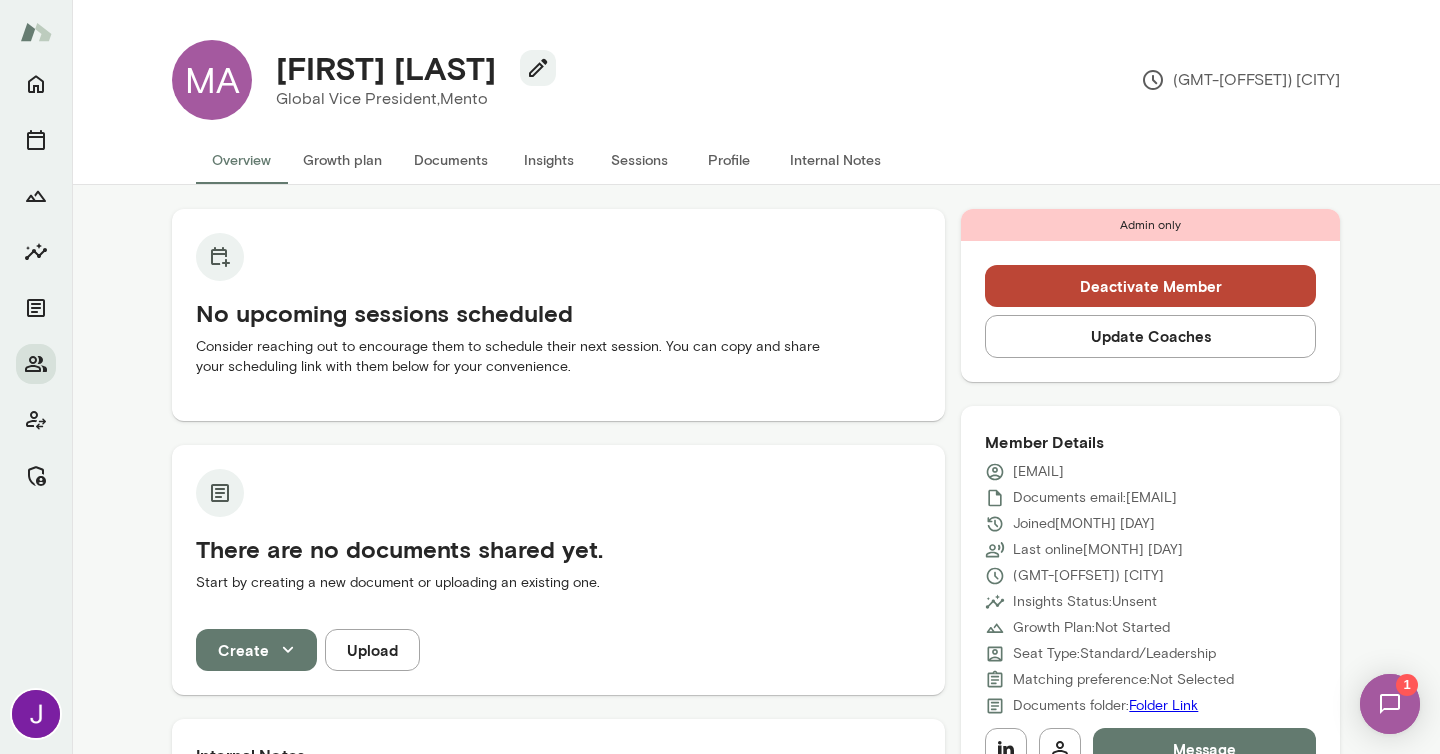 click on "Update Coaches" at bounding box center [1150, 336] 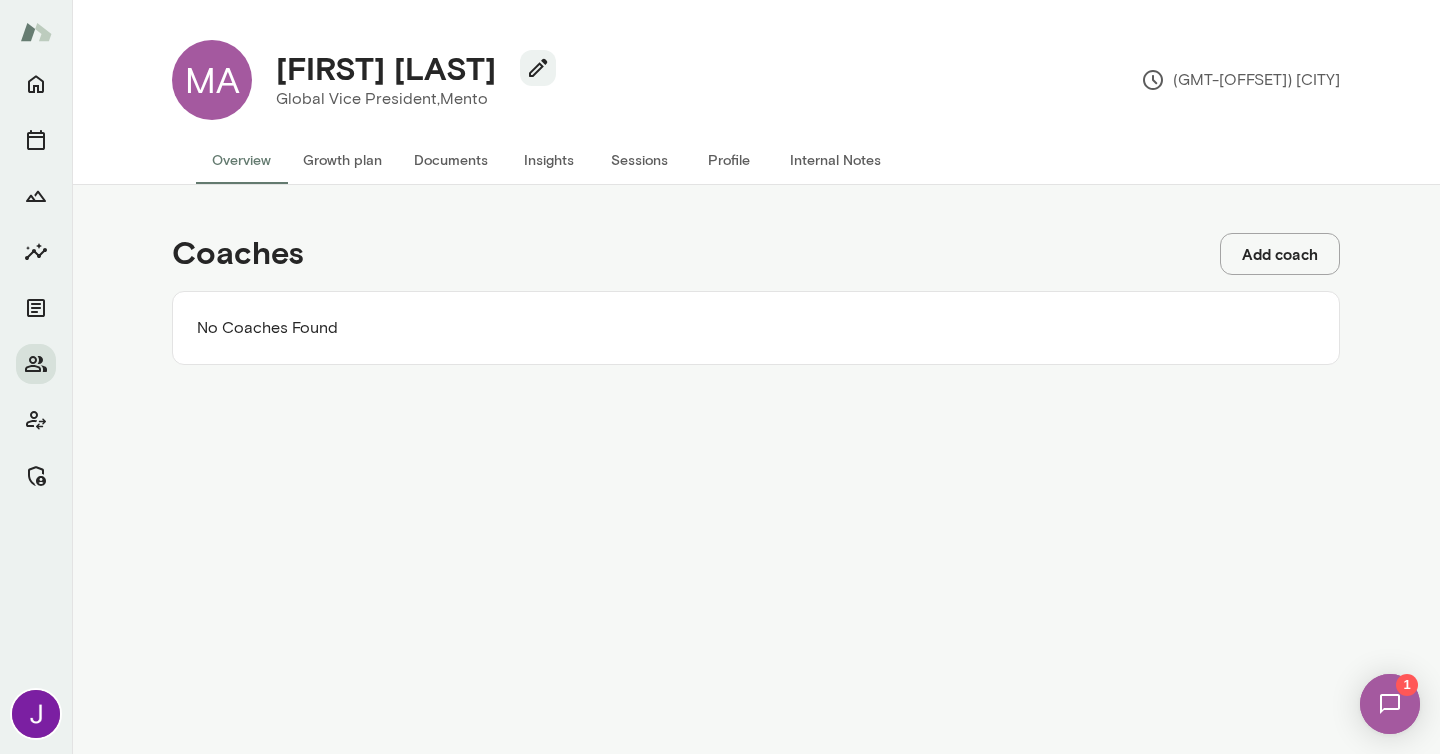 click on "Add coach" at bounding box center [1280, 254] 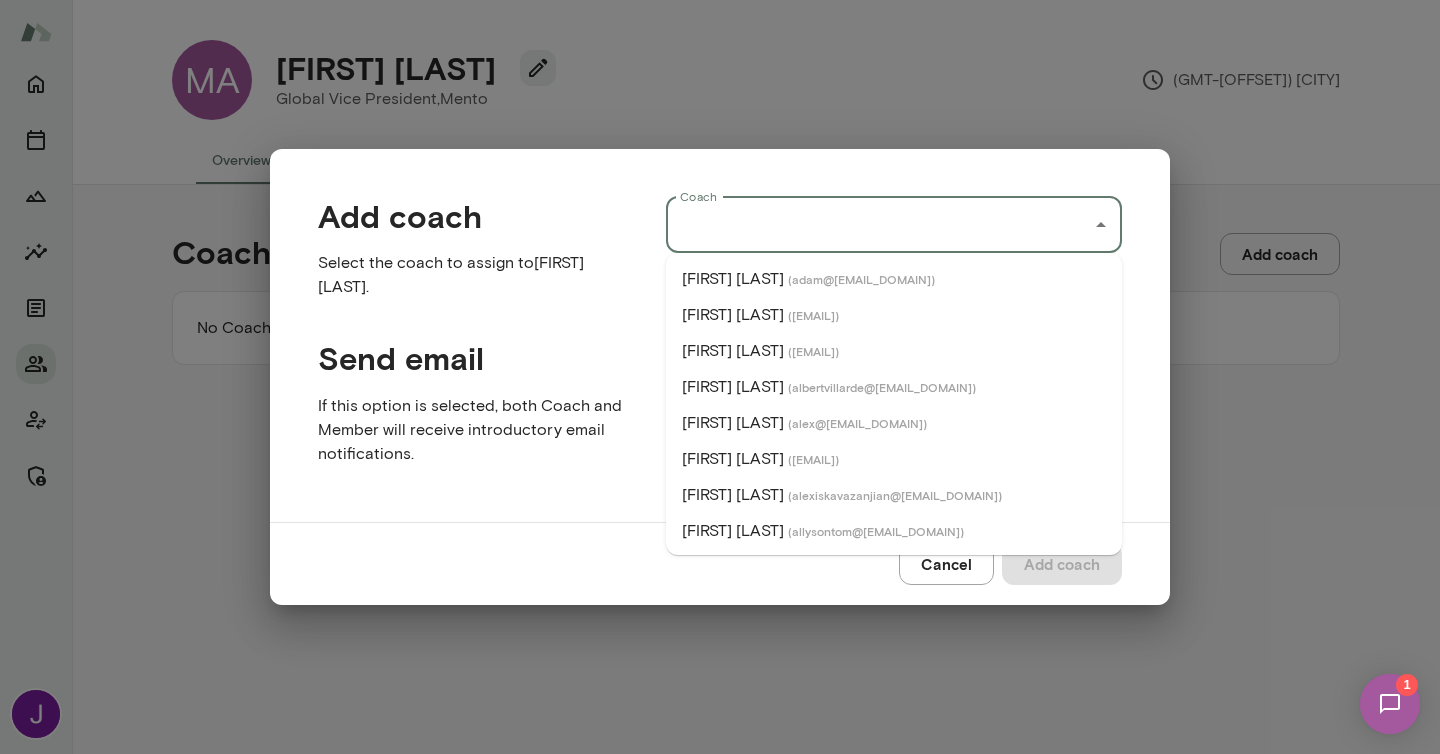 click on "Coach" at bounding box center (879, 225) 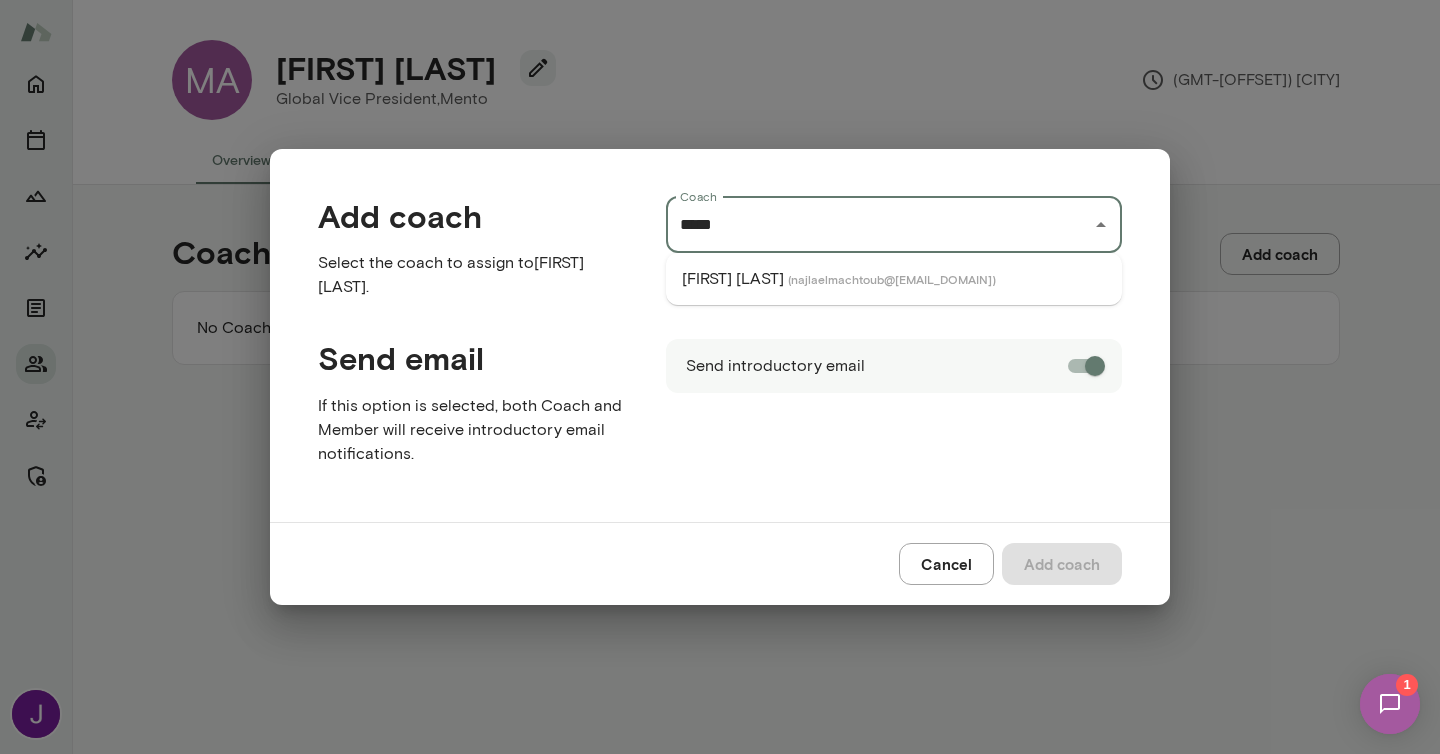click on "[FIRST] [LAST]" at bounding box center [733, 279] 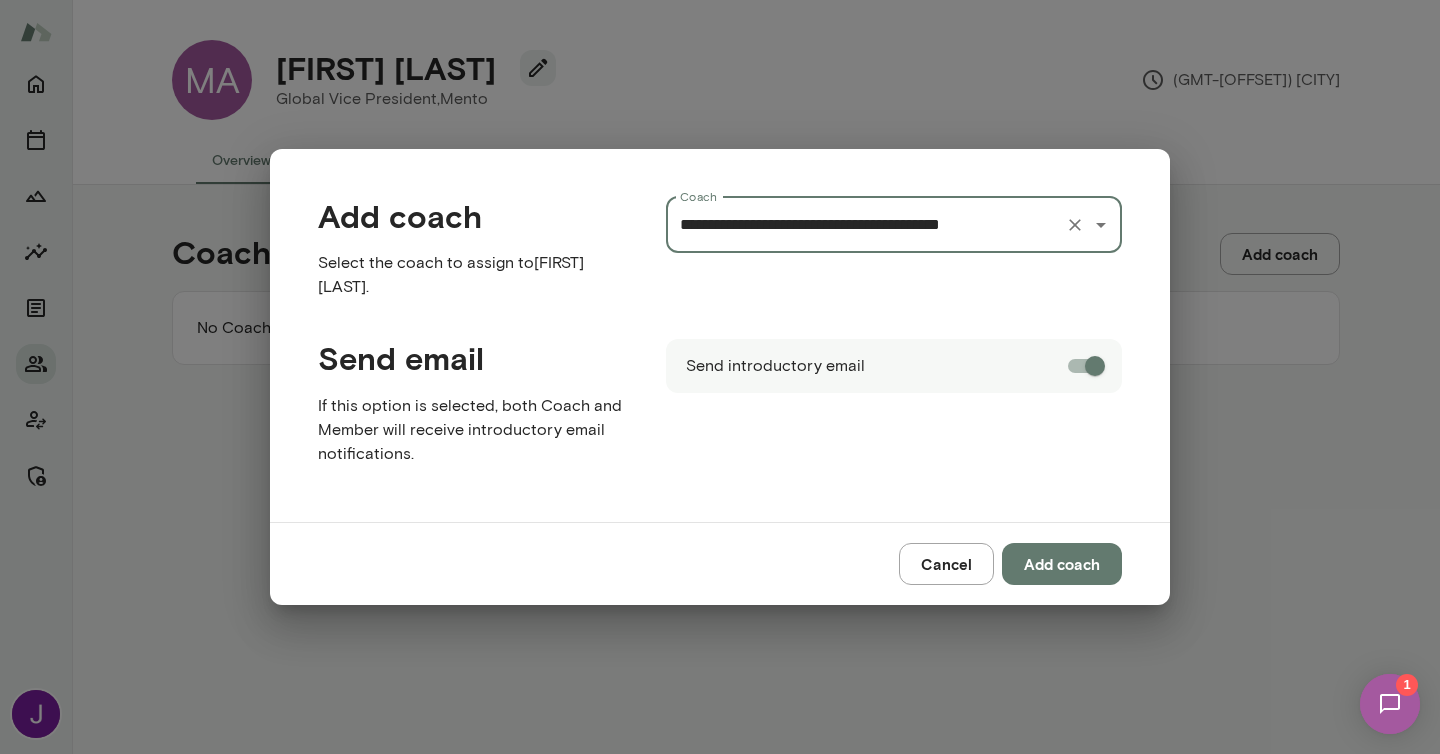 type on "**********" 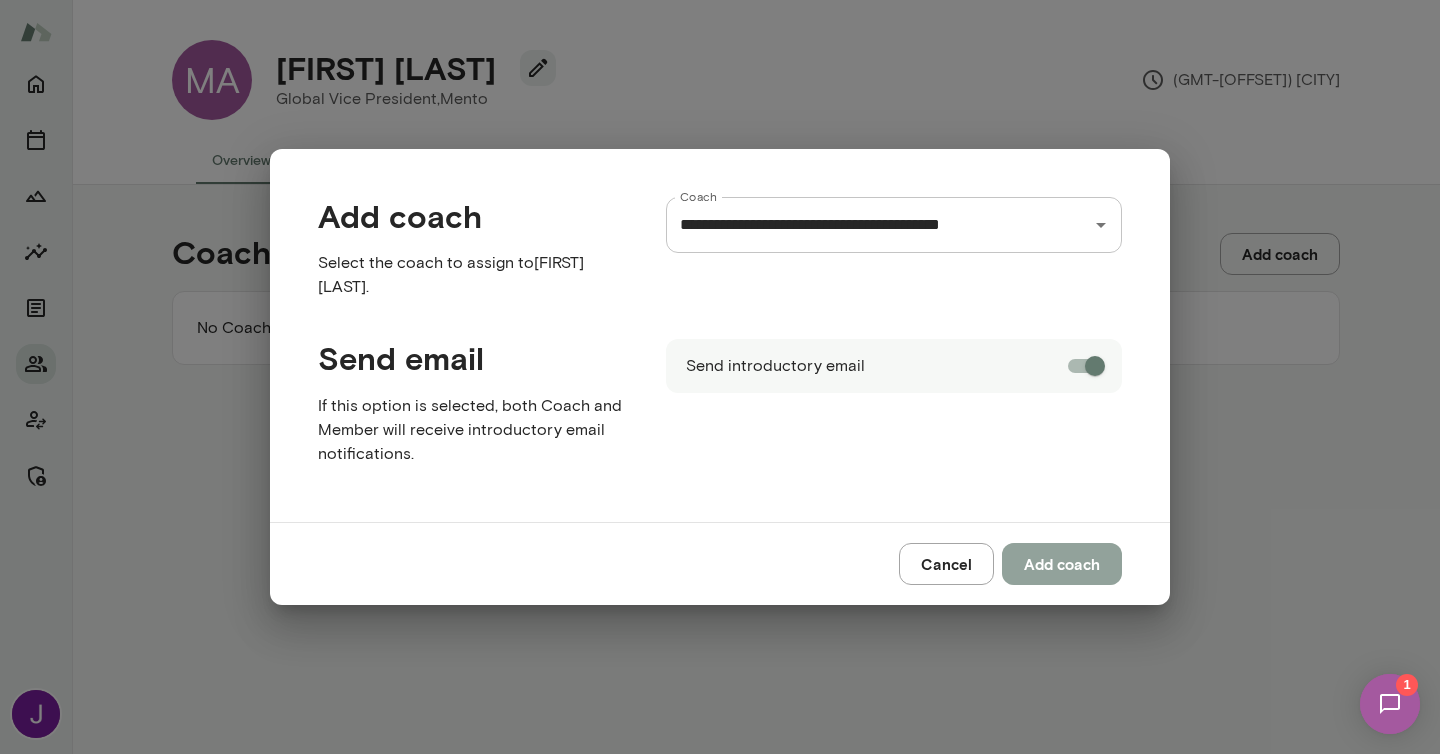 click on "Add coach" at bounding box center [1062, 564] 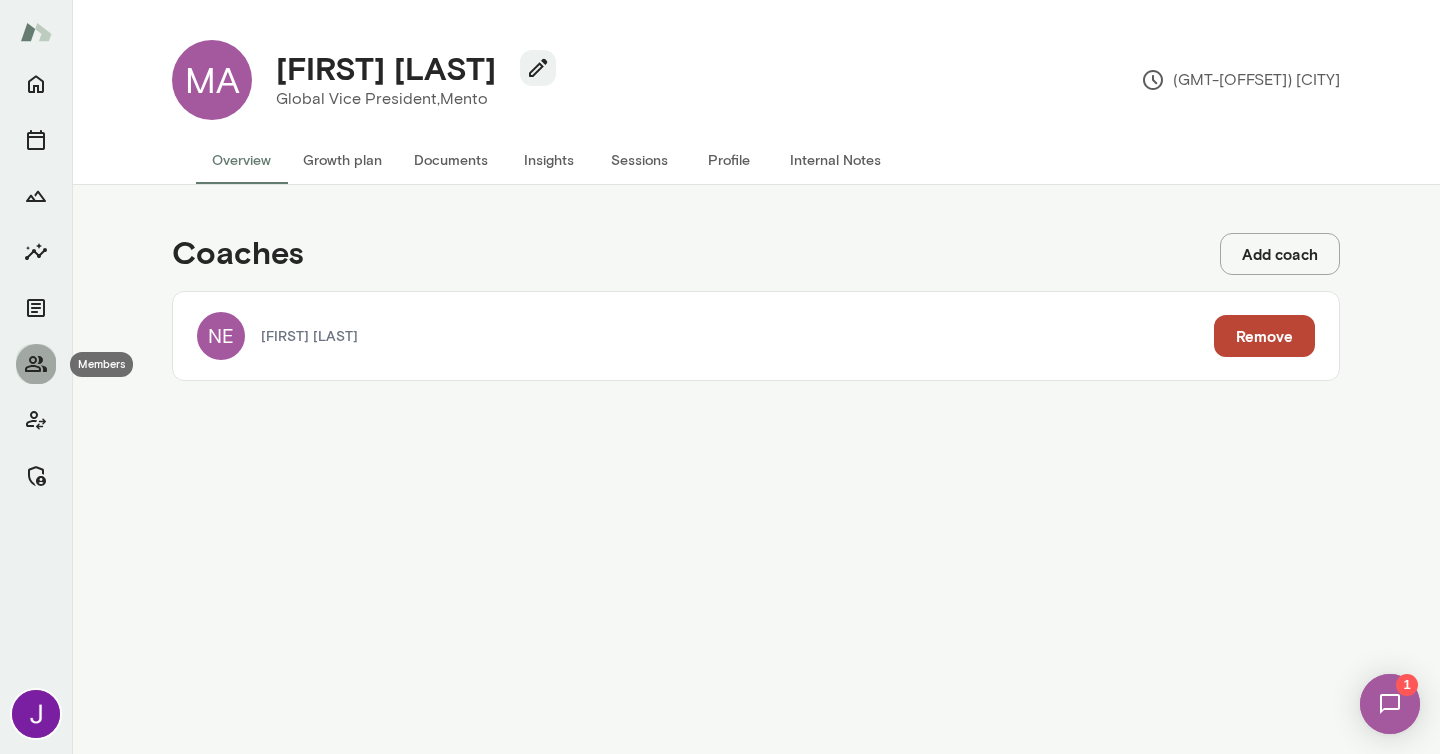 click at bounding box center (36, 364) 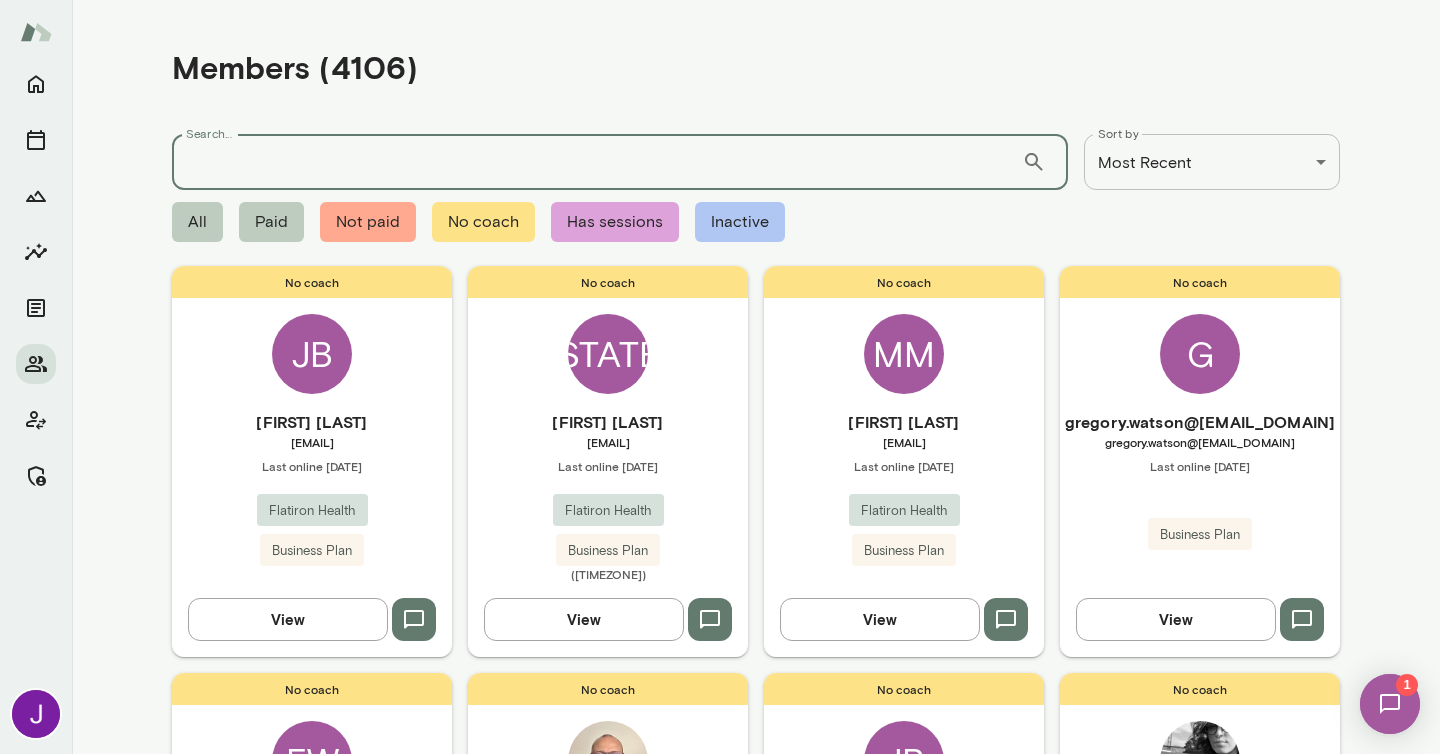 click on "Search..." at bounding box center (597, 162) 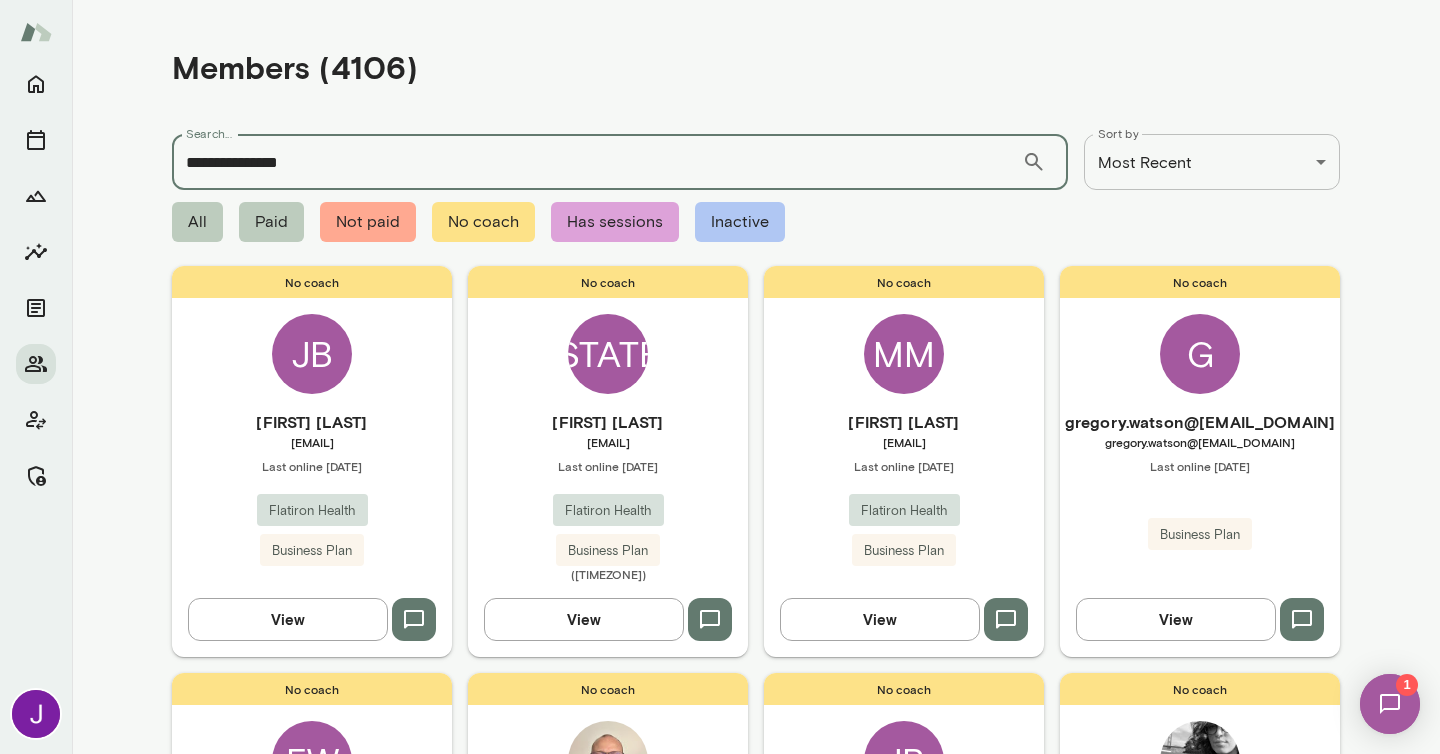 type on "**********" 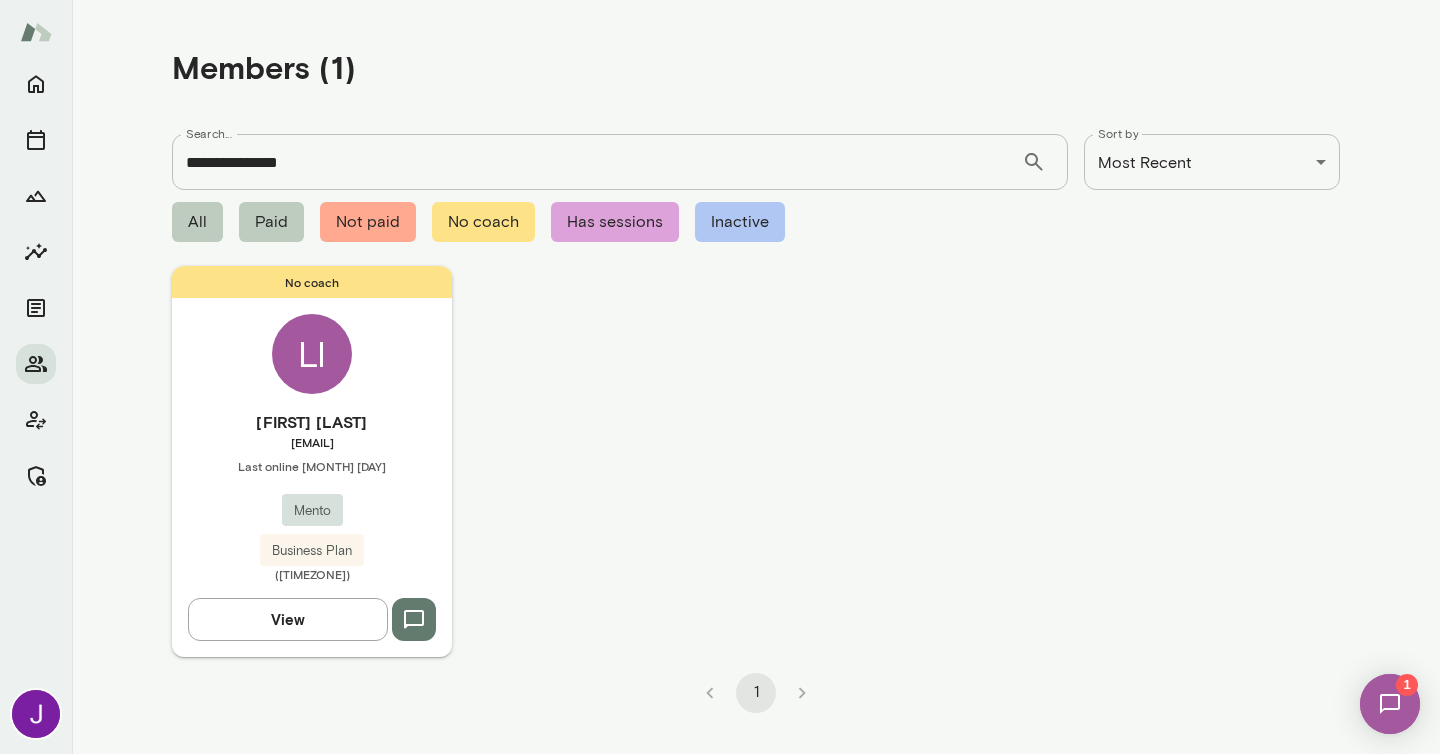 click on "Last online [MONTH] [DAY] [EMAIL]" at bounding box center (312, 461) 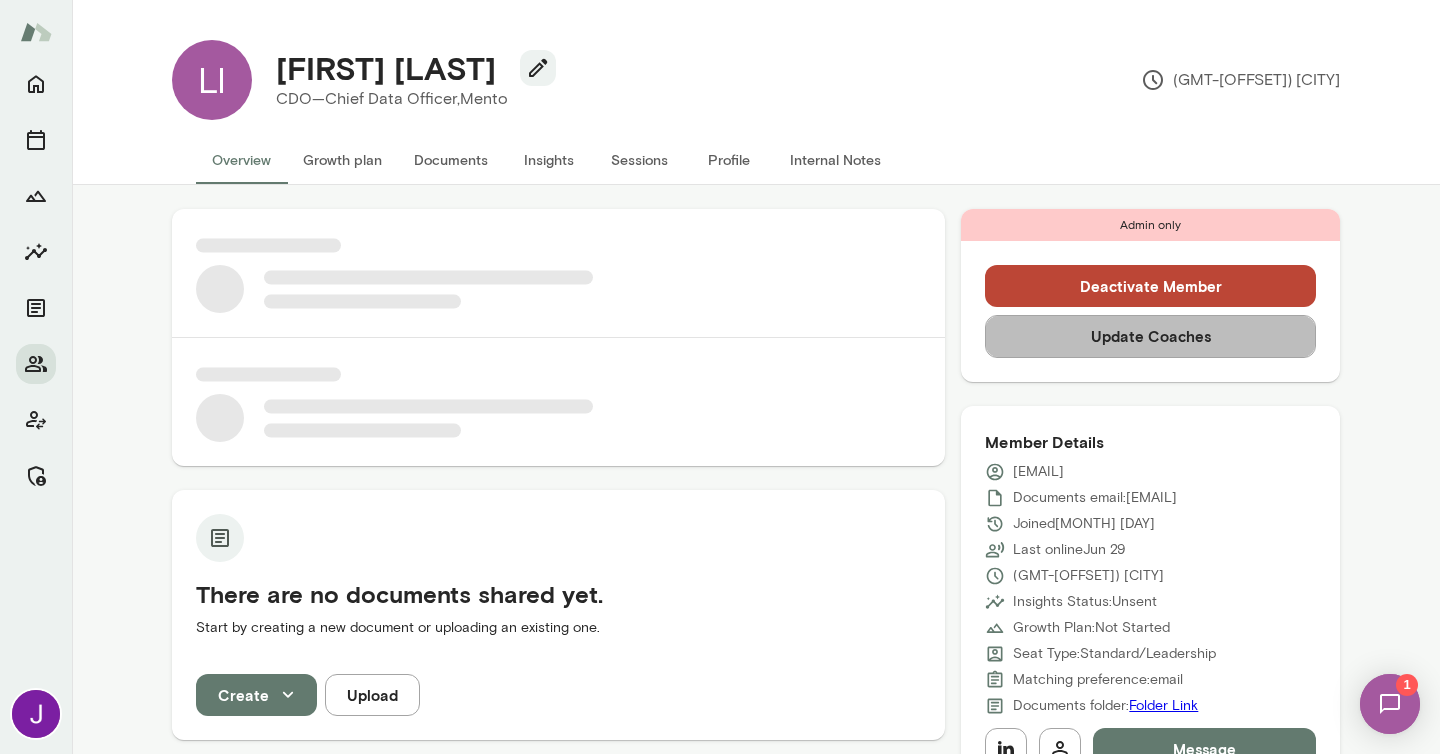click on "Update Coaches" at bounding box center [1150, 336] 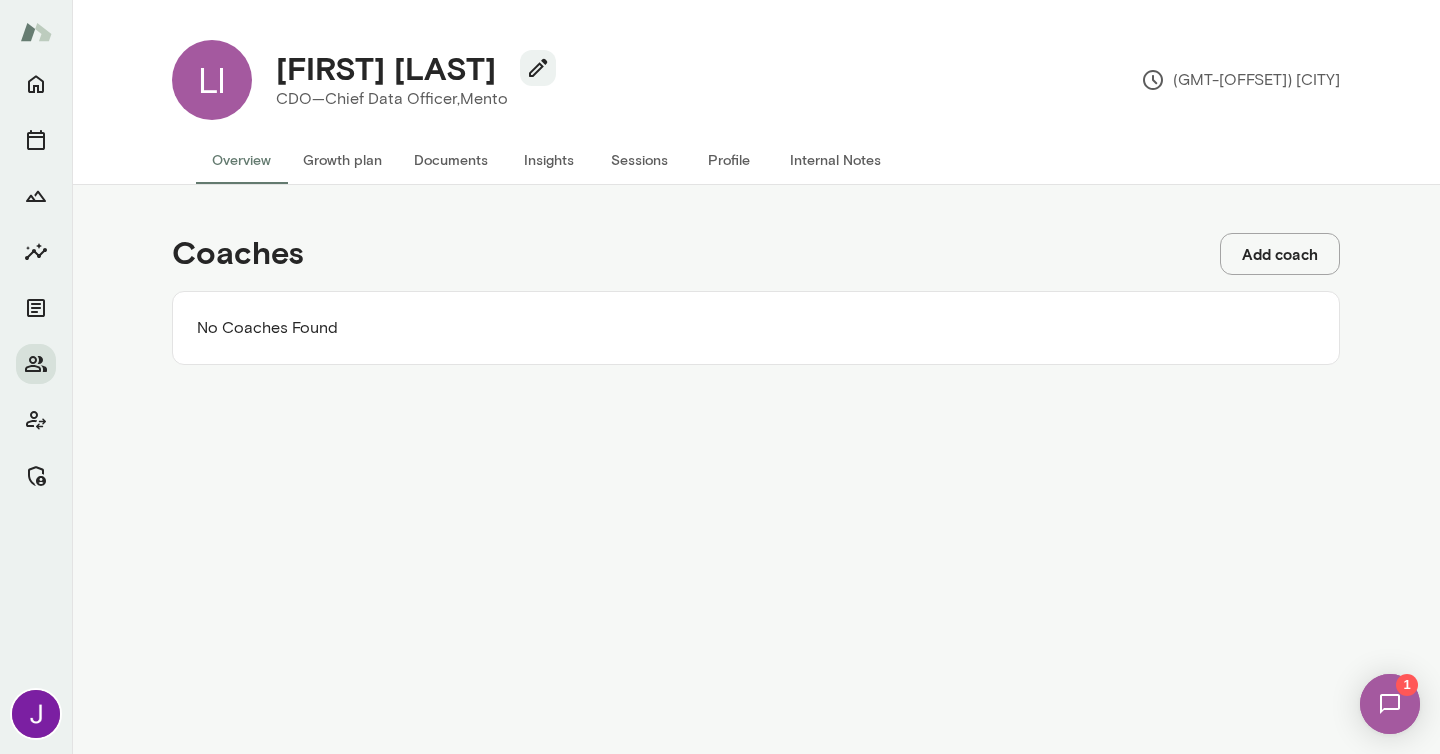 click on "Add coach" at bounding box center [1280, 254] 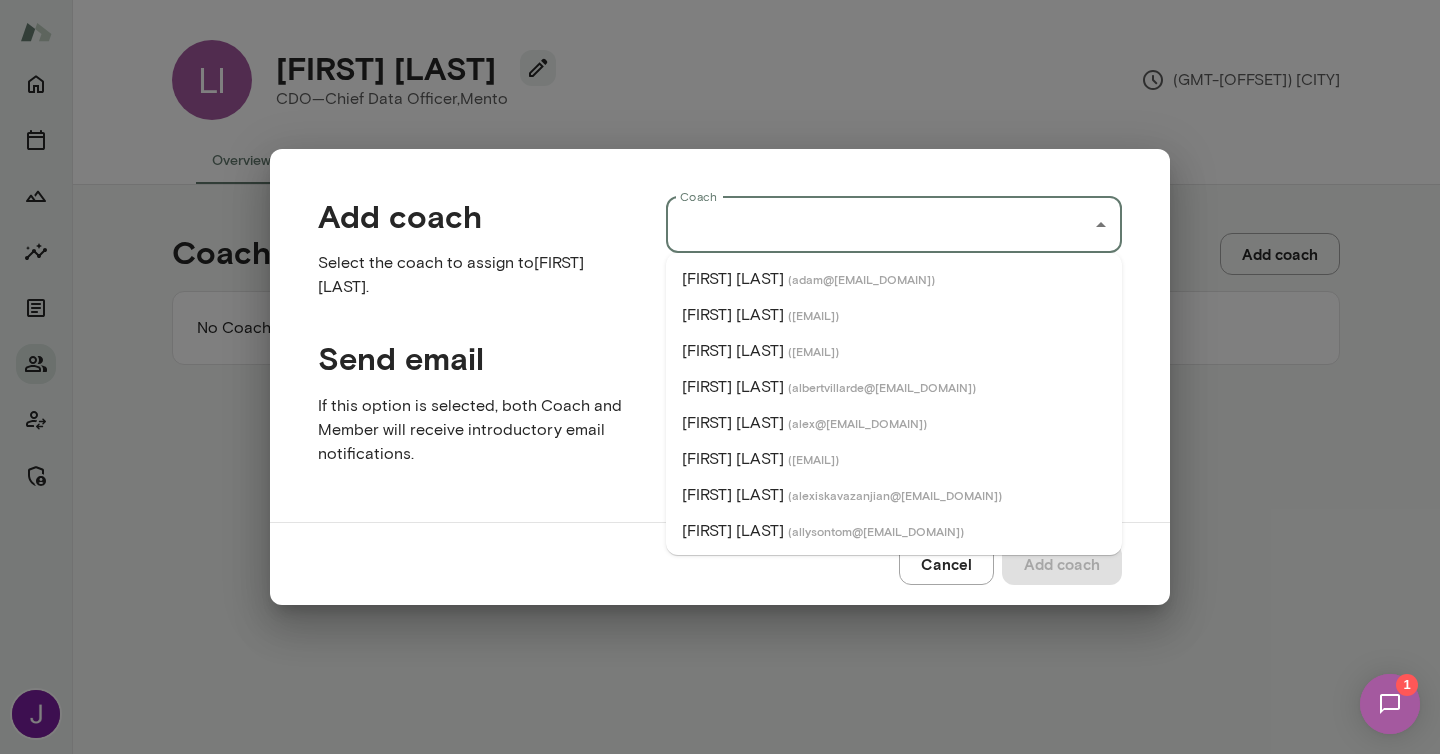 click on "Coach" at bounding box center [879, 225] 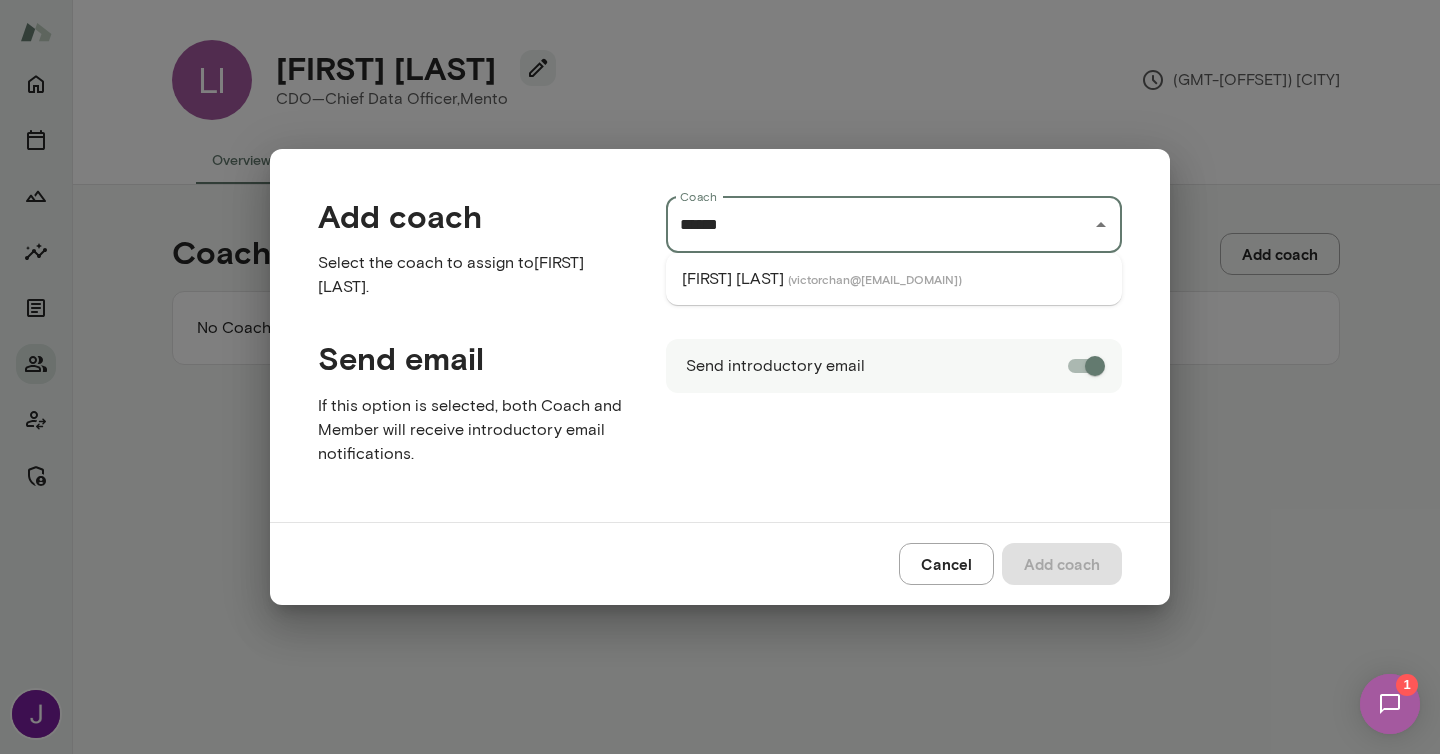 click on "[FIRST] [LAST] ( [EMAIL] )" at bounding box center [894, 279] 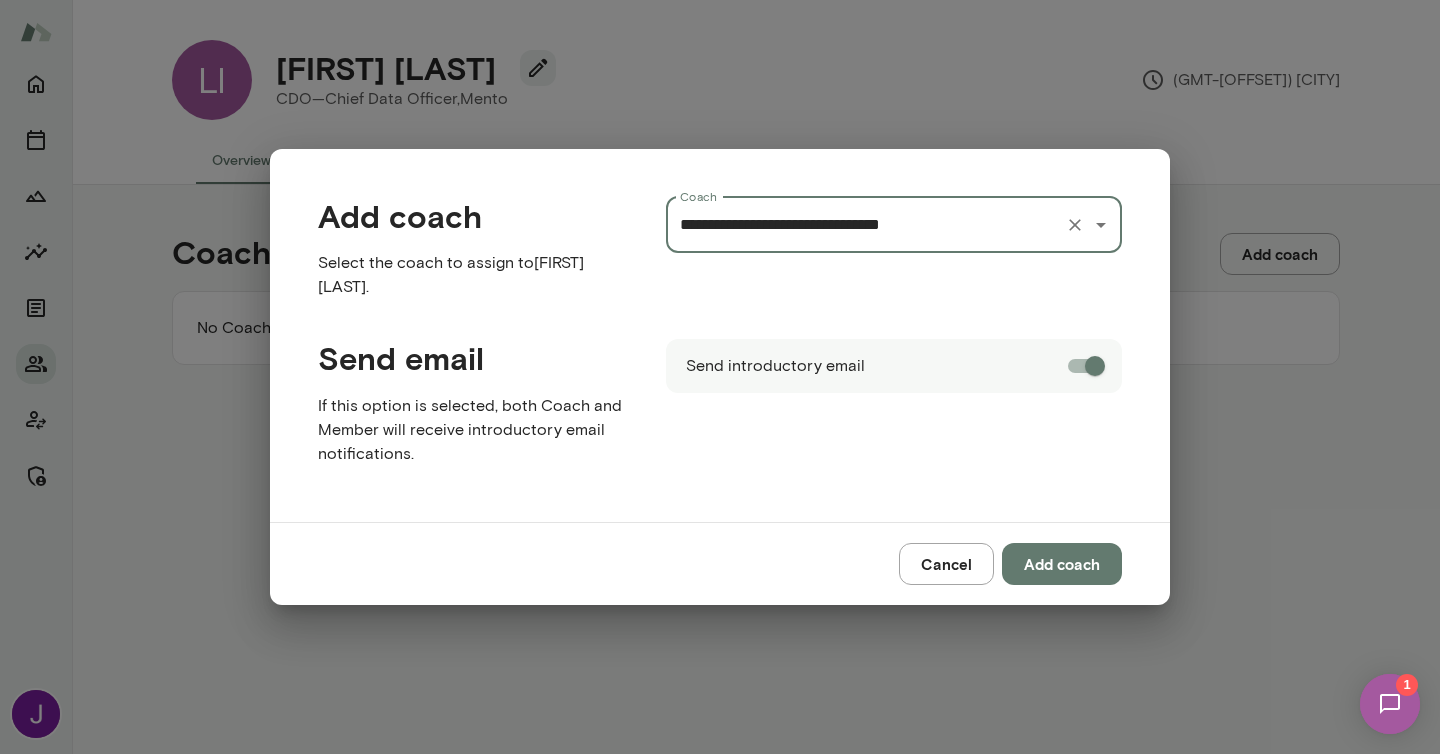 type on "**********" 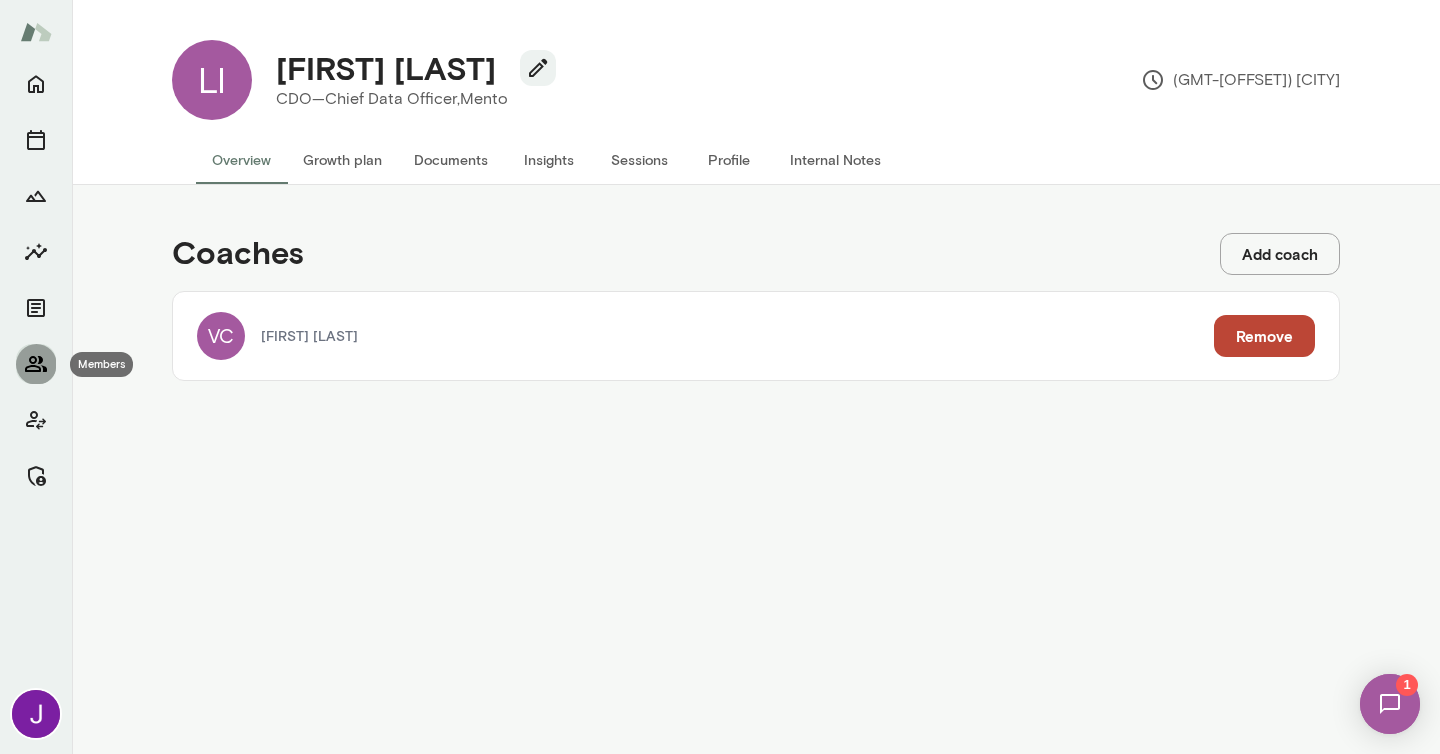 click at bounding box center (36, 364) 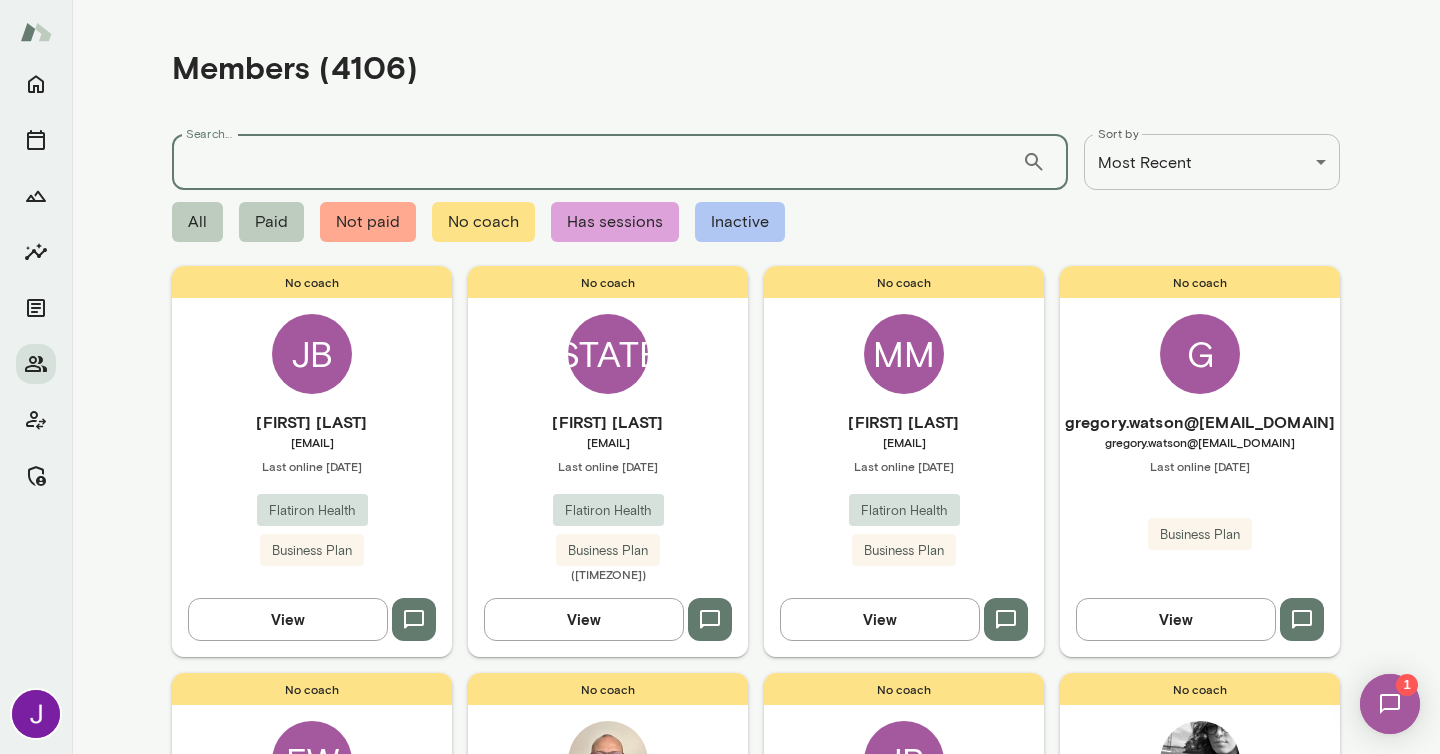 click on "Search..." at bounding box center [597, 162] 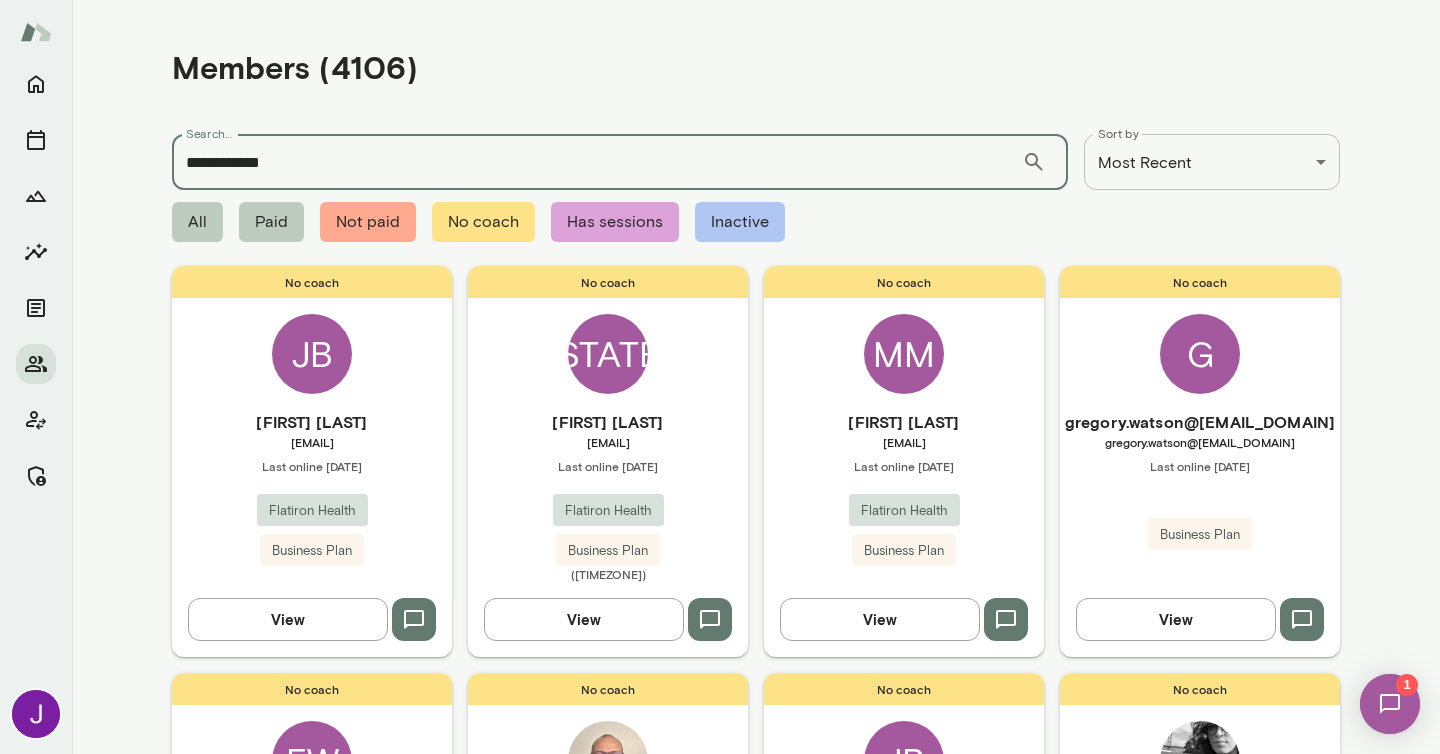type on "**********" 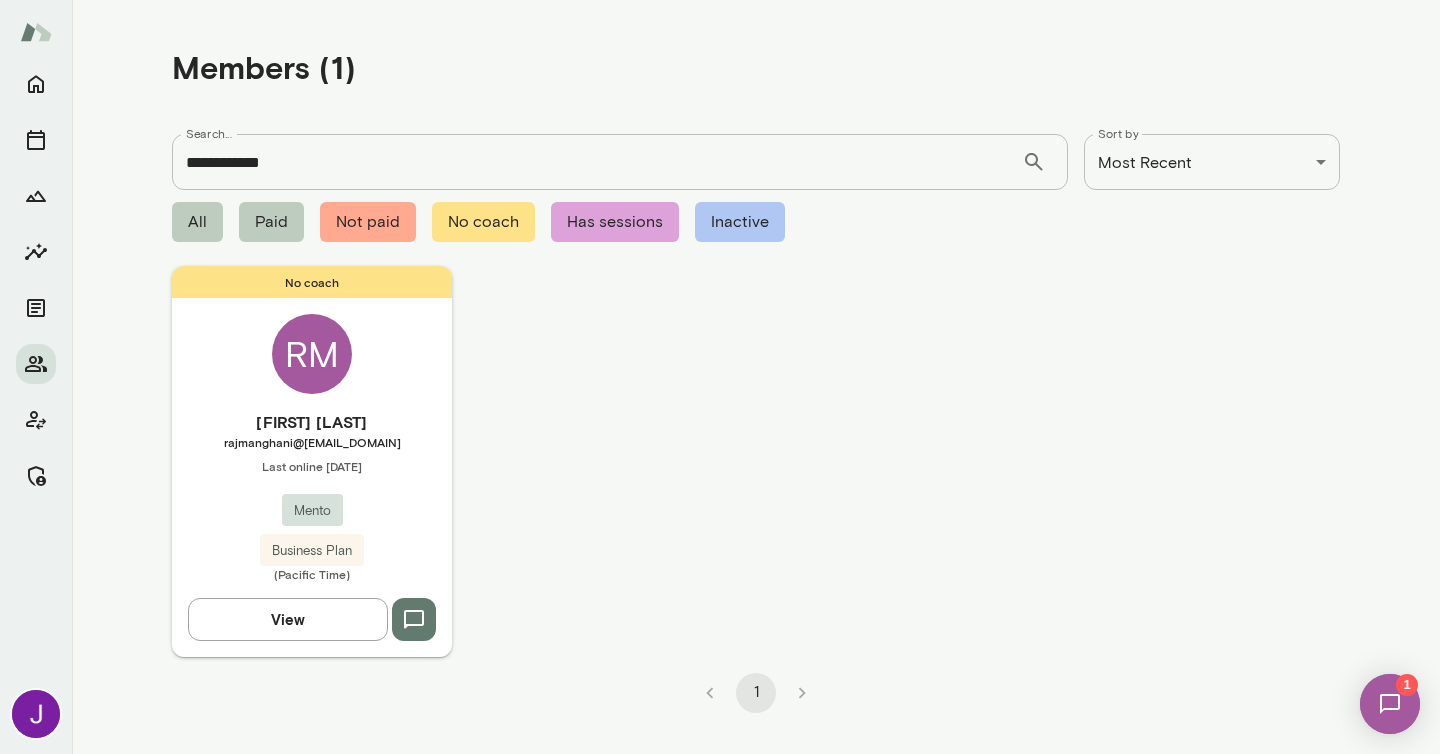 click on "No coach RM [FIRST] [LAST] [EMAIL_DOMAIN] Last online [DATE] Mento Business Plan (Pacific Time) View" at bounding box center [312, 461] 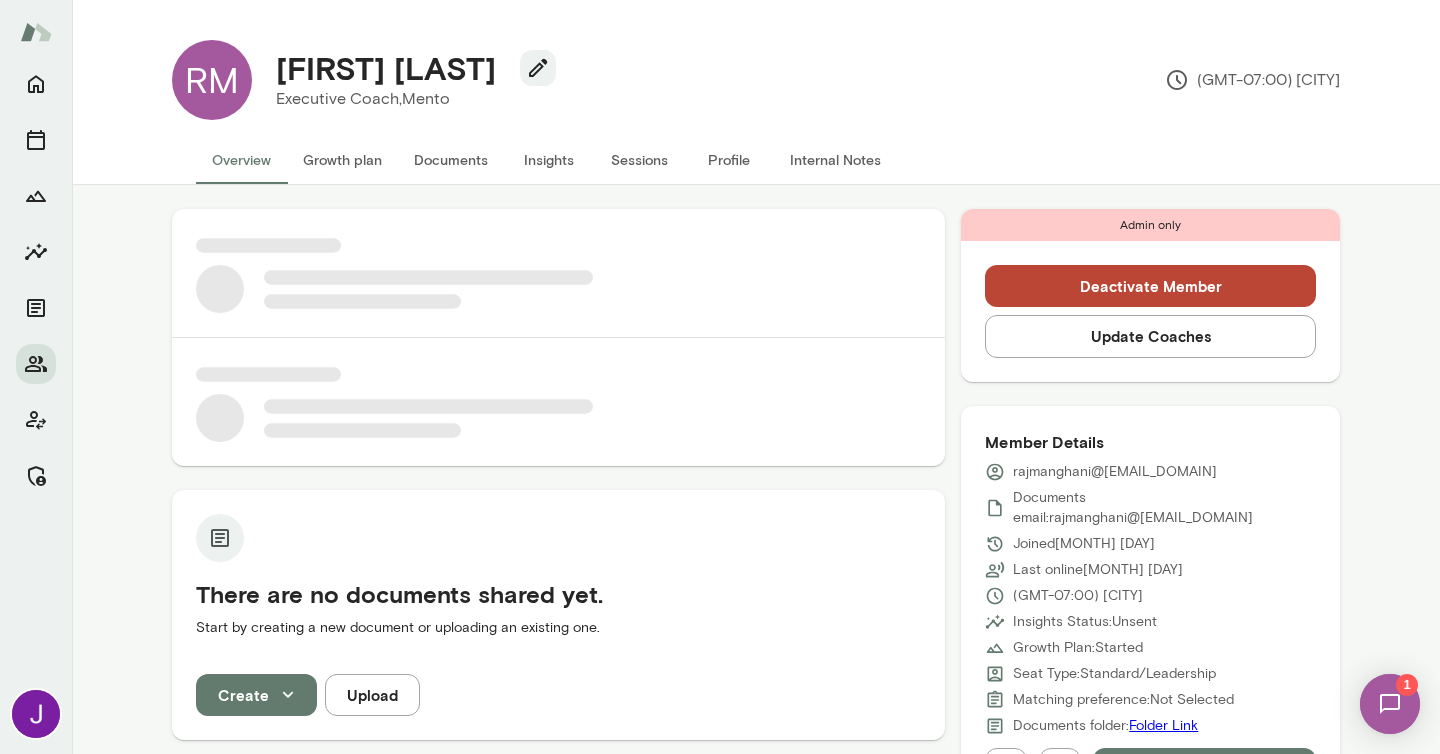 click on "Update Coaches" at bounding box center (1150, 336) 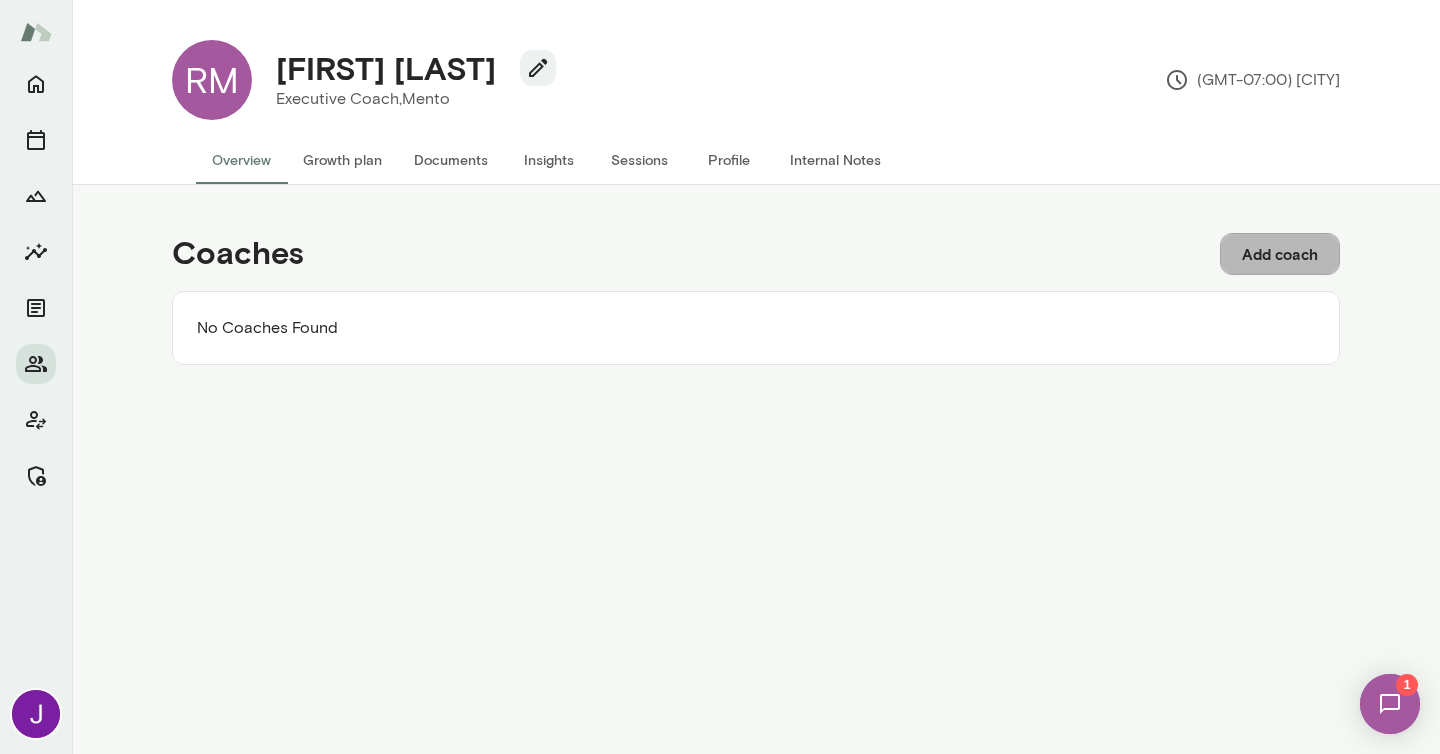 click on "Add coach" at bounding box center (1280, 254) 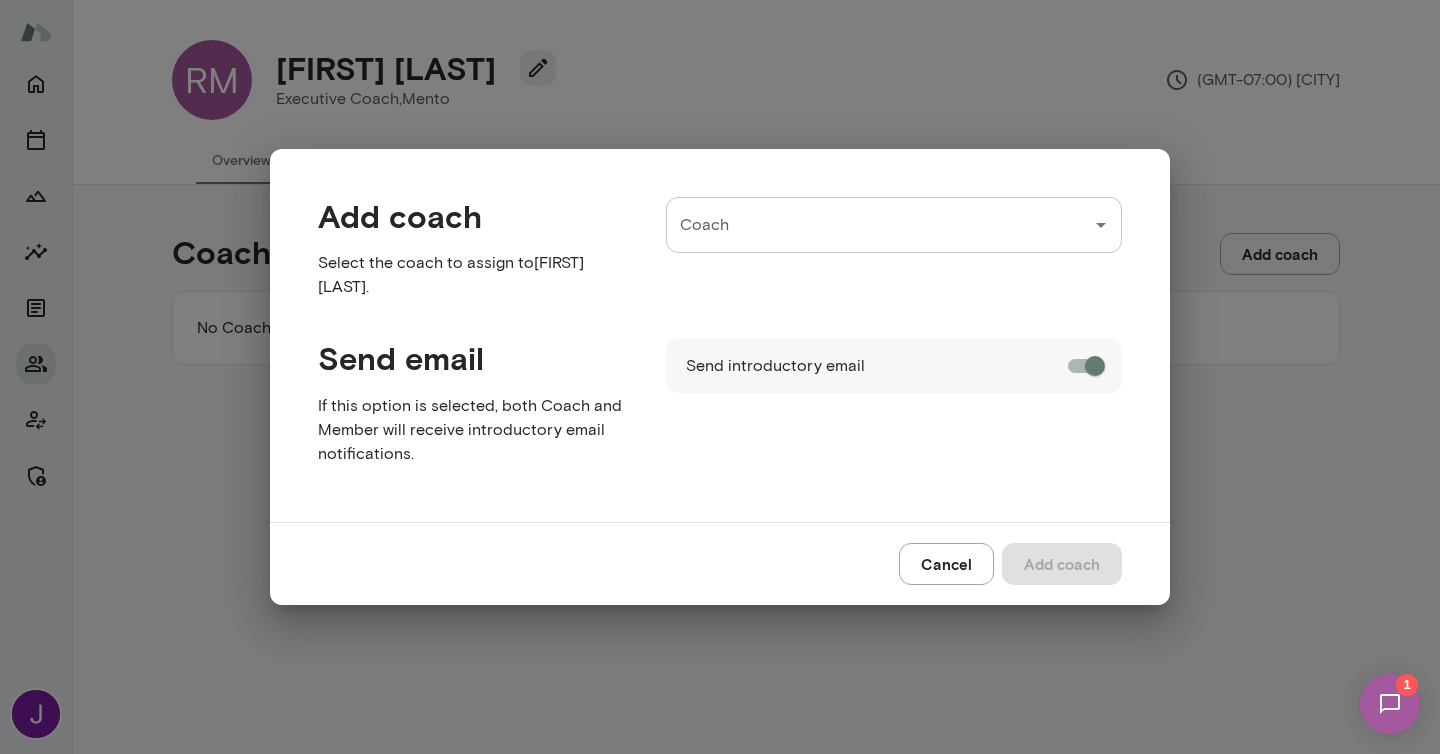 click on "Coach" at bounding box center (879, 225) 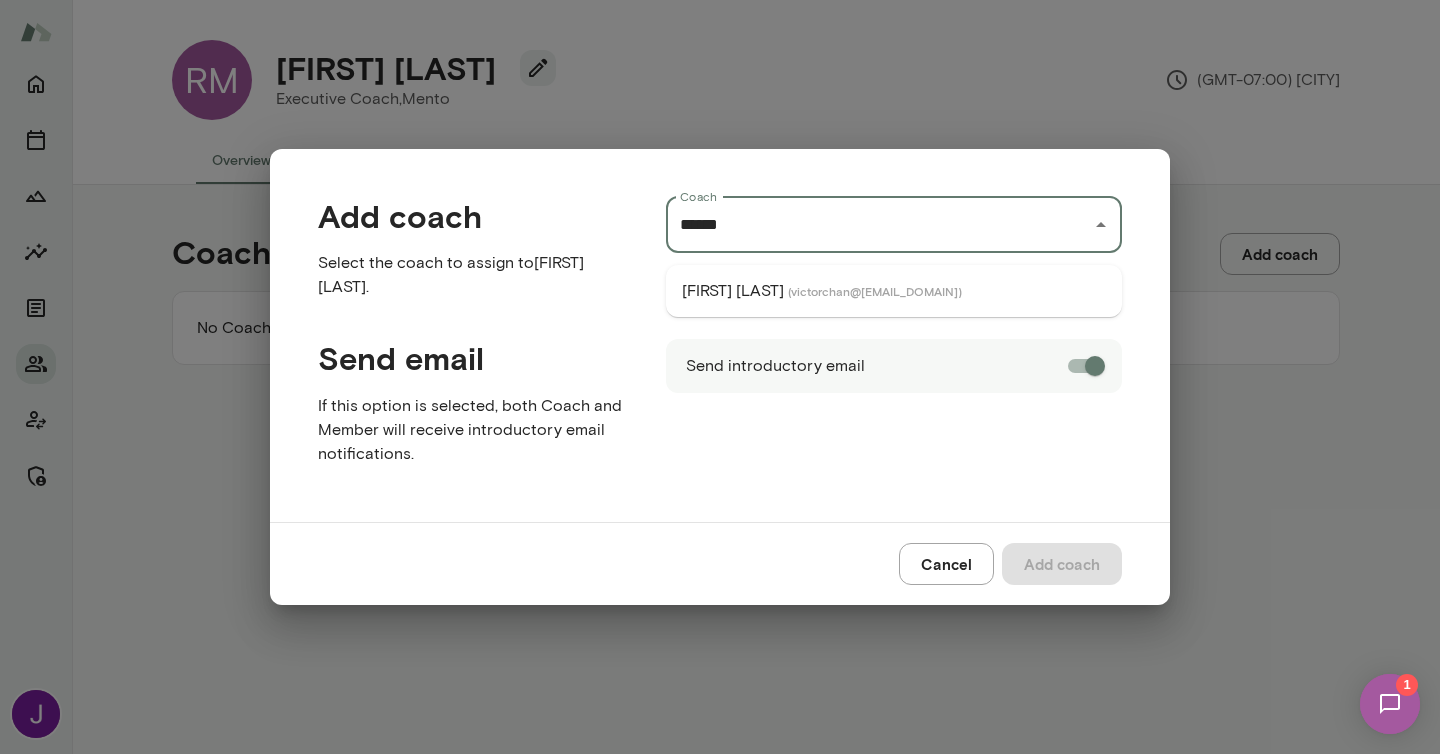 click on "[FIRST] [LAST] ( [EMAIL] )" at bounding box center (894, 291) 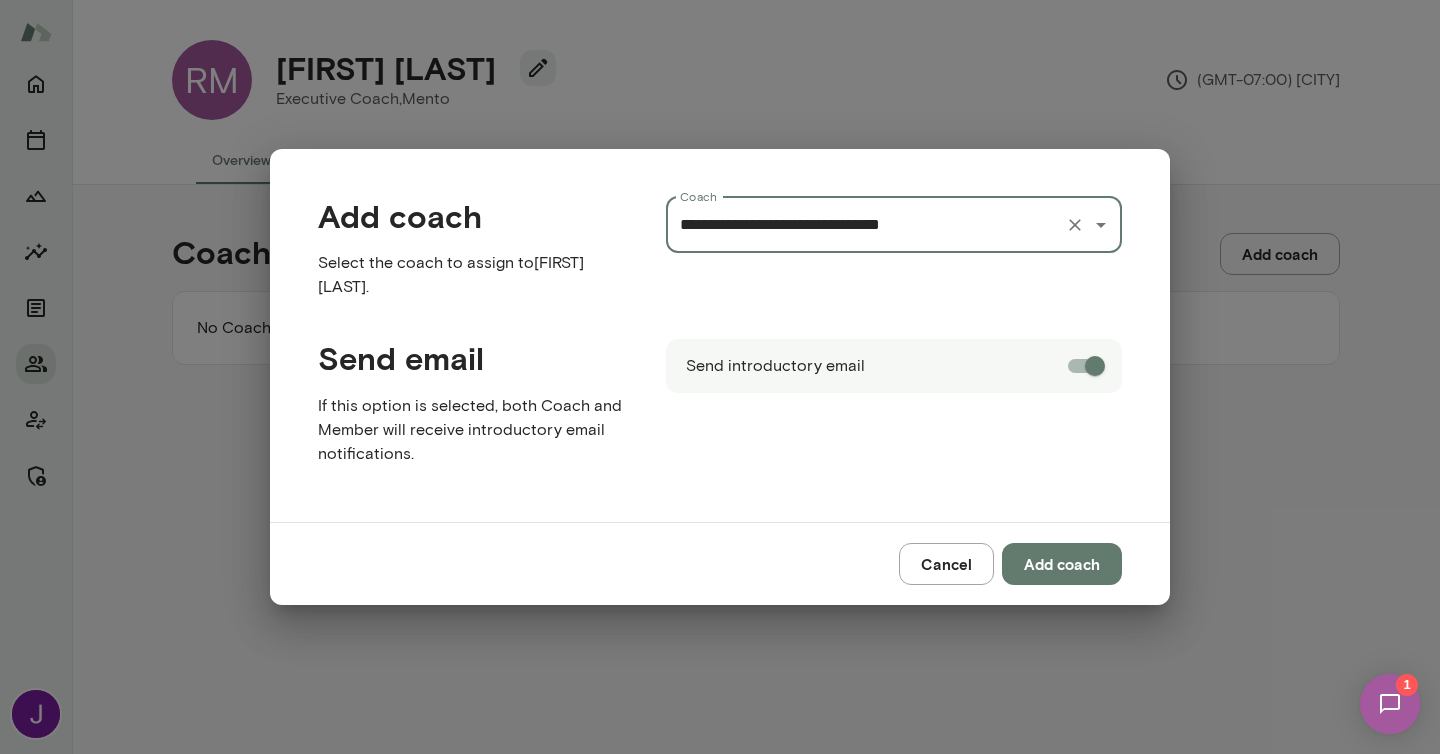 type on "**********" 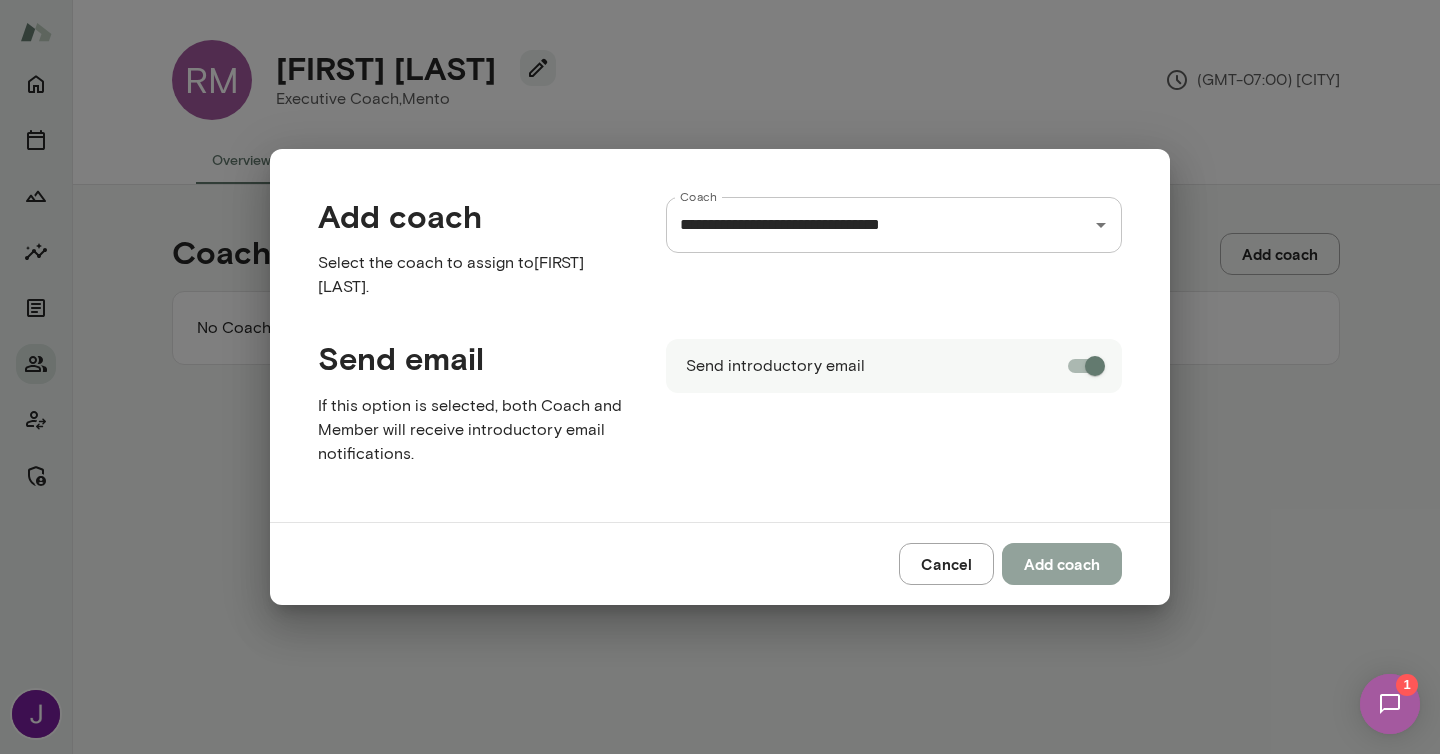 click on "Add coach" at bounding box center [1062, 564] 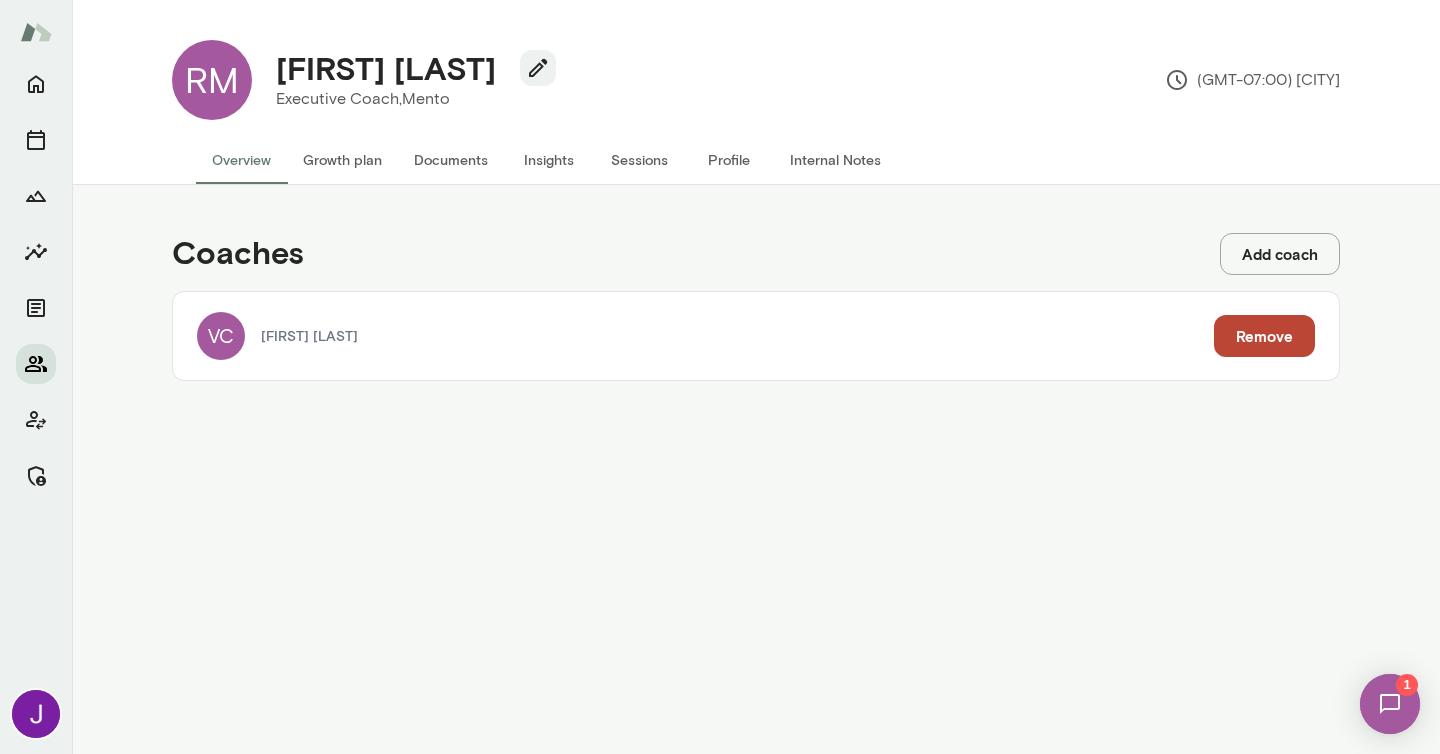 click at bounding box center [36, 364] 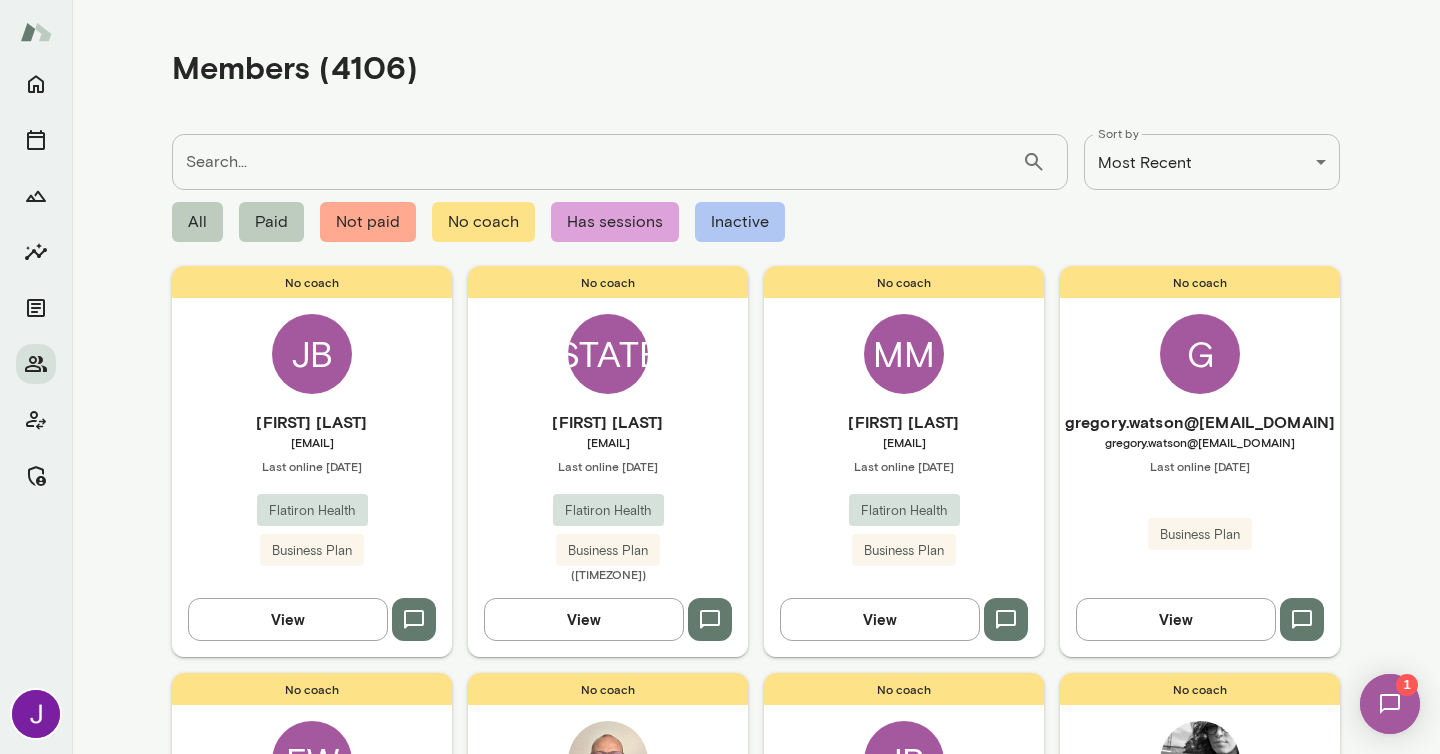 click on "Search..." at bounding box center [597, 162] 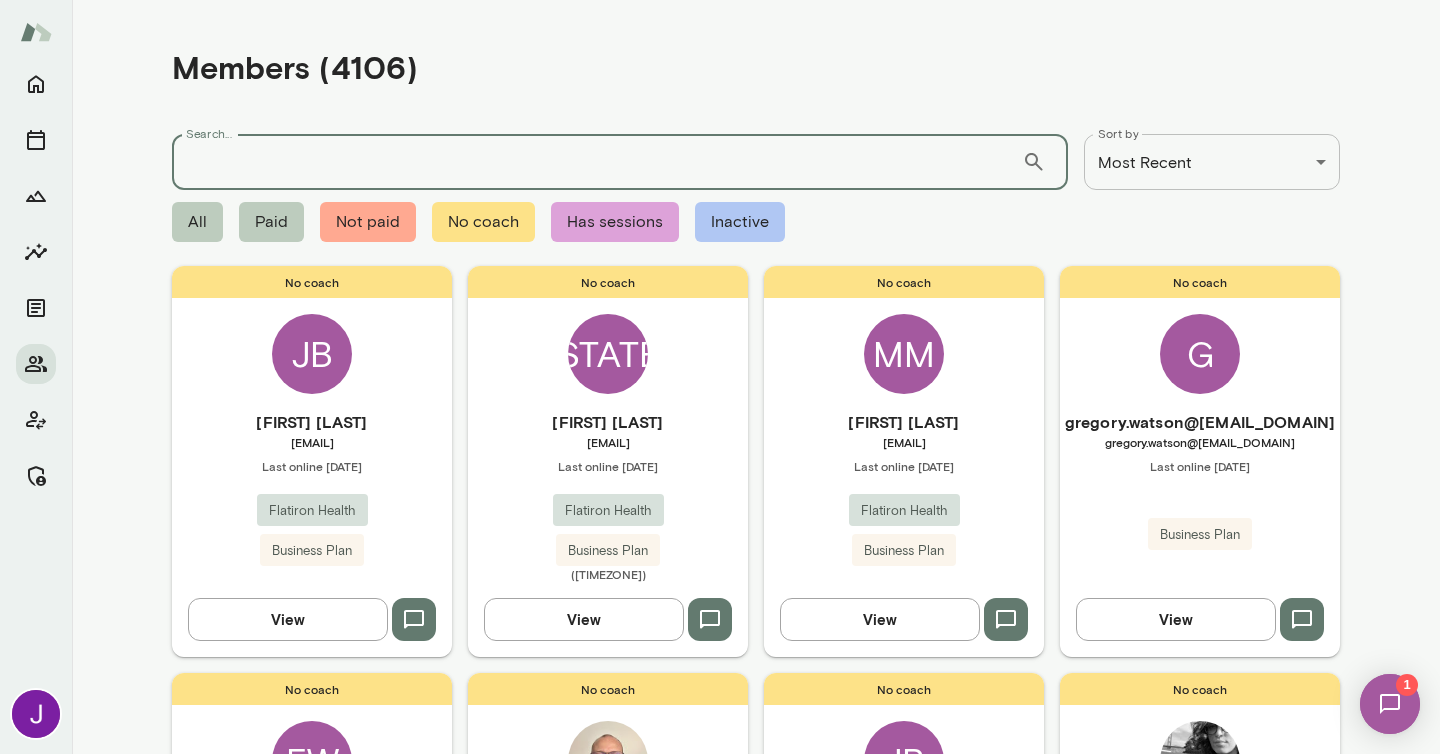 paste on "**********" 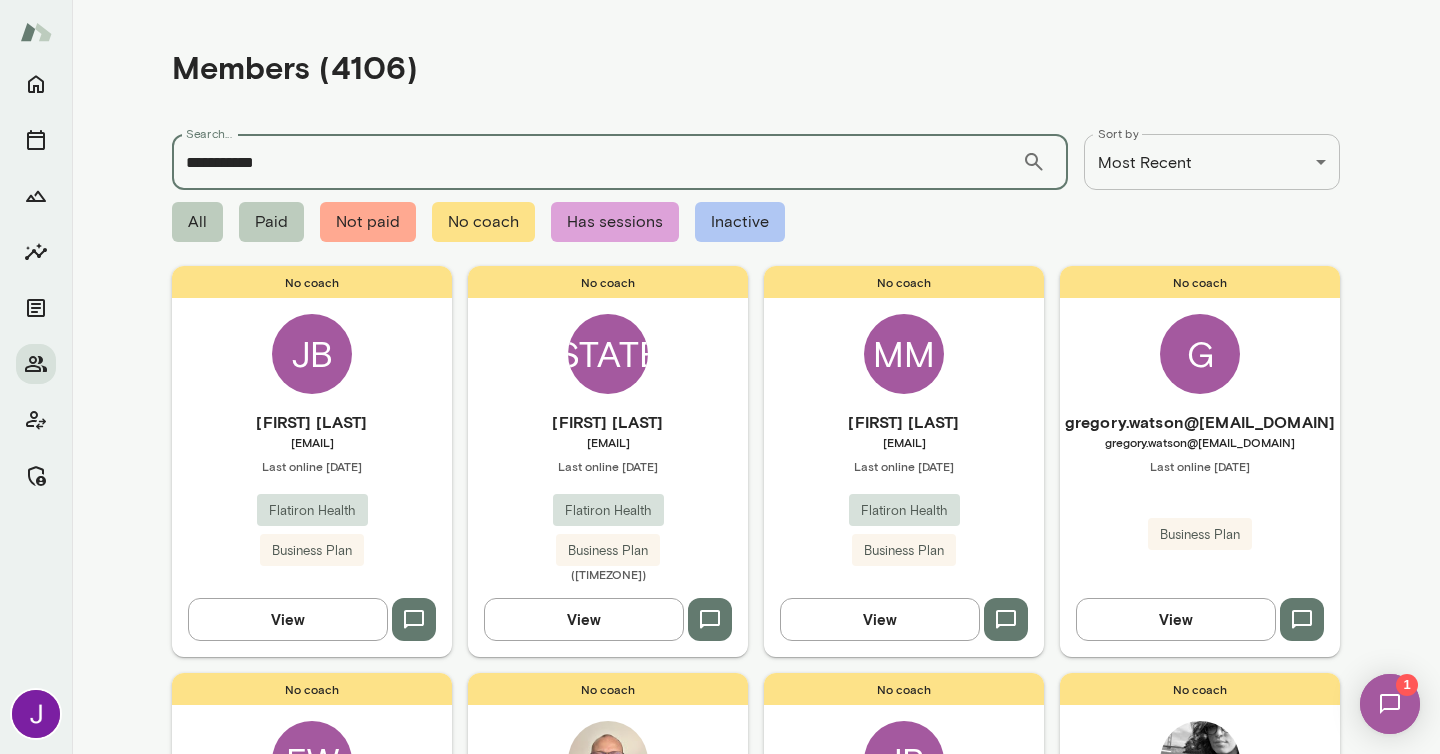type on "**********" 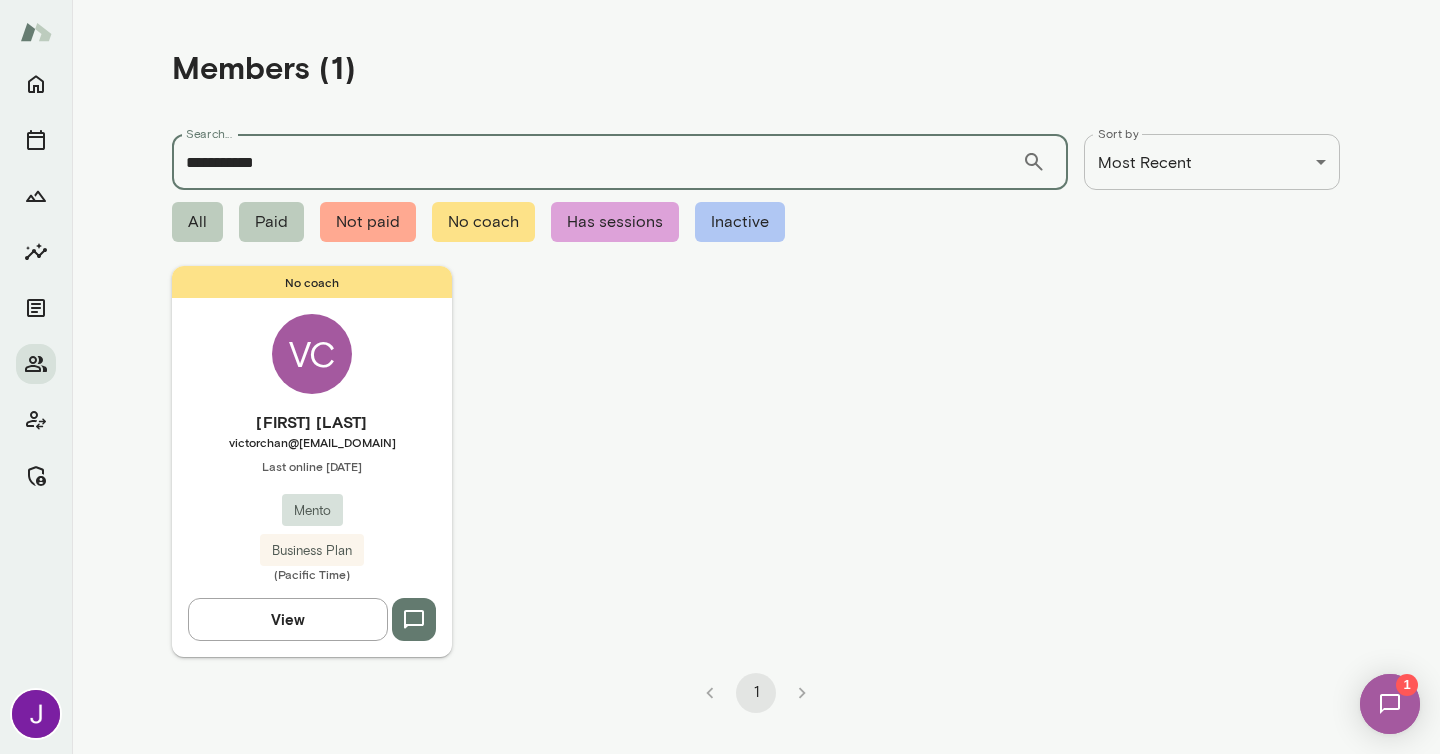 click on "[FIRST] [LAST] [EMAIL_DOMAIN] Last online [DATE] Mento Business Plan (Pacific Time)" at bounding box center (312, 496) 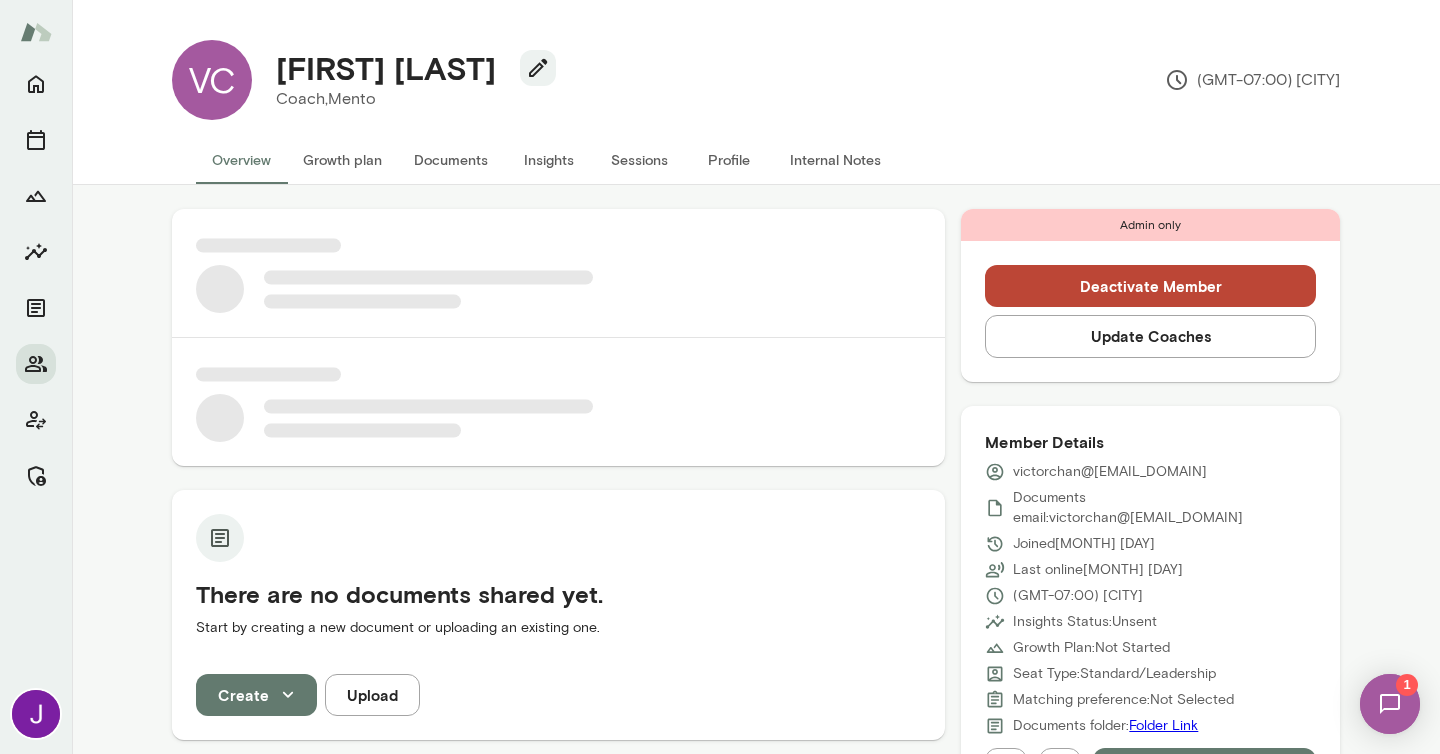 click on "Update Coaches" at bounding box center [1150, 336] 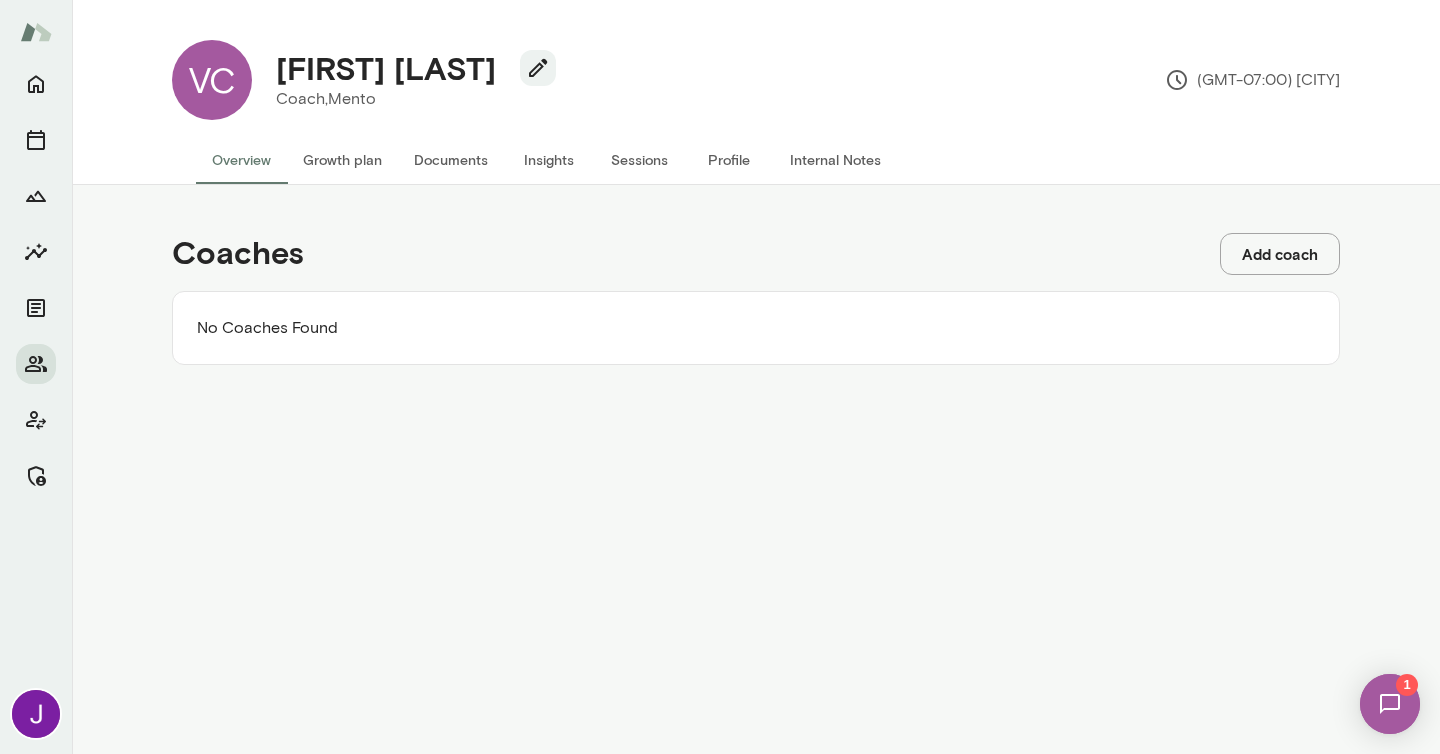 click on "Add coach" at bounding box center (1280, 254) 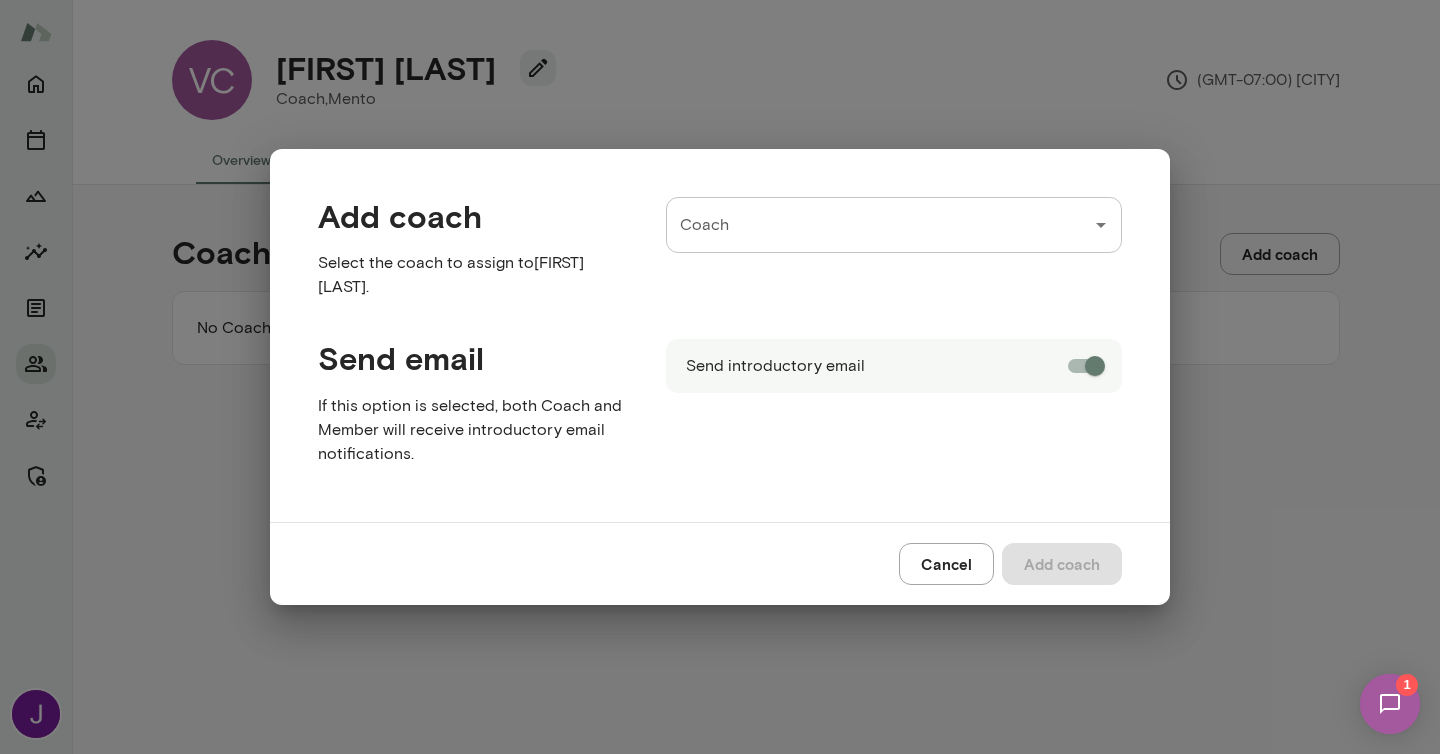 click on "Coach" at bounding box center [879, 225] 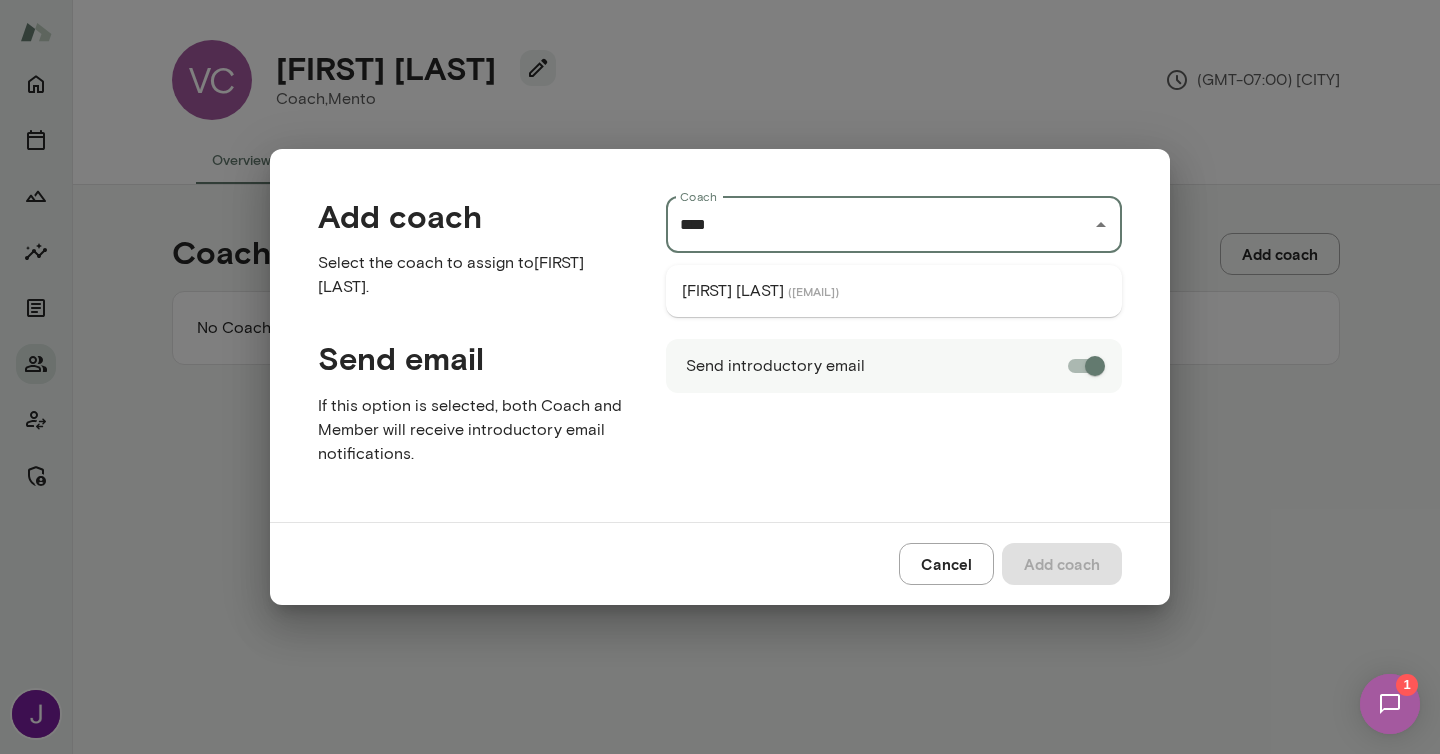 click on "[FIRST] [LAST]" at bounding box center (733, 291) 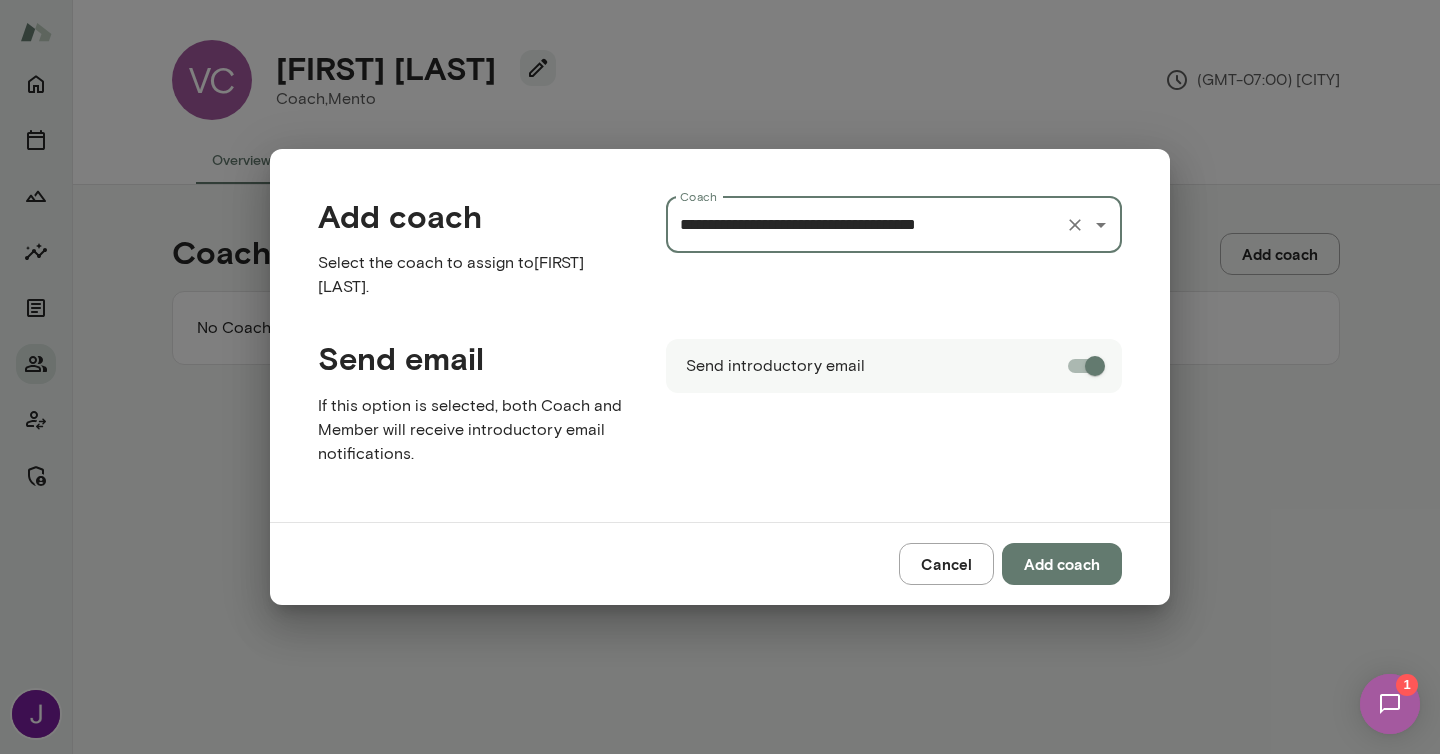 type on "**********" 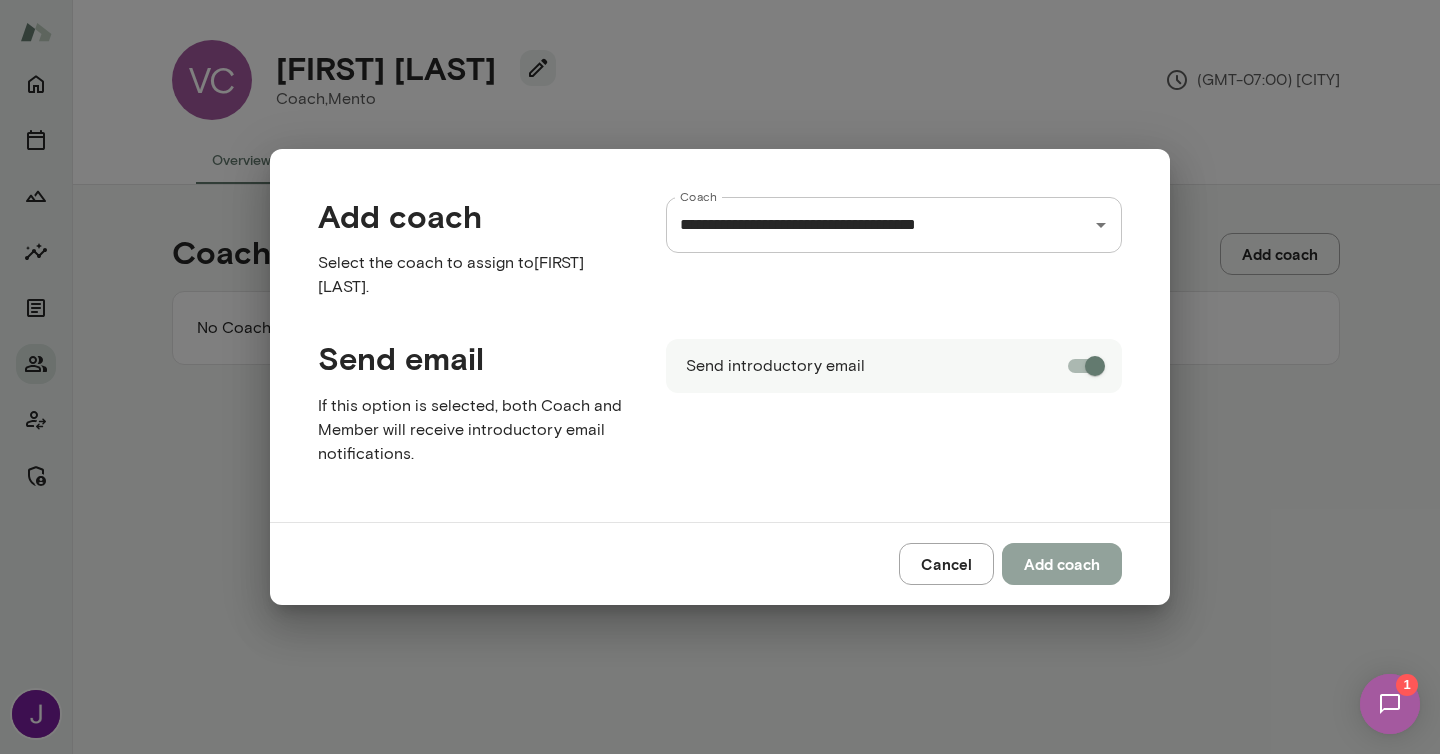 click on "Add coach" at bounding box center [1062, 564] 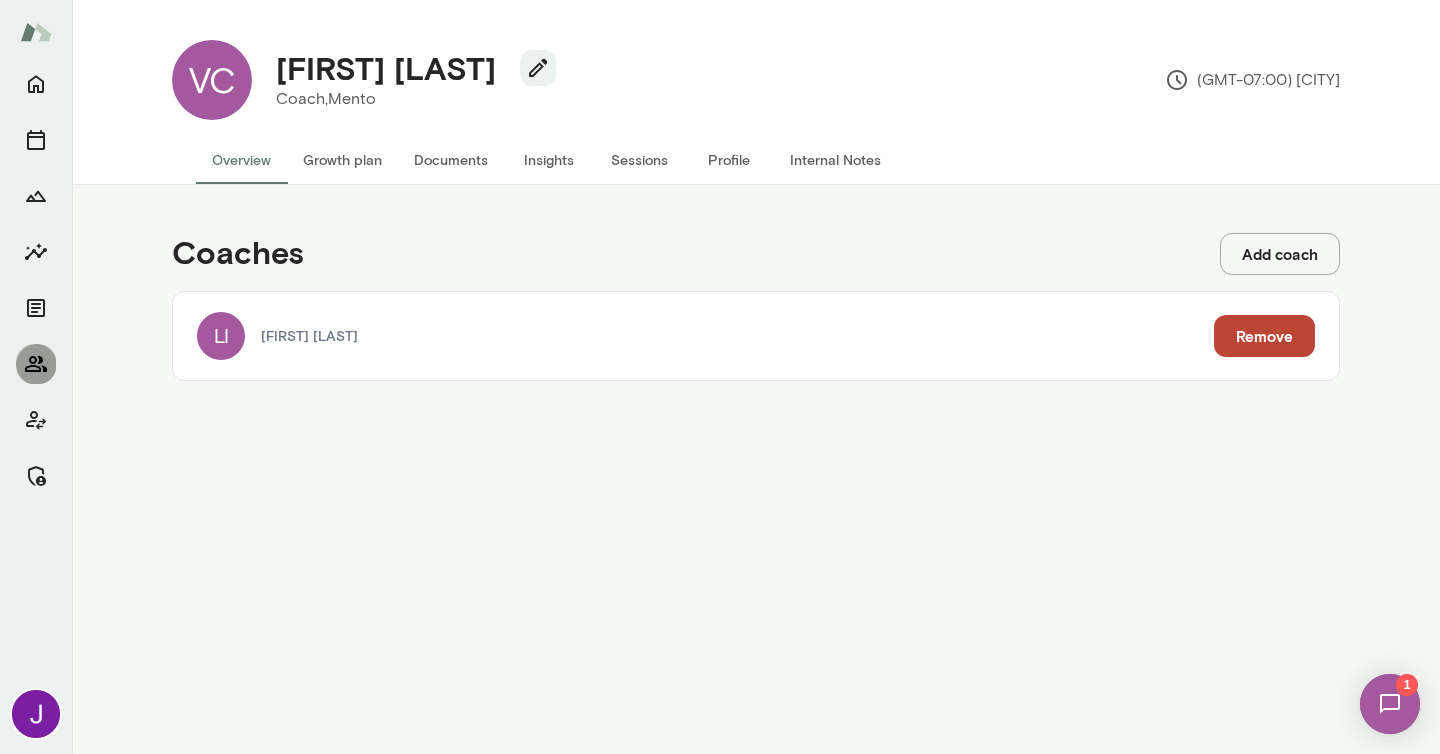 click at bounding box center (36, 364) 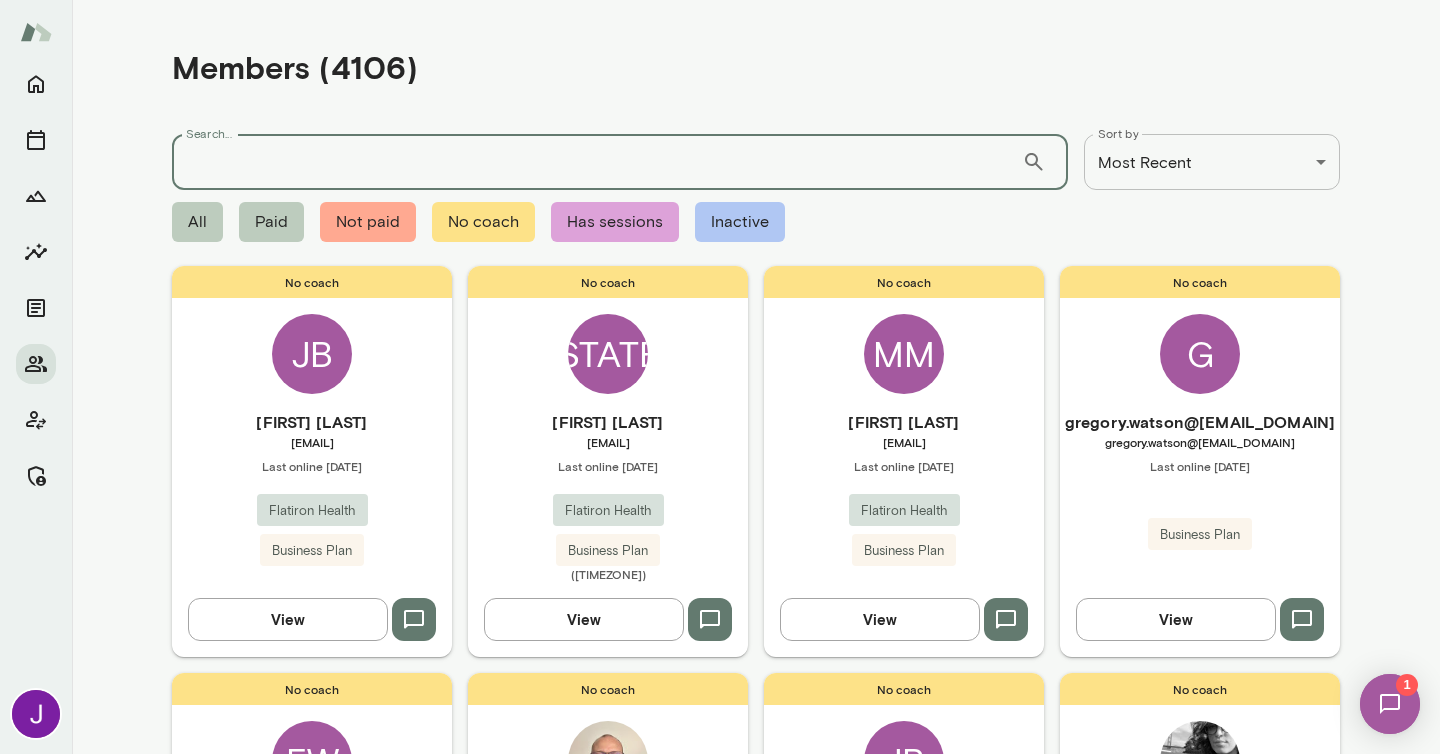 click on "Search..." at bounding box center [597, 162] 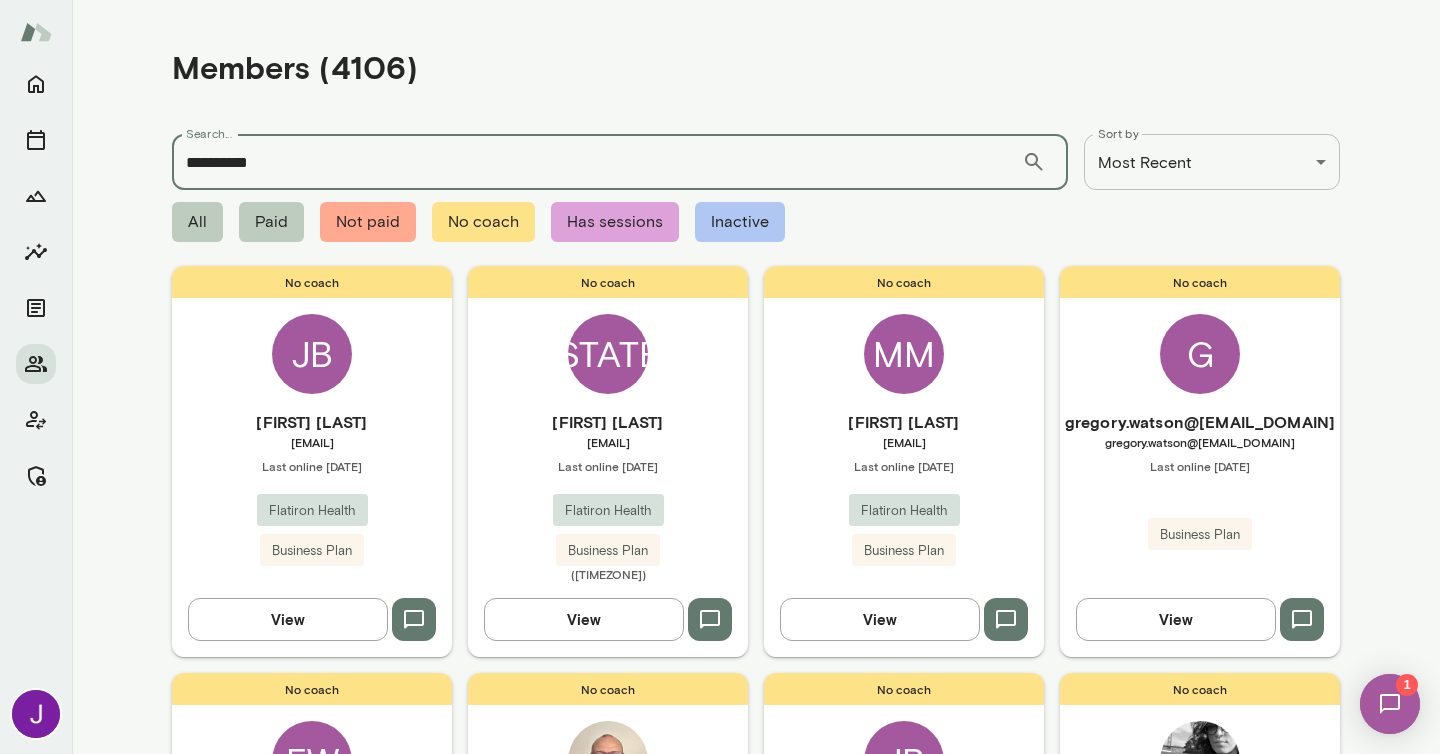 type on "**********" 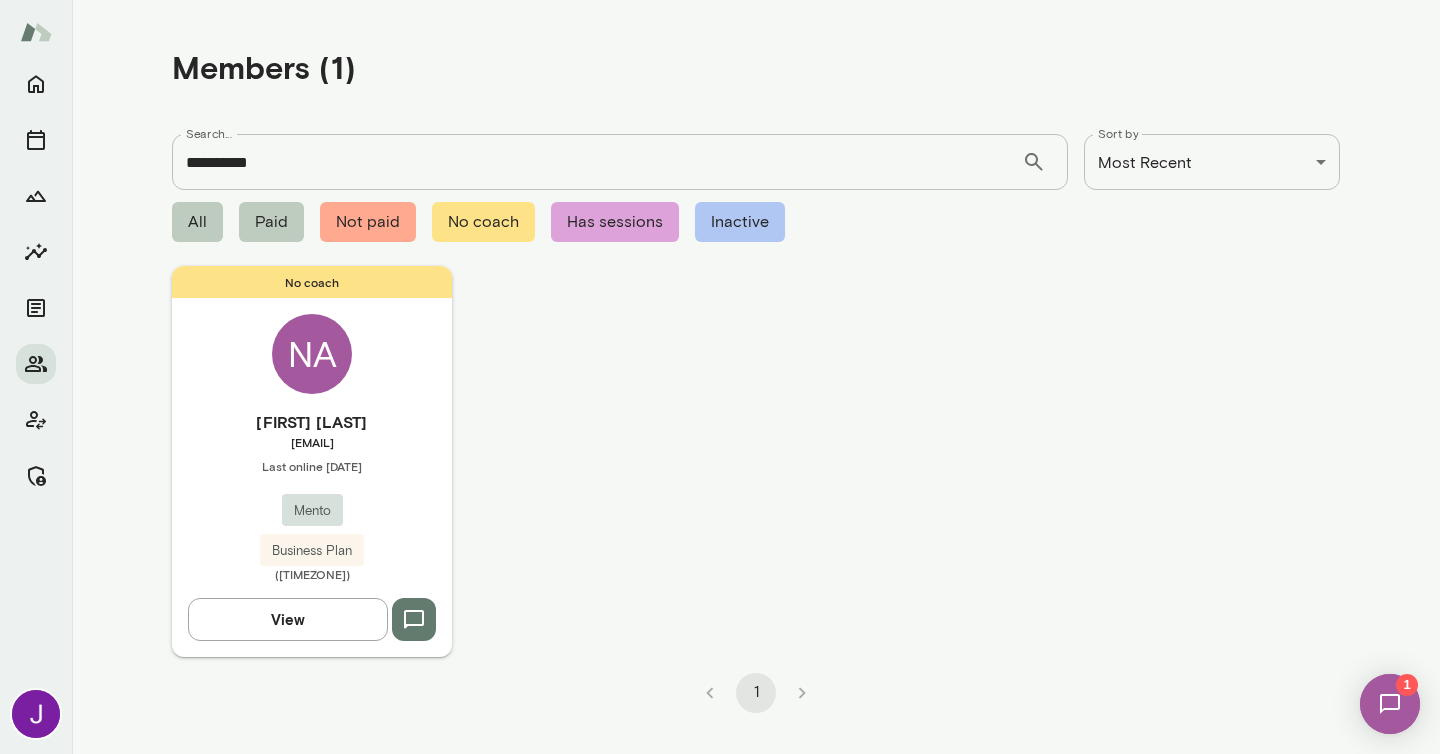click on "[FIRST] [LAST]" at bounding box center [312, 422] 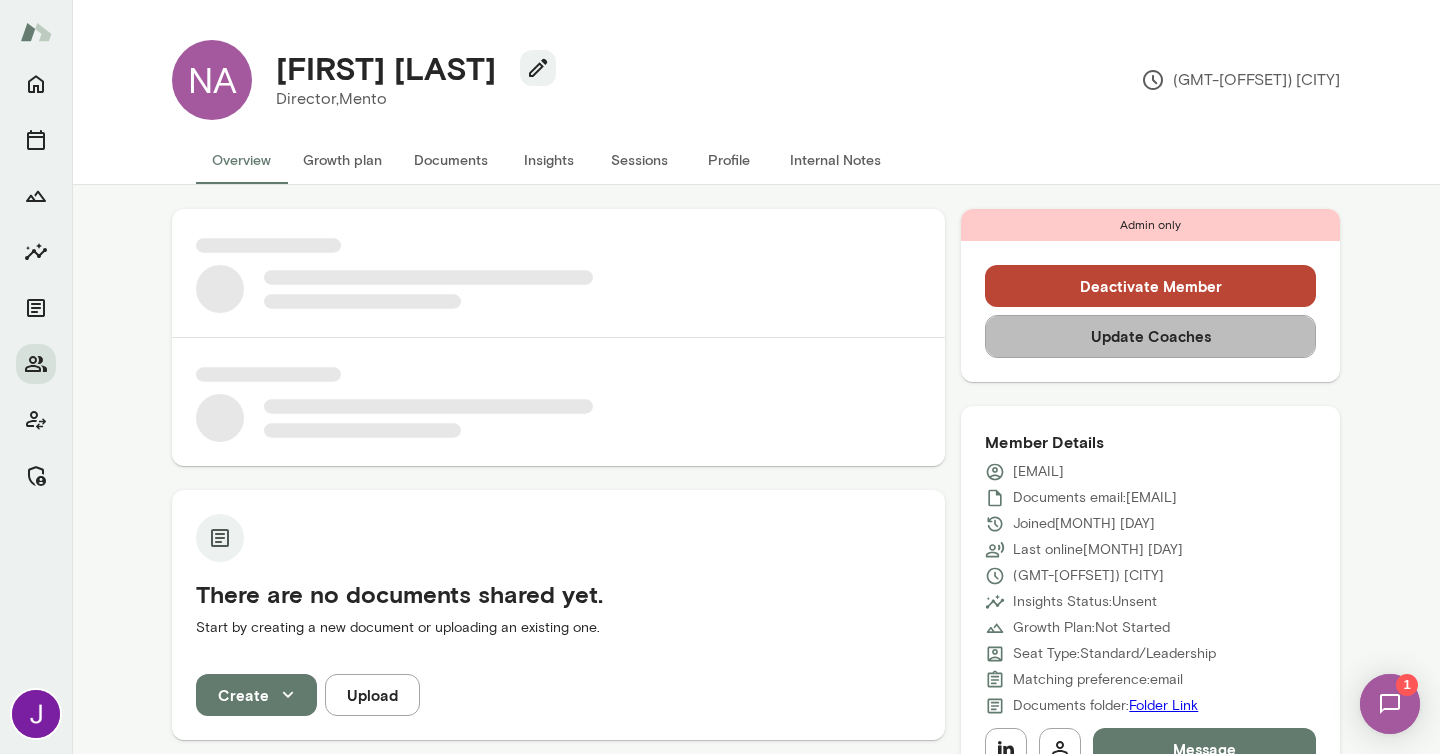 click on "Update Coaches" at bounding box center [1150, 336] 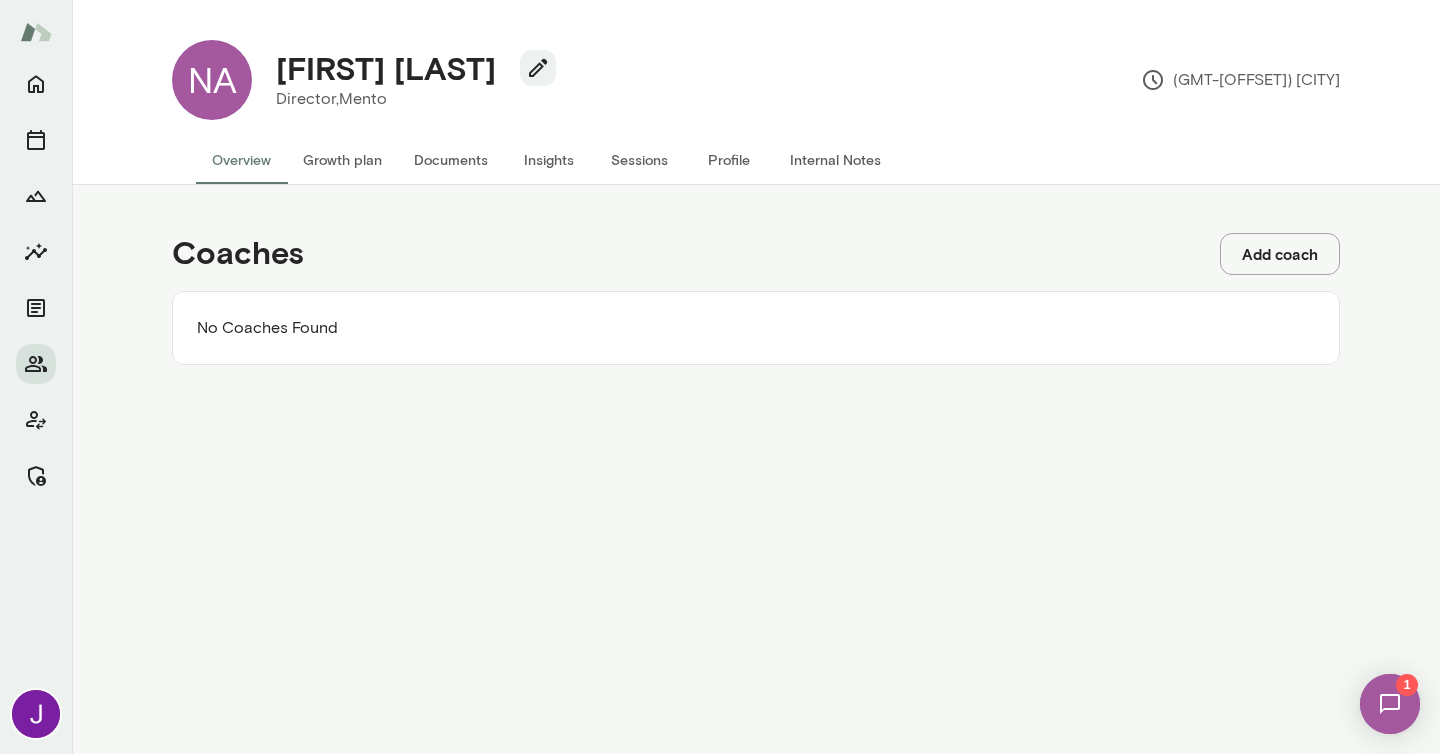 click on "Add coach" at bounding box center [1280, 254] 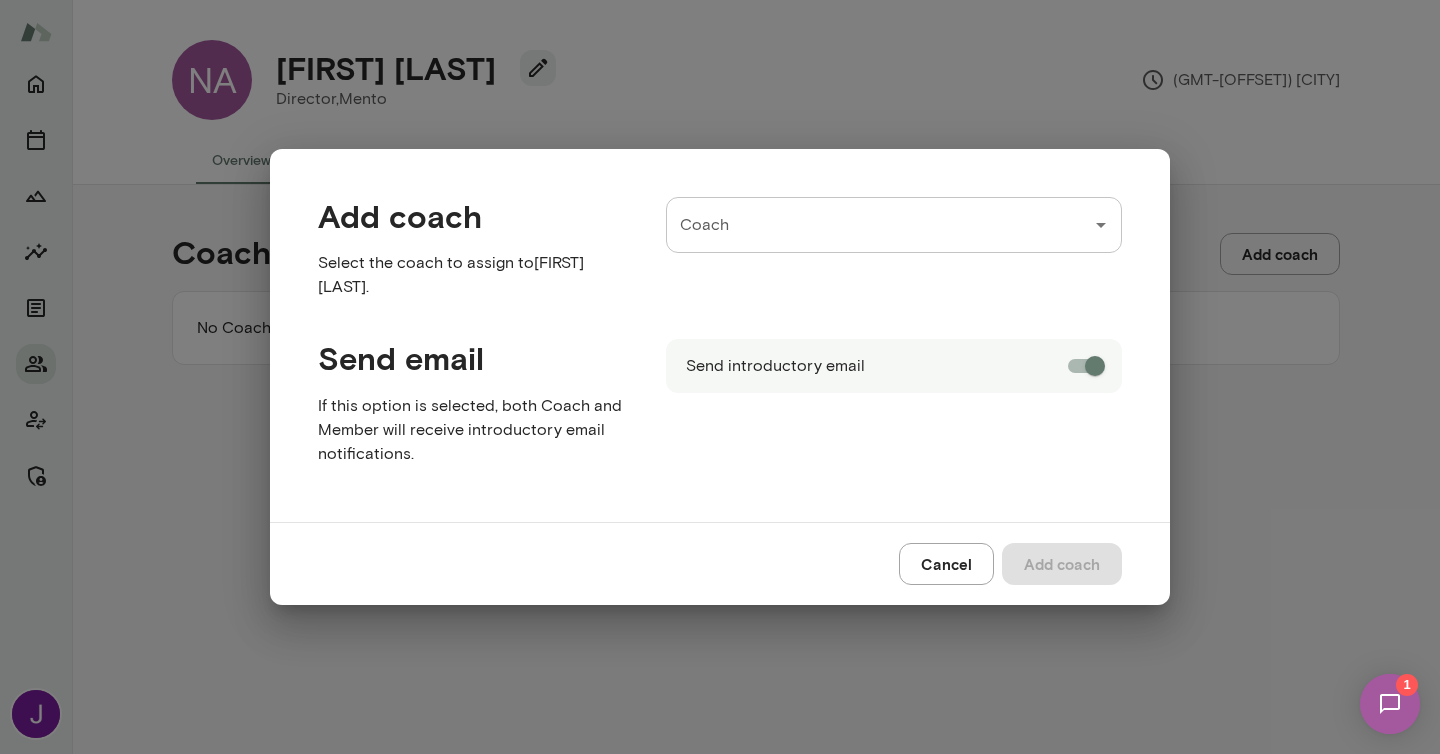 click on "Coach" at bounding box center [879, 225] 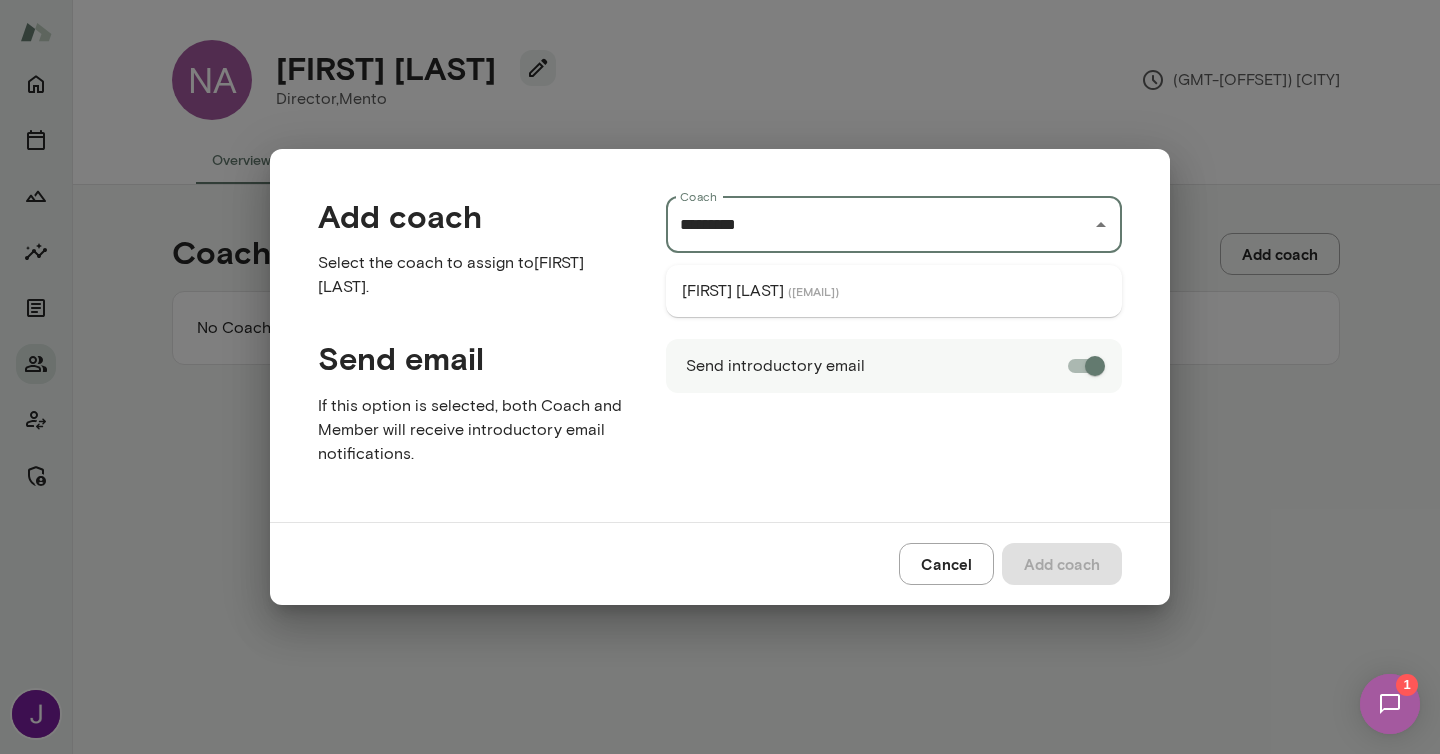 click on "( [EMAIL] )" at bounding box center [813, 291] 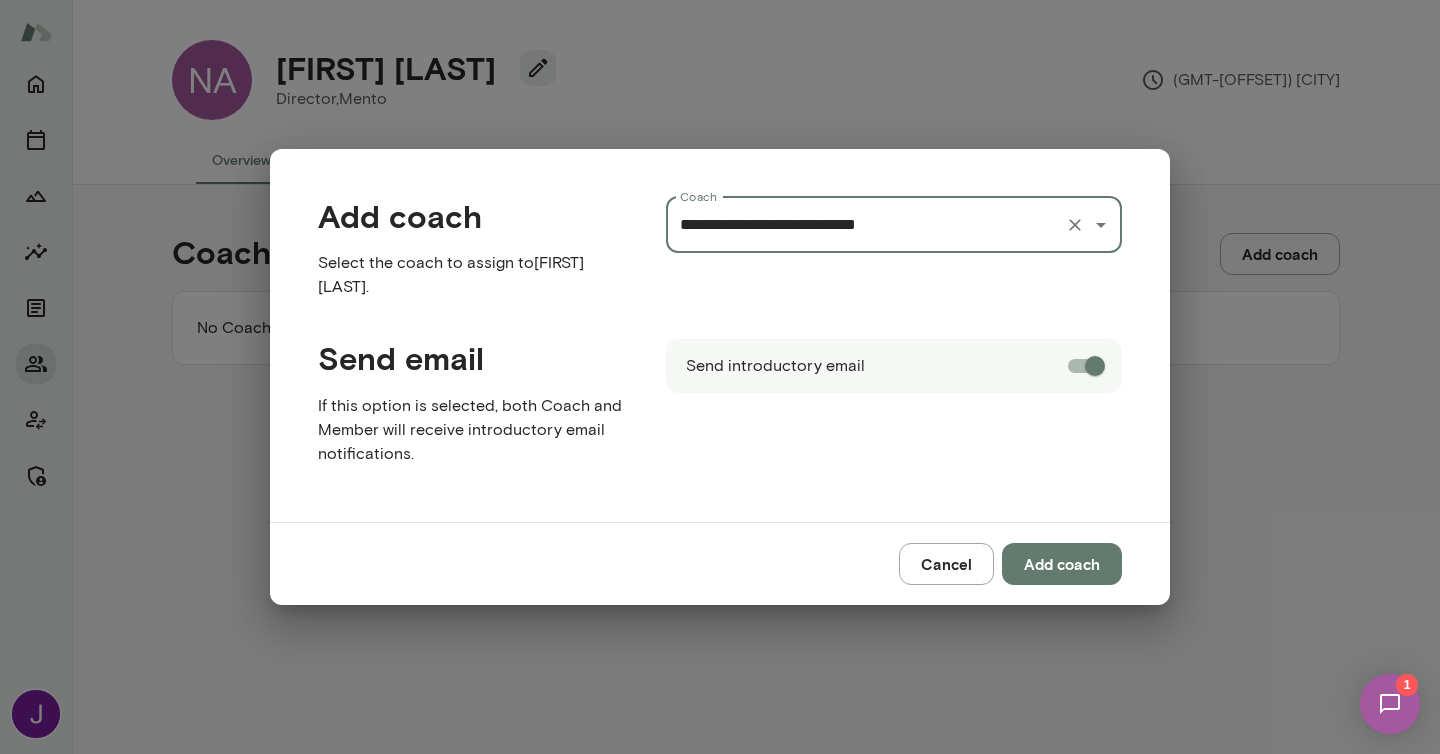type on "**********" 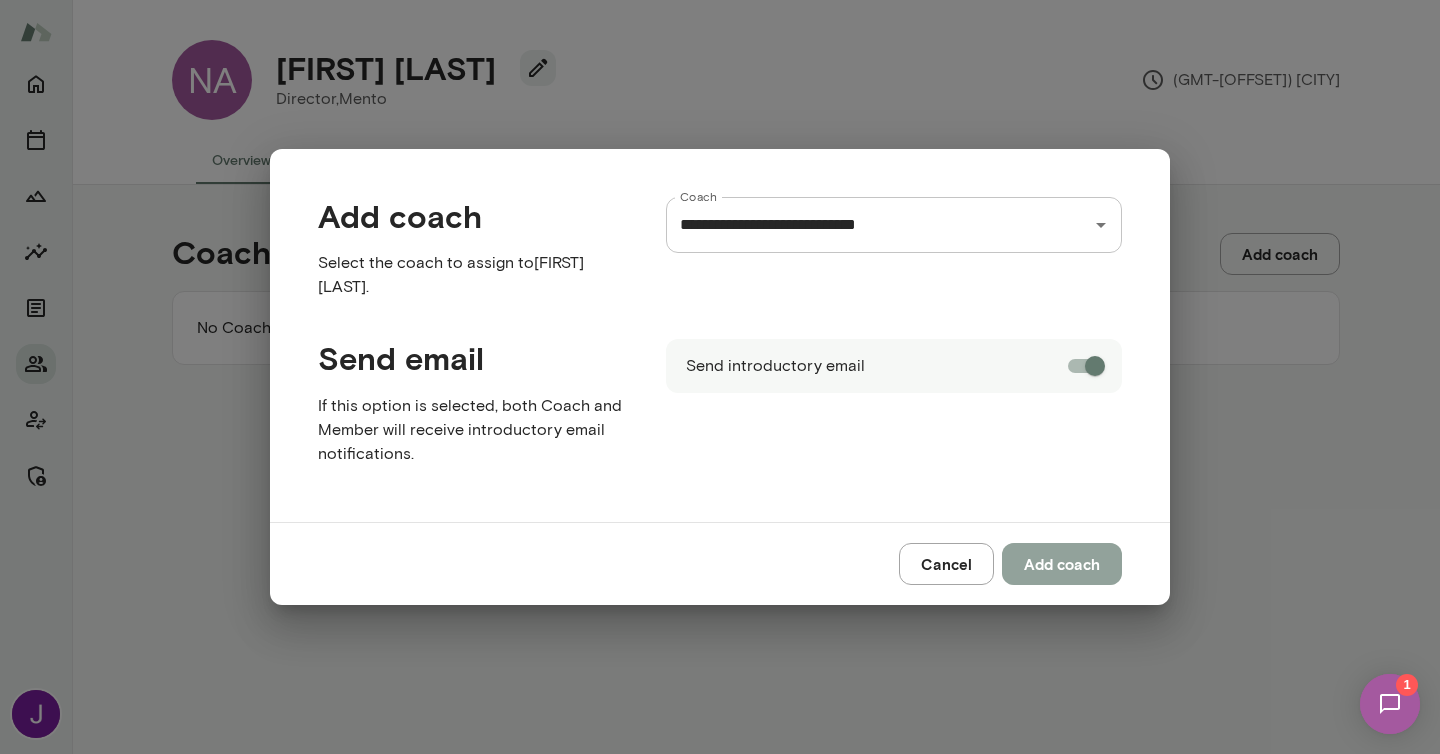 click on "Add coach" at bounding box center (1062, 564) 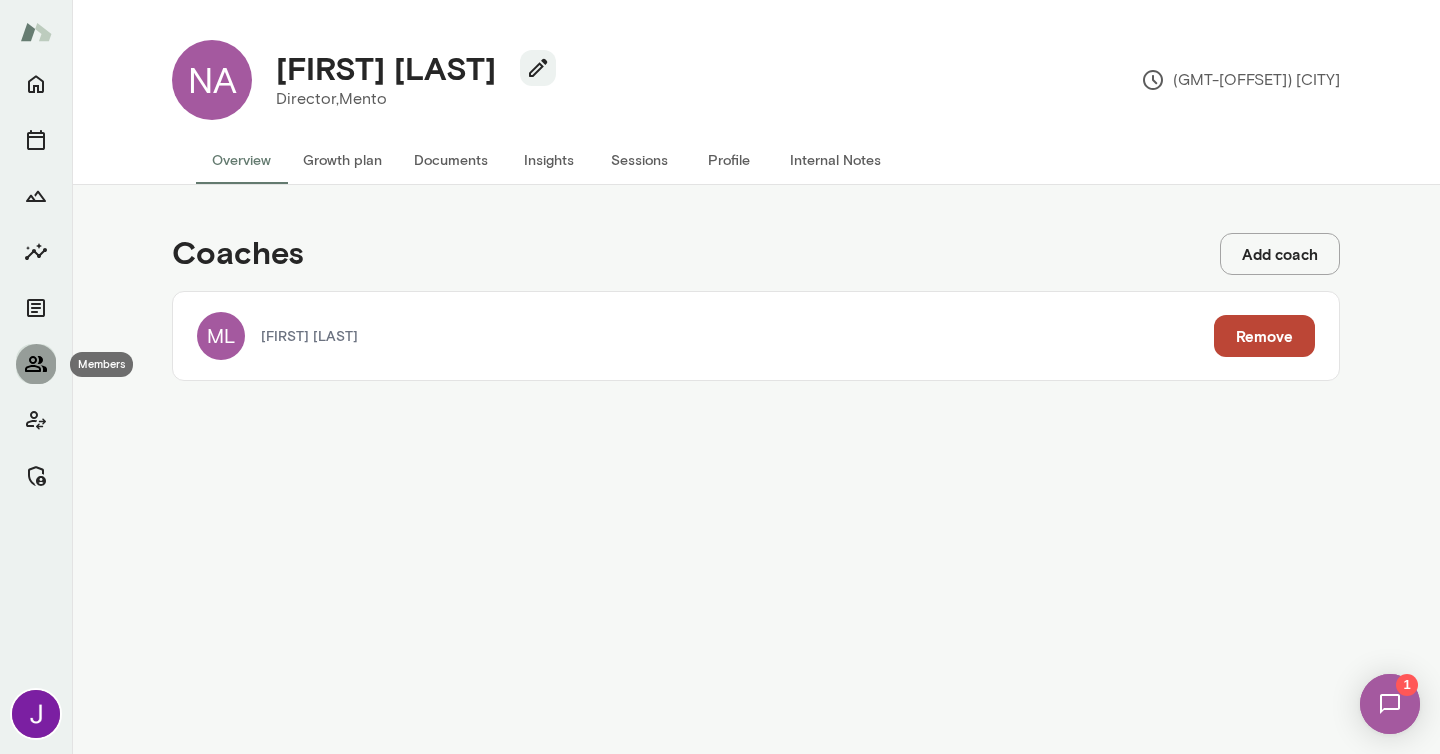 click at bounding box center [36, 364] 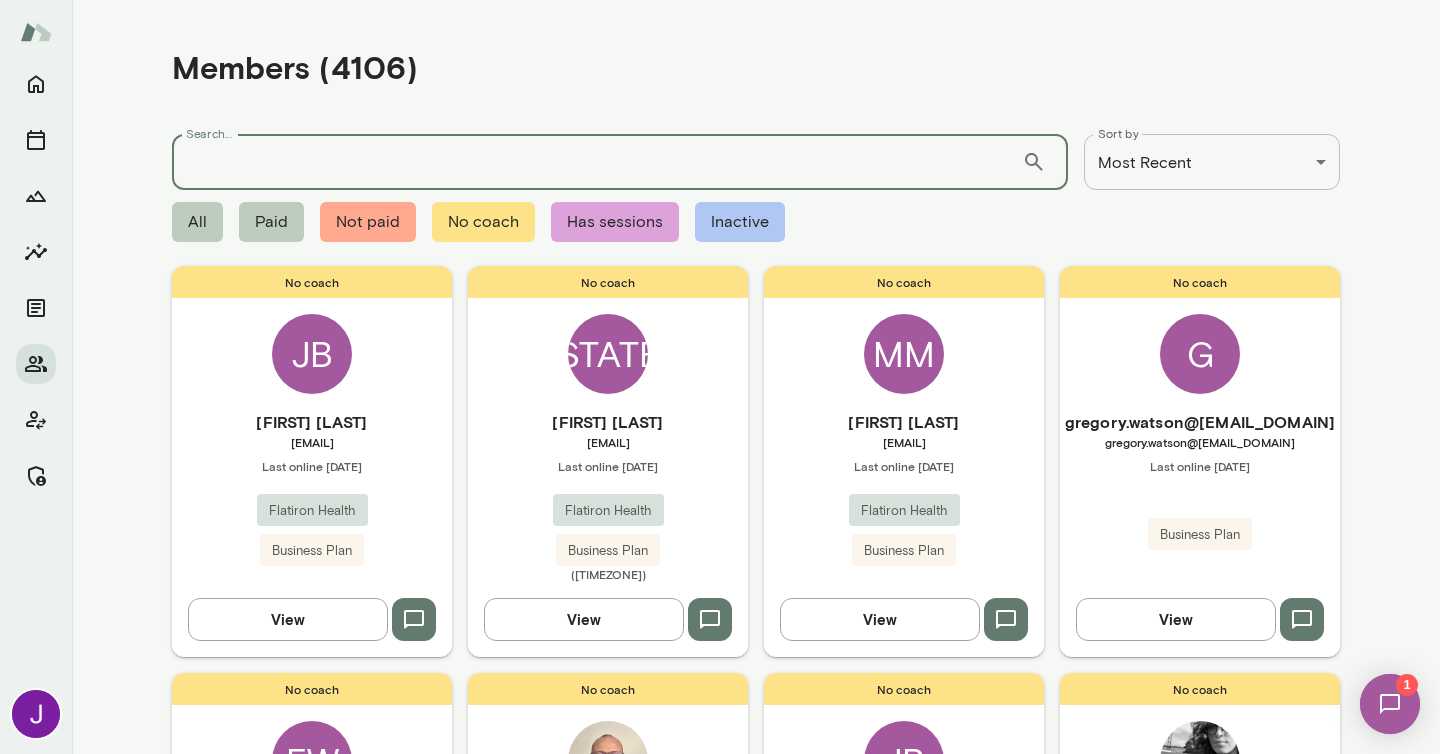click on "Search..." at bounding box center [597, 162] 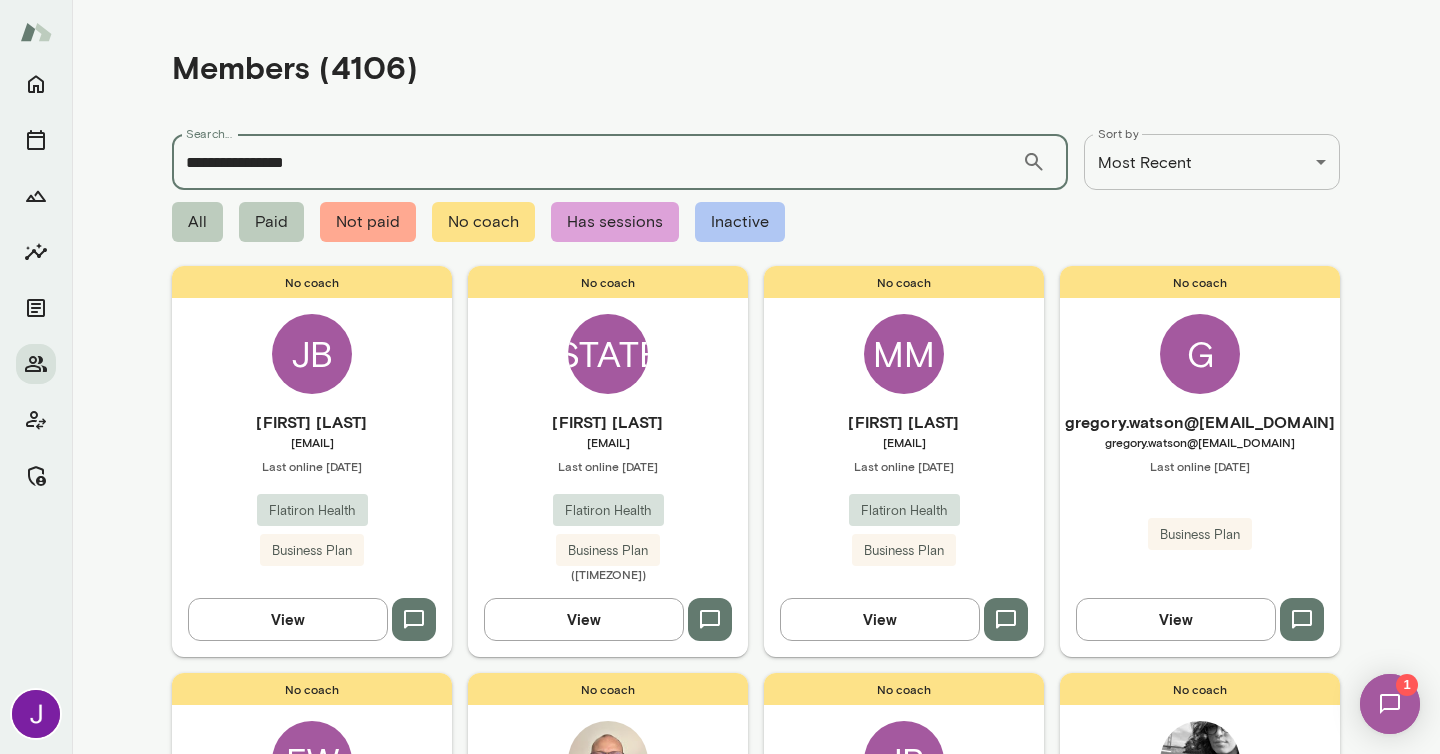 type on "**********" 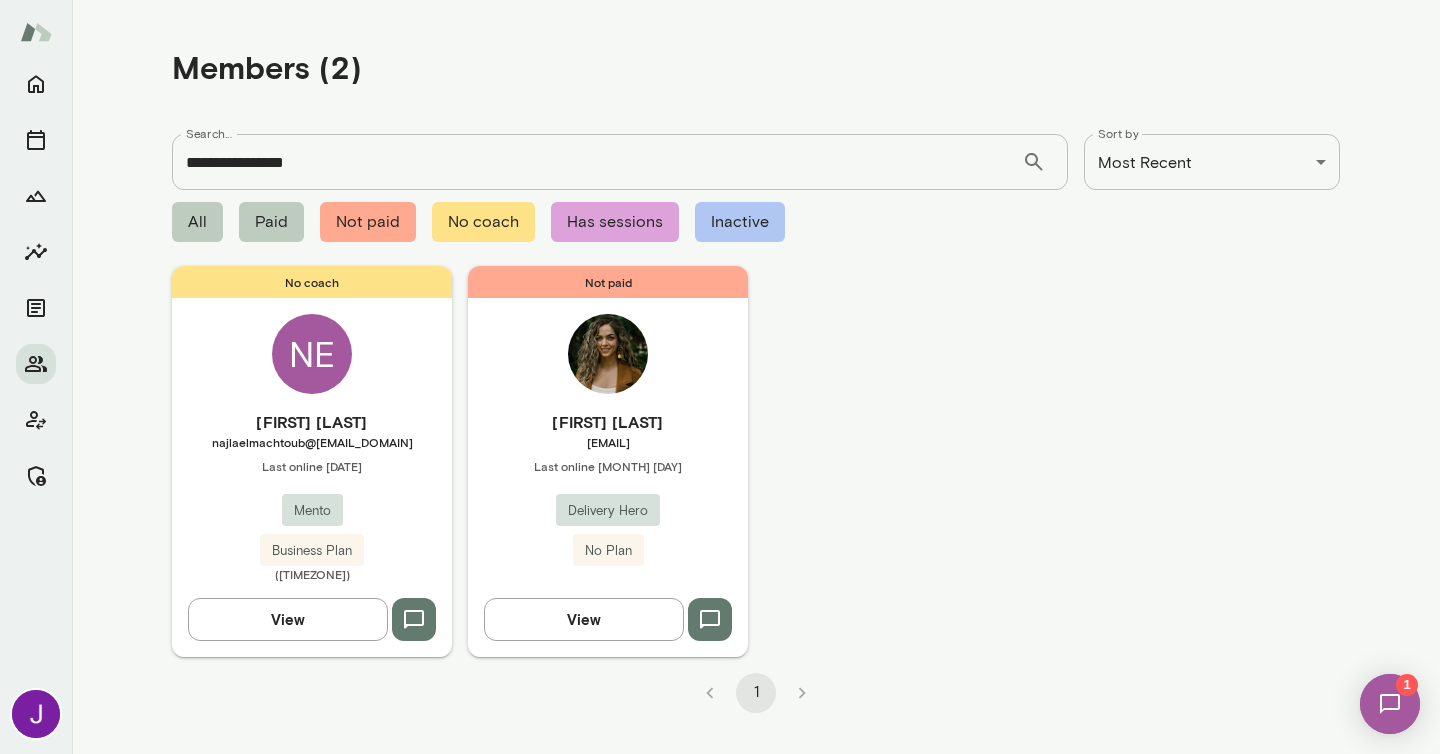 click on "[FIRST] [LAST]" at bounding box center [312, 422] 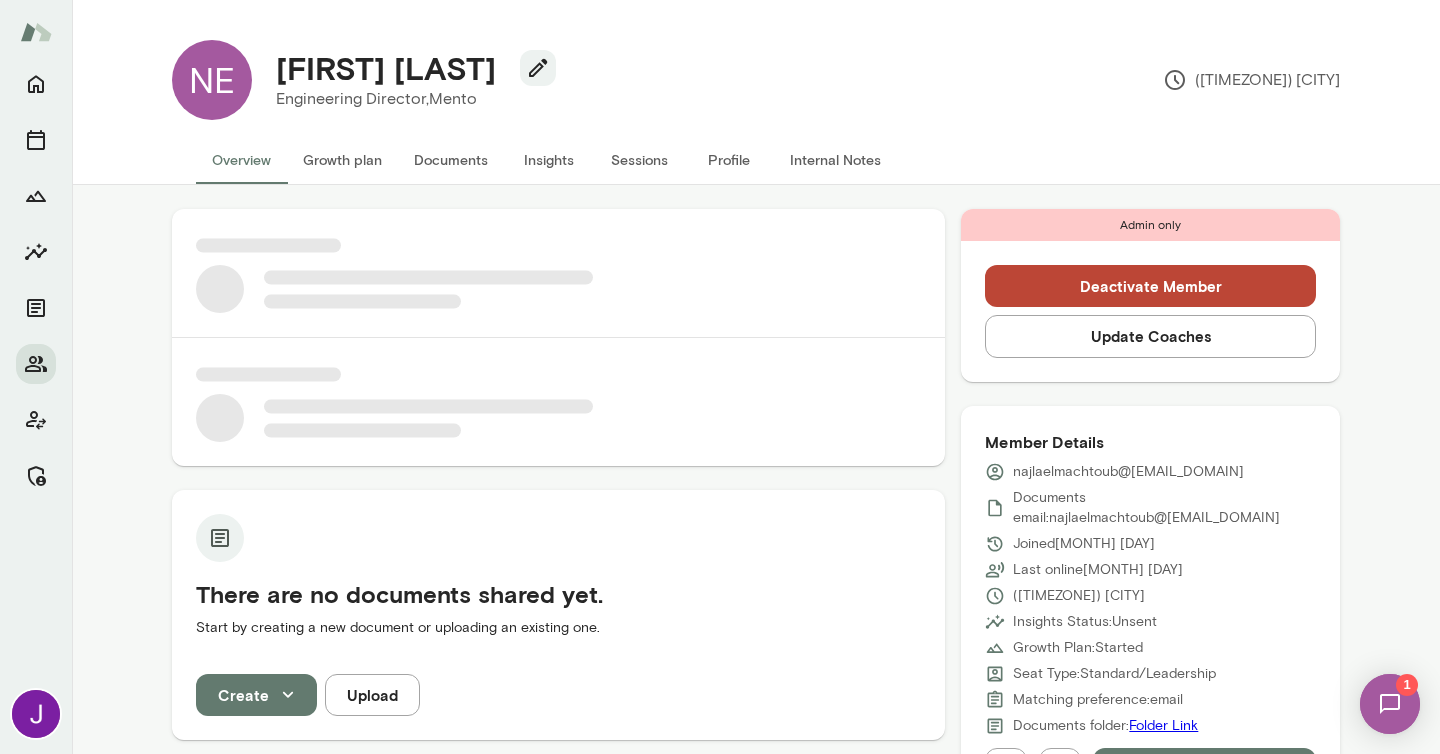 click on "Update Coaches" at bounding box center (1150, 336) 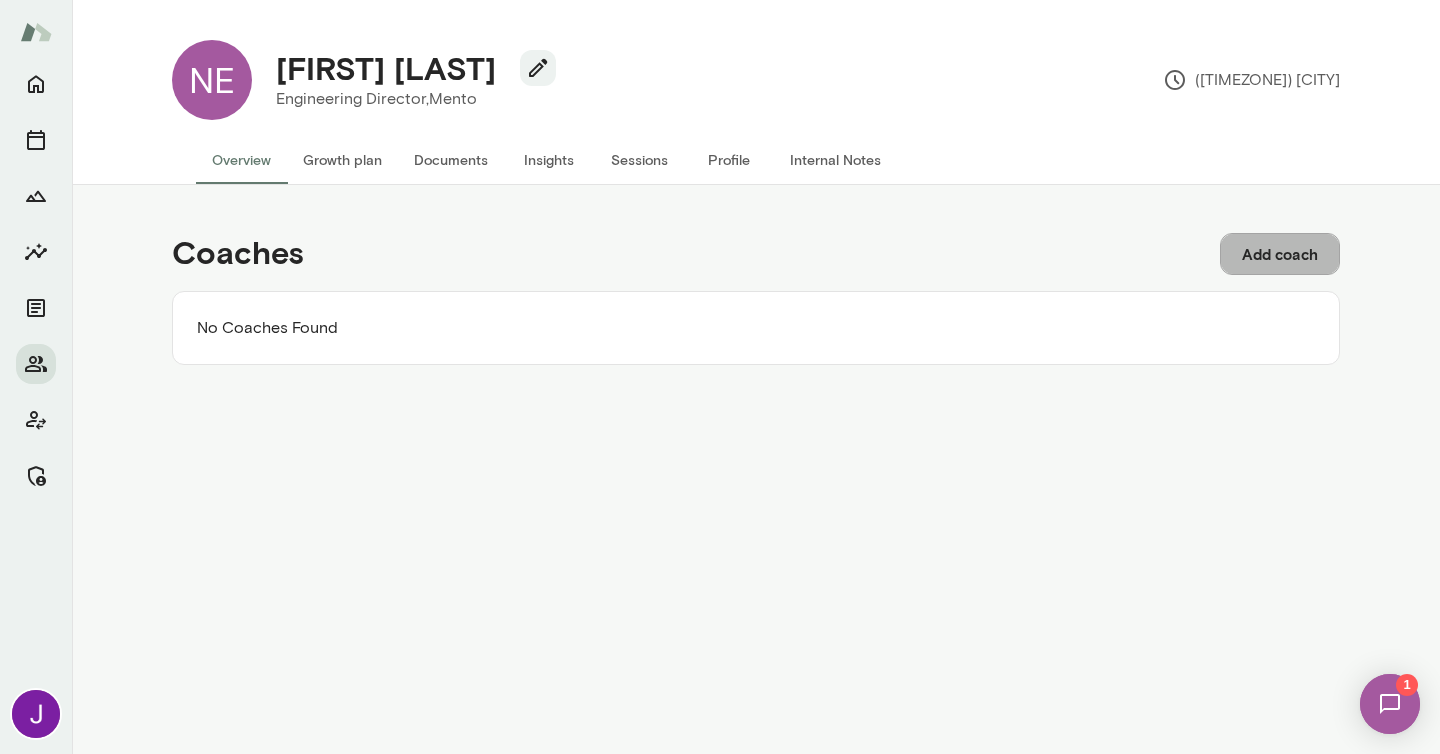 click on "Add coach" at bounding box center [1280, 254] 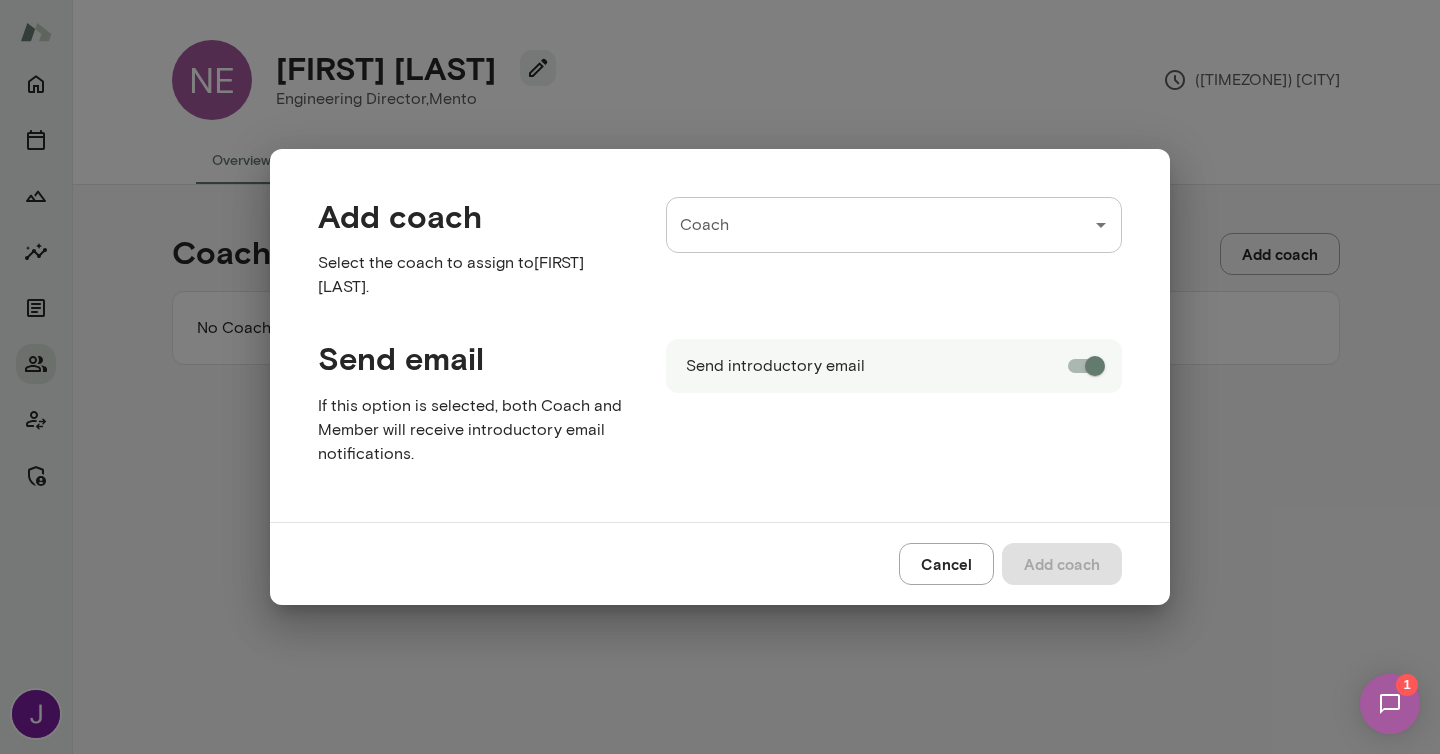 click on "Coach" at bounding box center (894, 225) 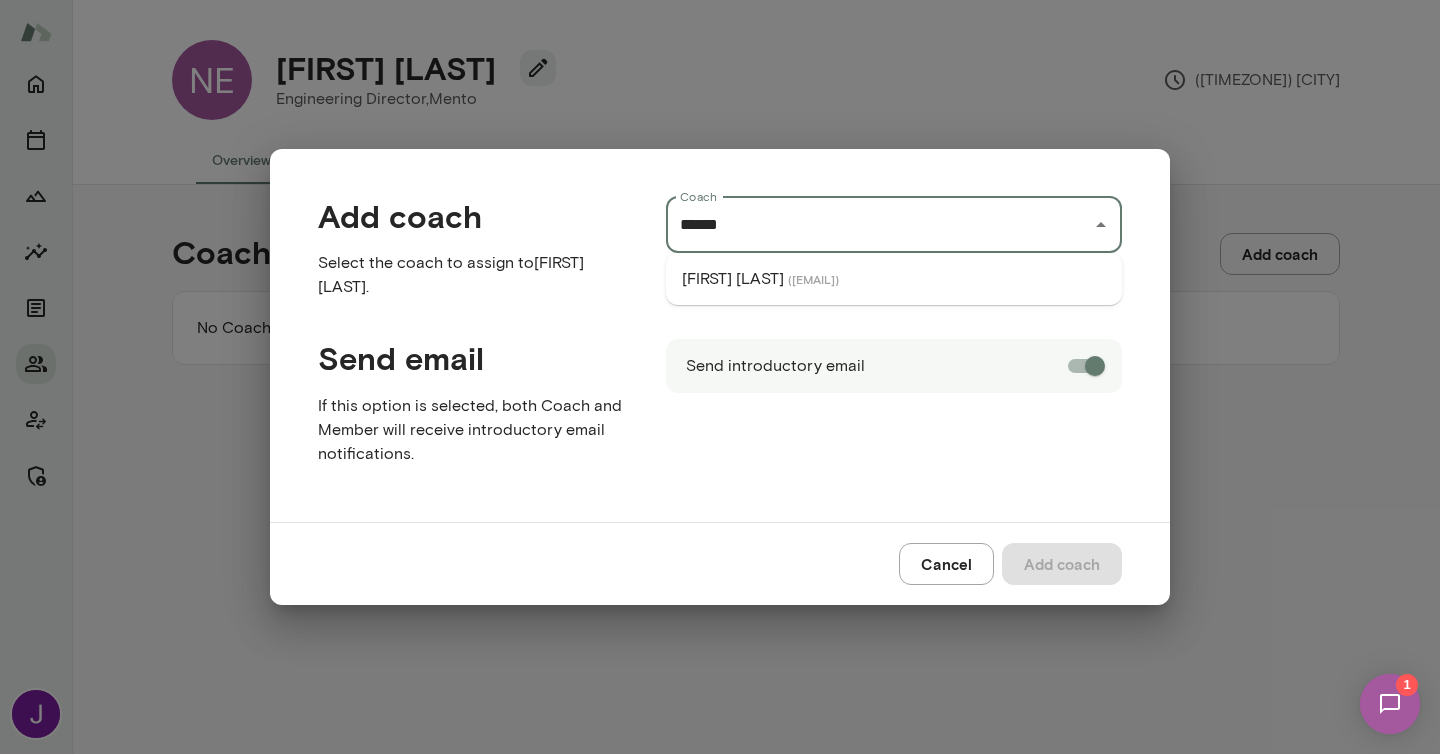 click on "( [EMAIL] )" at bounding box center [813, 279] 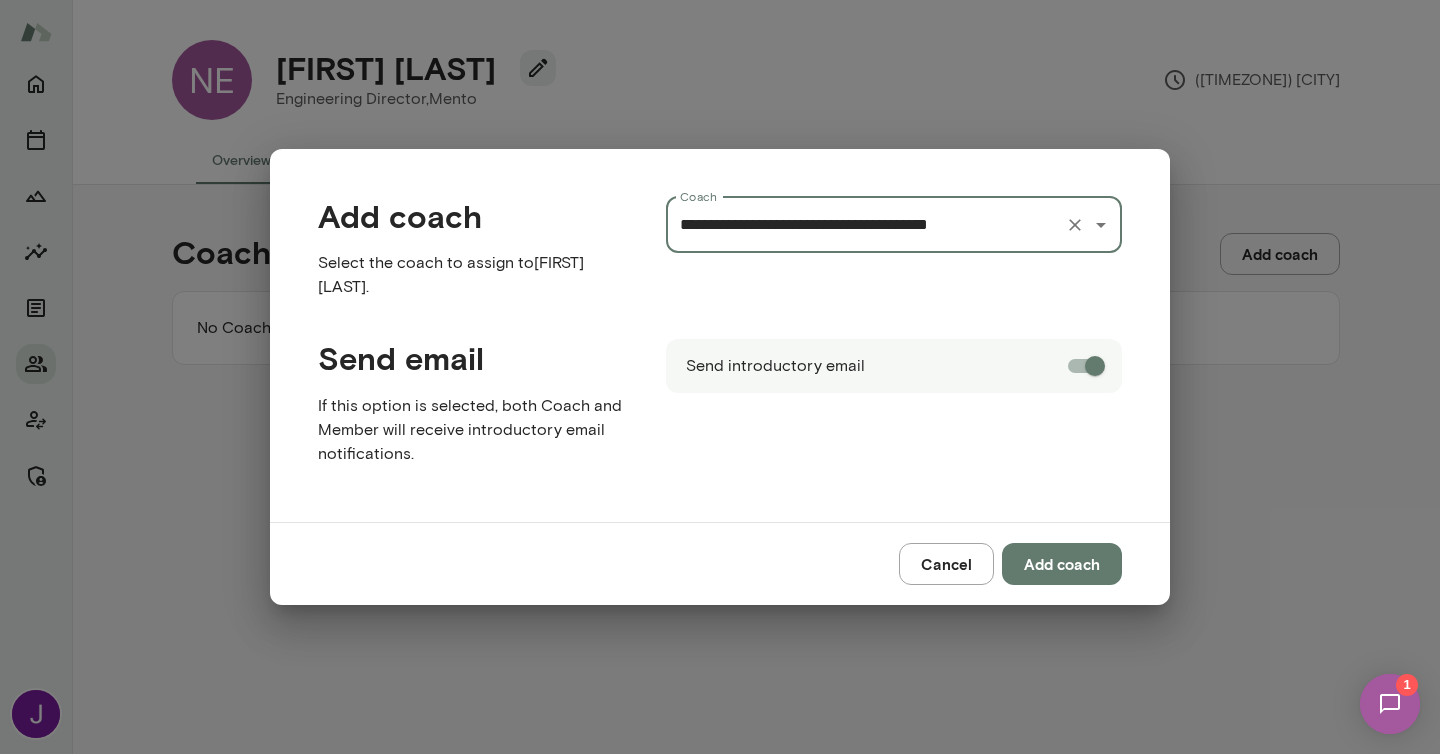 type on "**********" 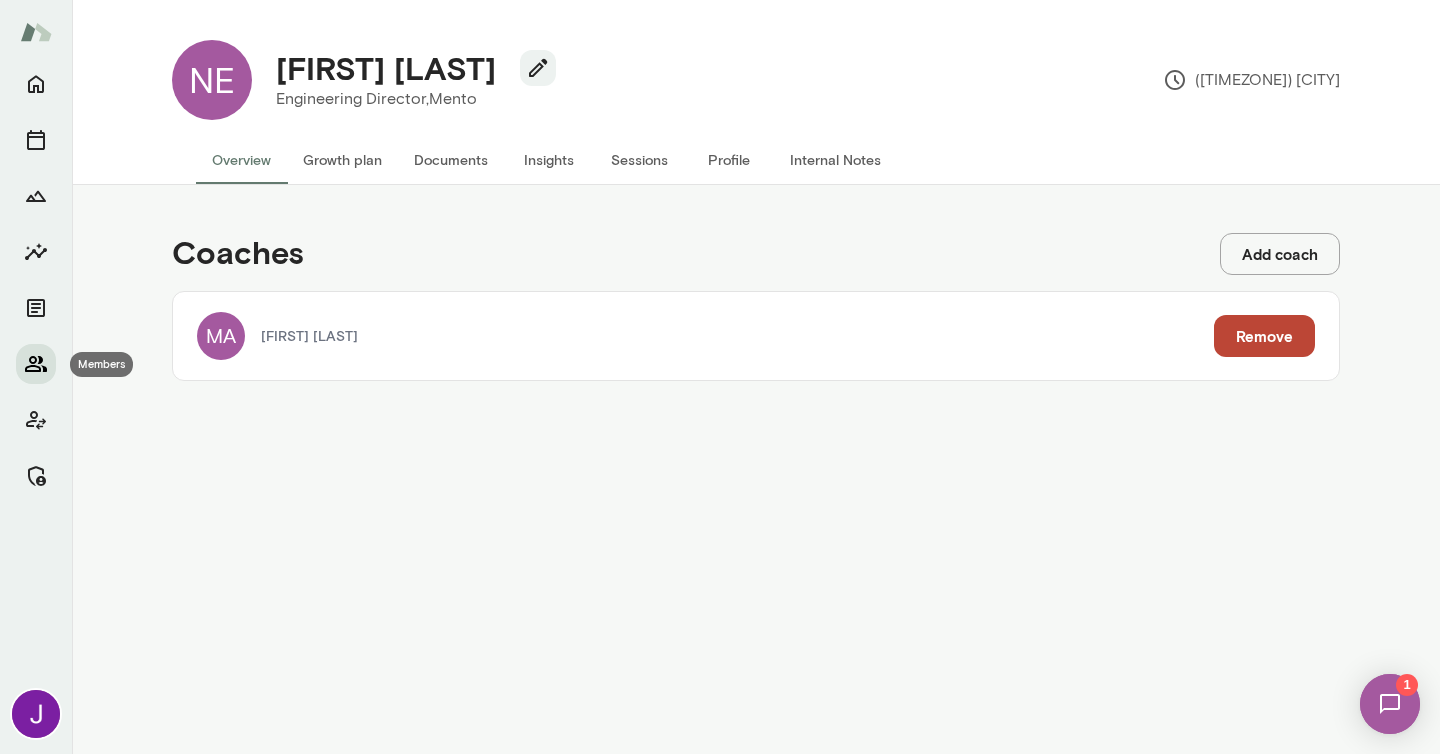 click at bounding box center [36, 364] 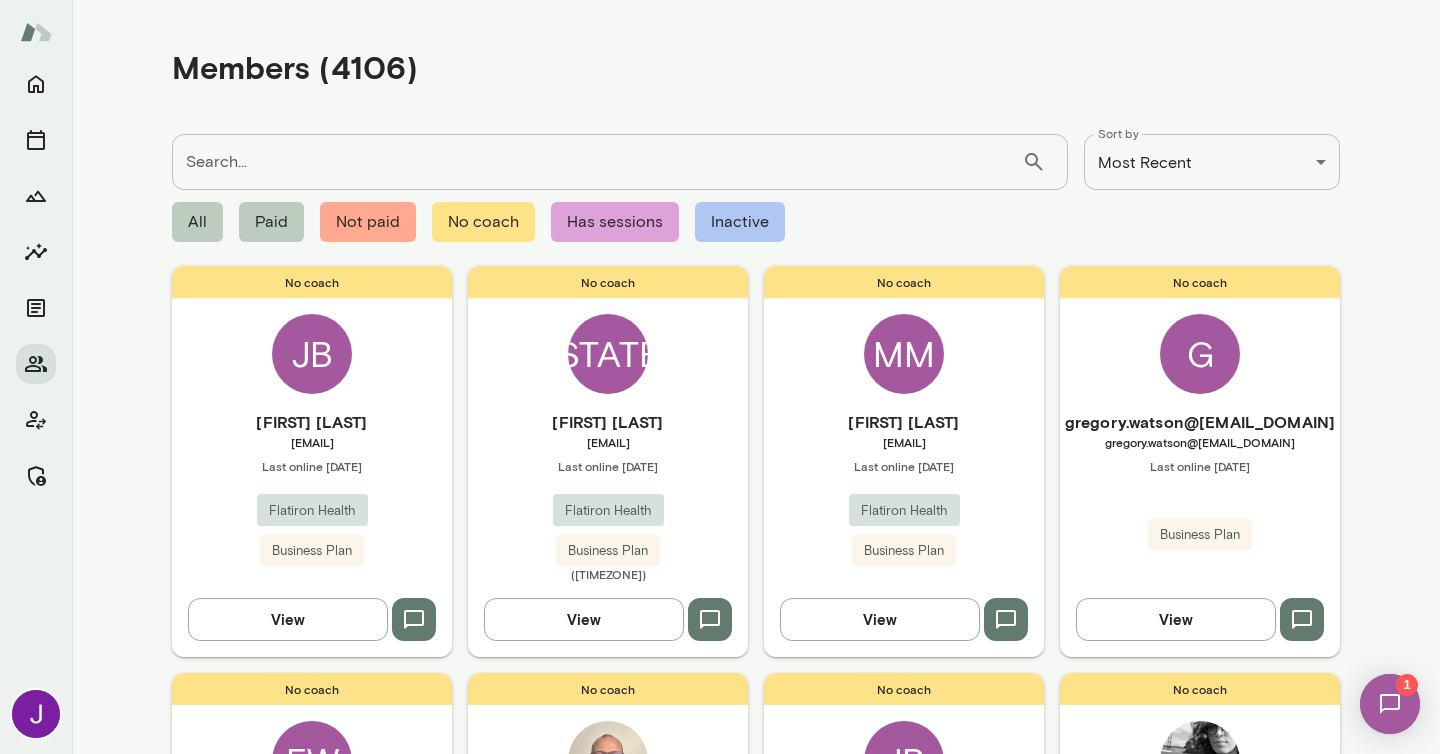 click on "Search..." at bounding box center (597, 162) 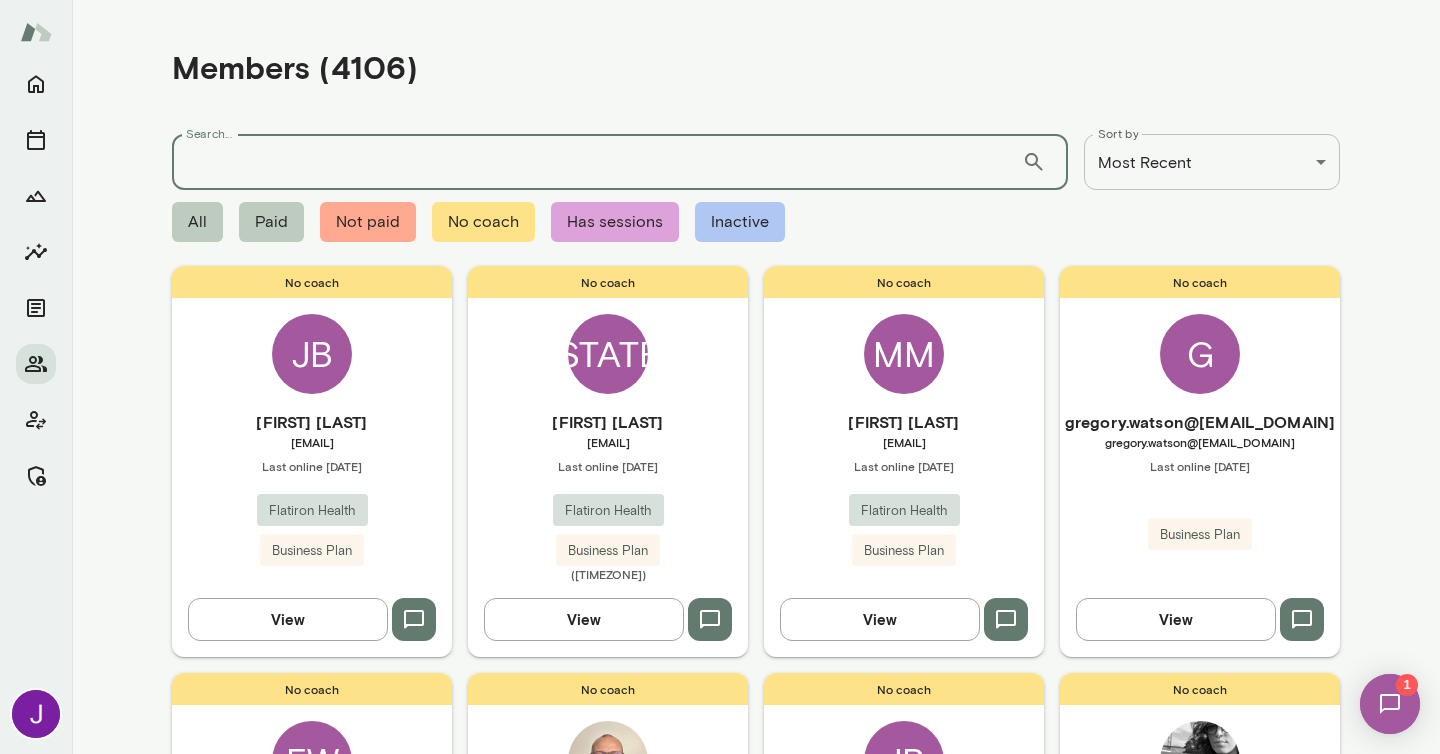 paste on "**********" 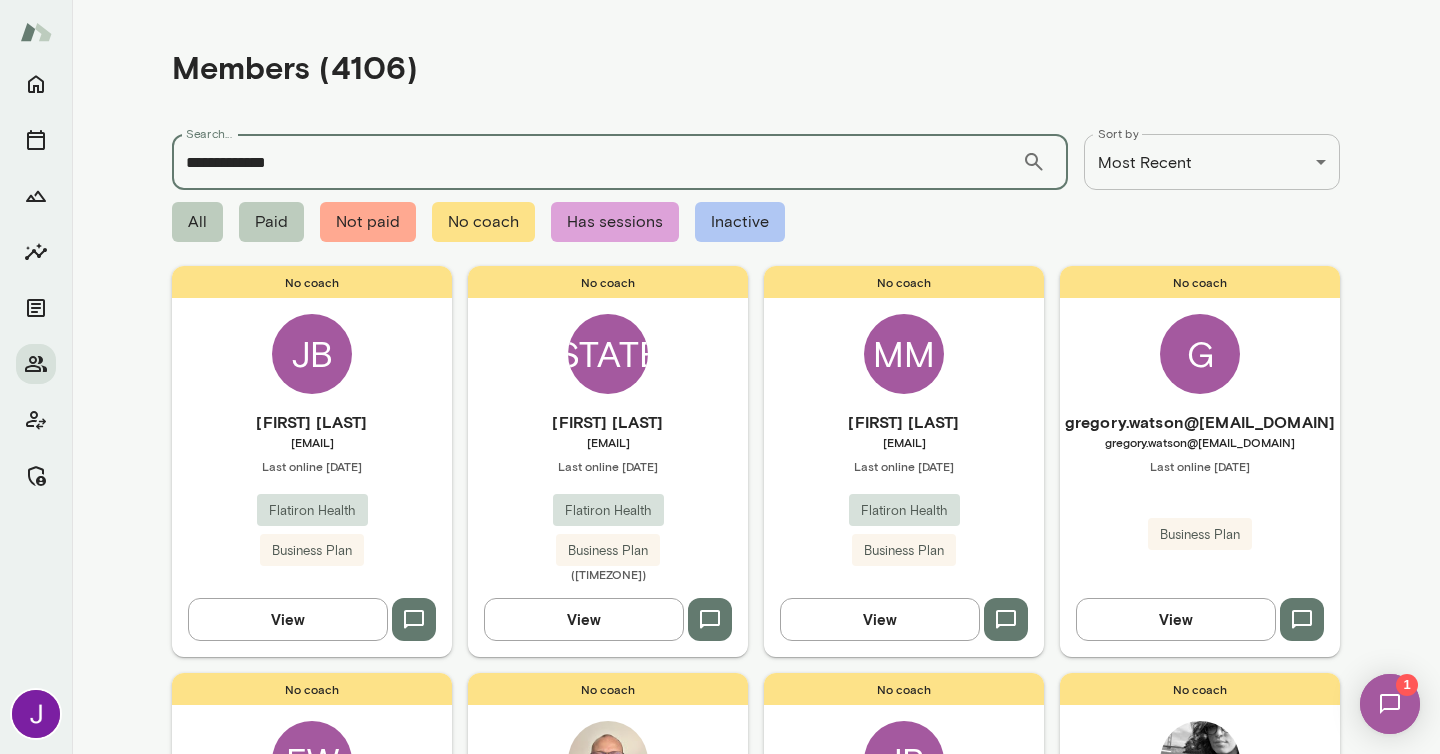 type on "**********" 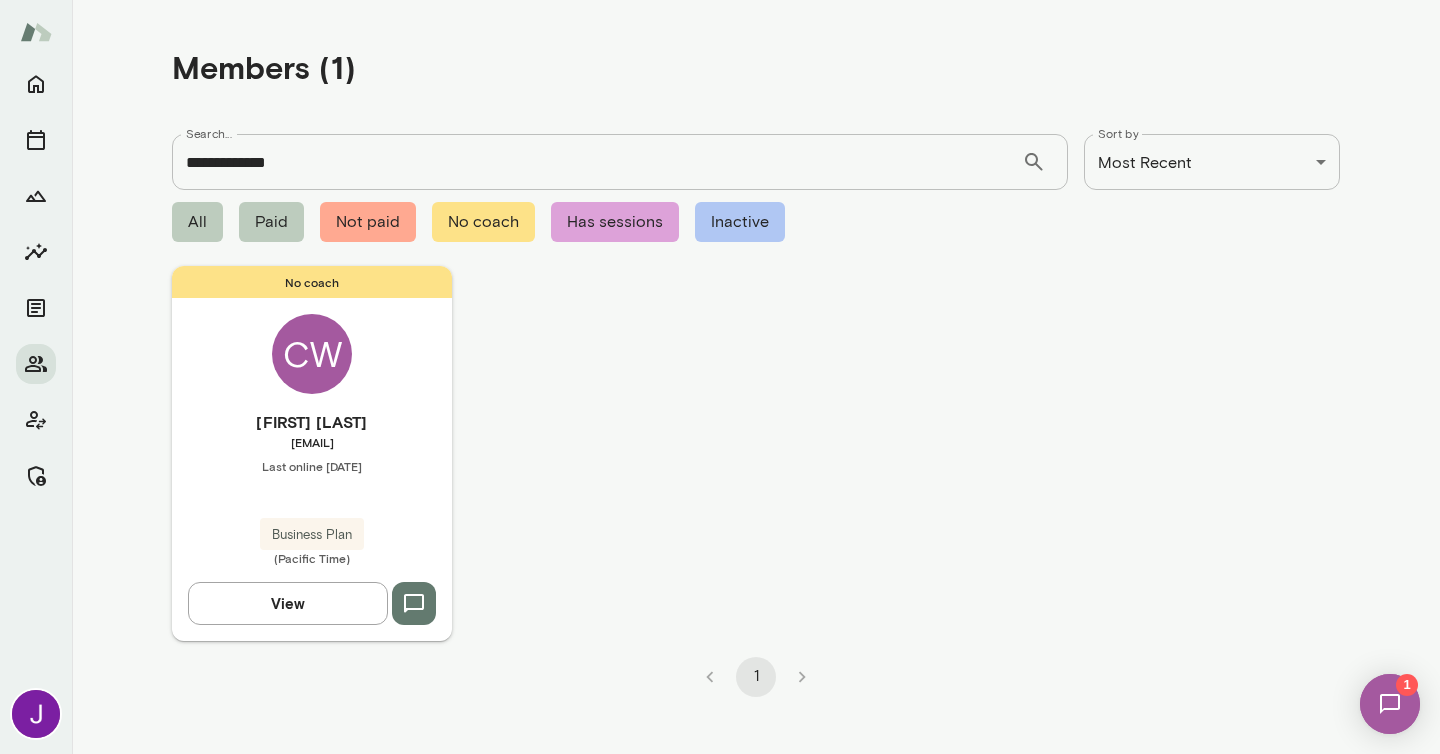 click on "[FIRST] [LAST] [EMAIL] Last online [MONTH] [DAY]" at bounding box center (312, 488) 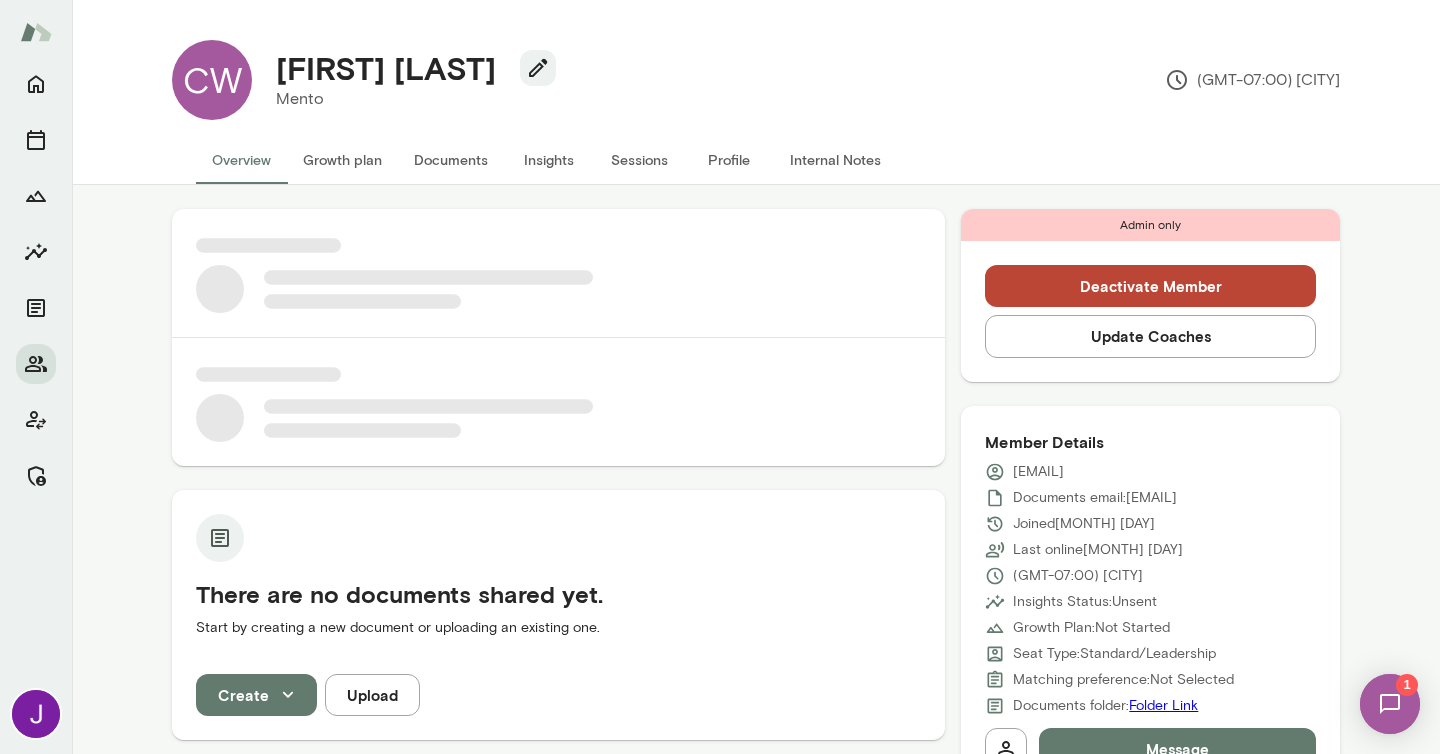 click on "Update Coaches" at bounding box center (1150, 336) 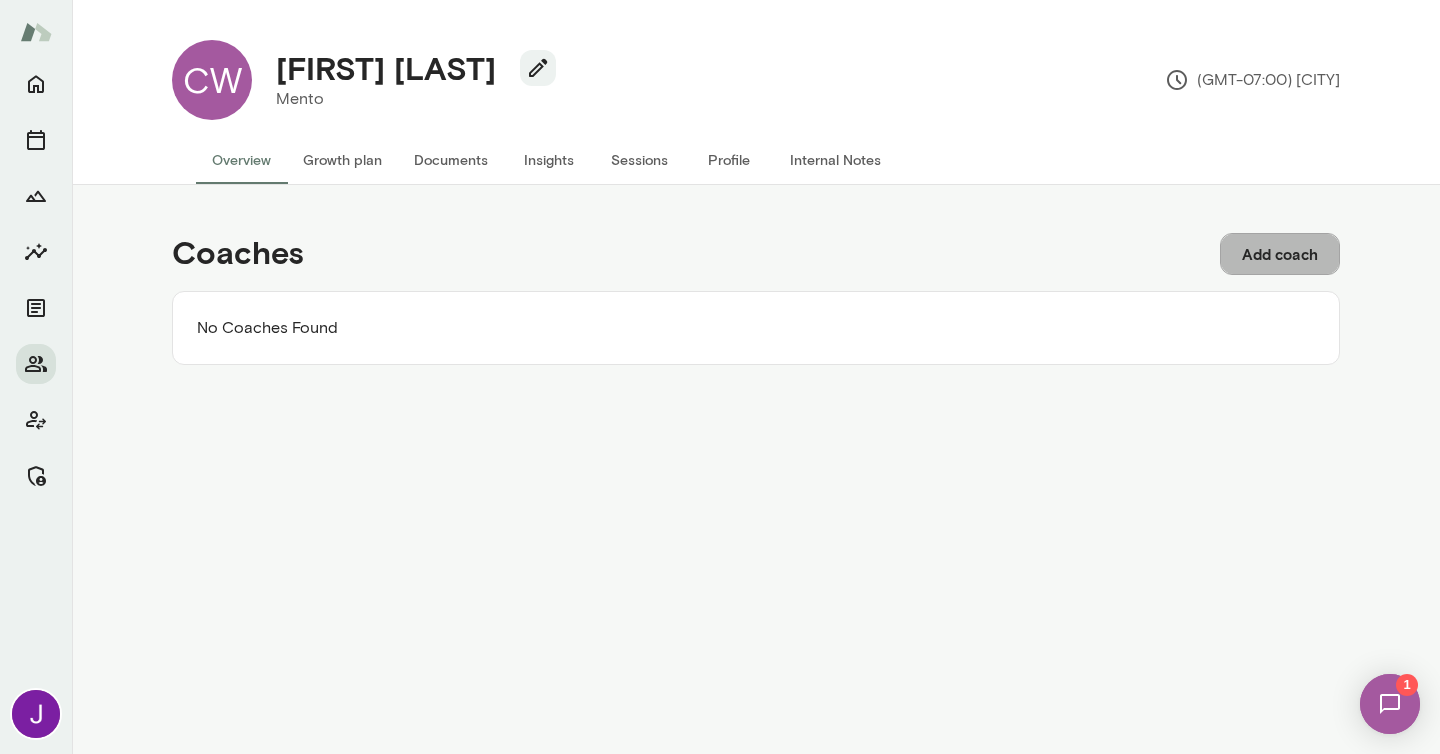 click on "Add coach" at bounding box center (1280, 254) 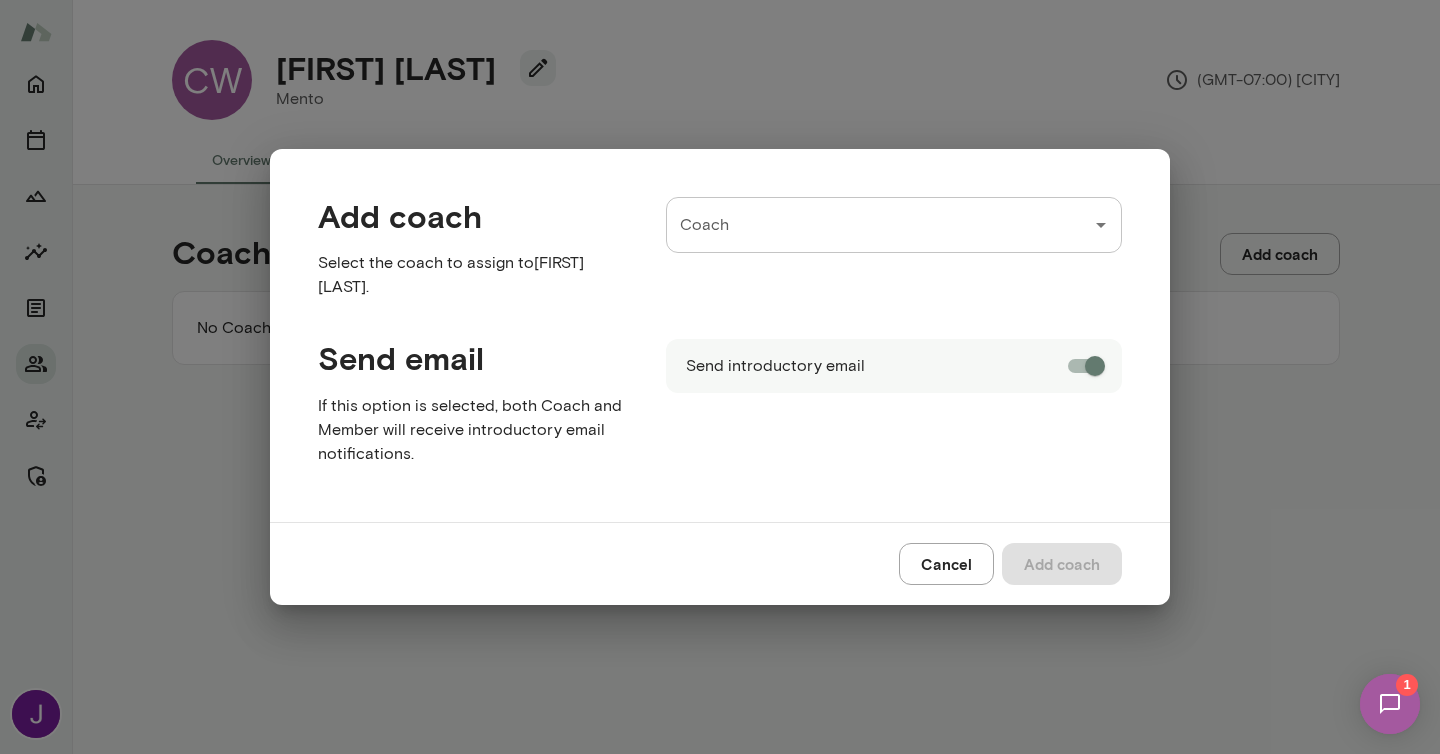 click on "Coach" at bounding box center (879, 225) 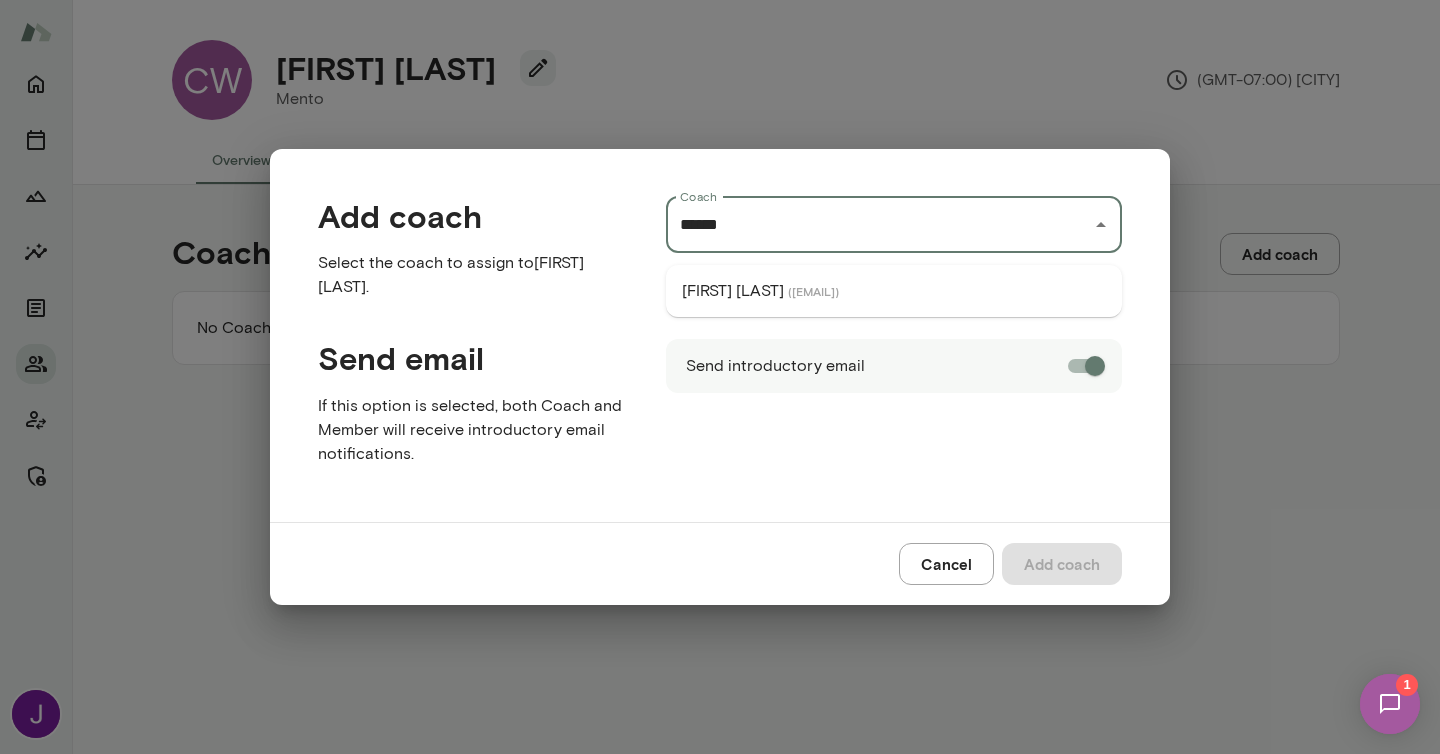 click on "( [EMAIL] )" at bounding box center (813, 291) 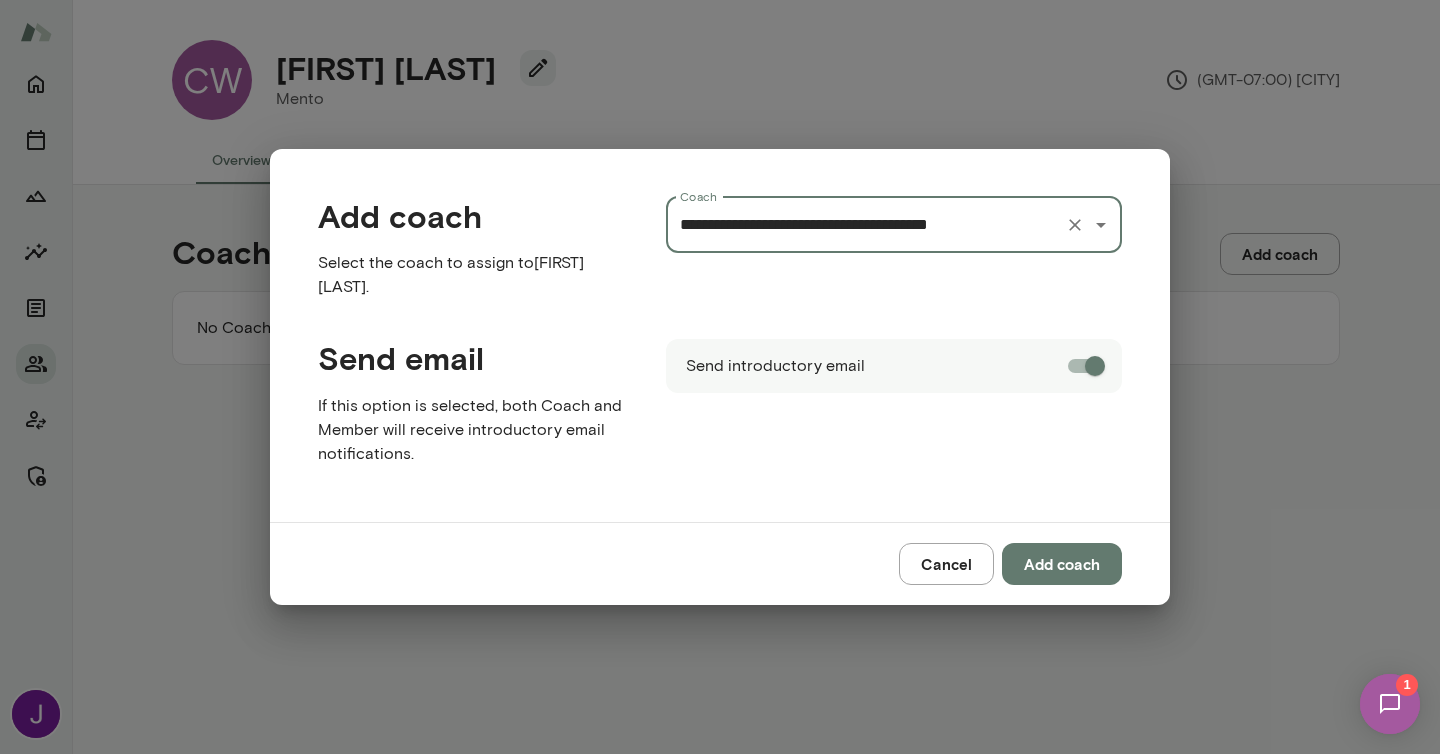 type on "**********" 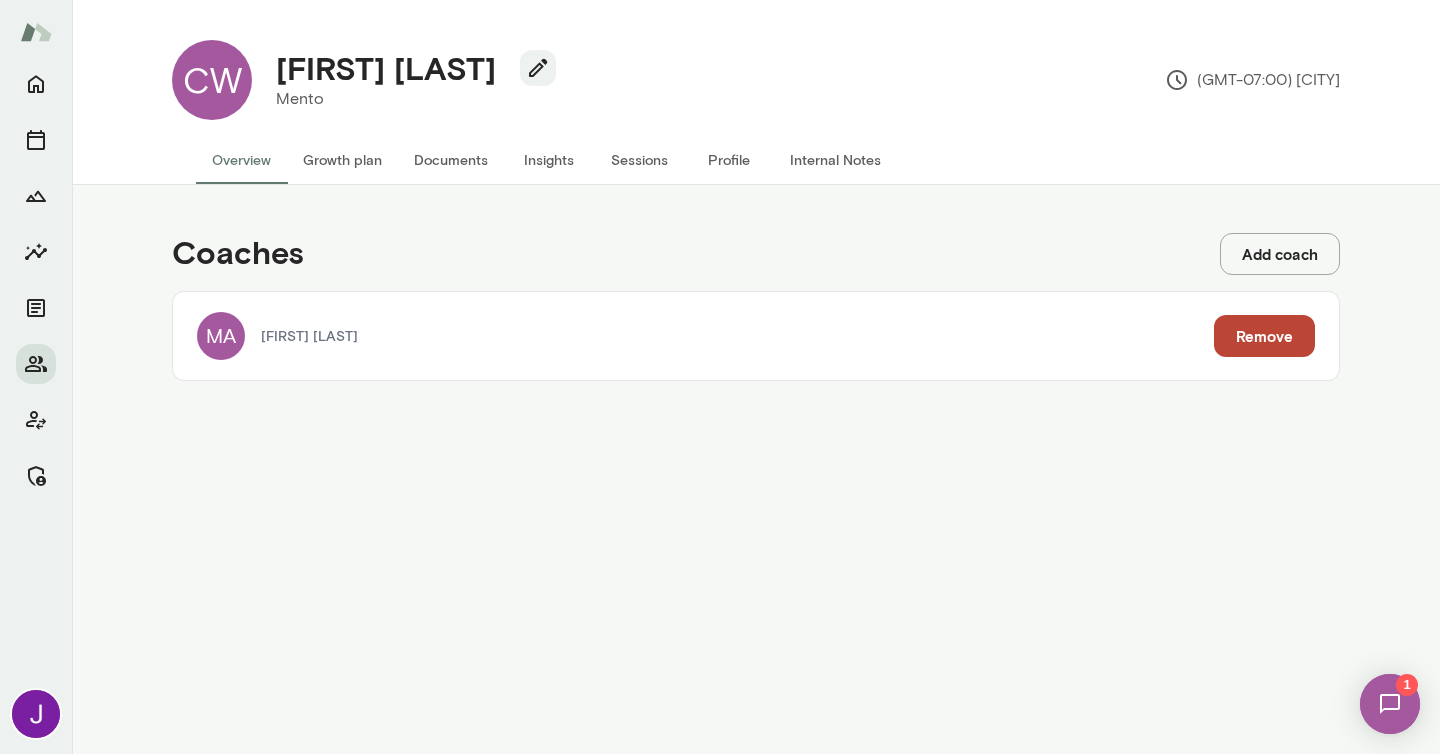click on "Add coach" at bounding box center (1280, 254) 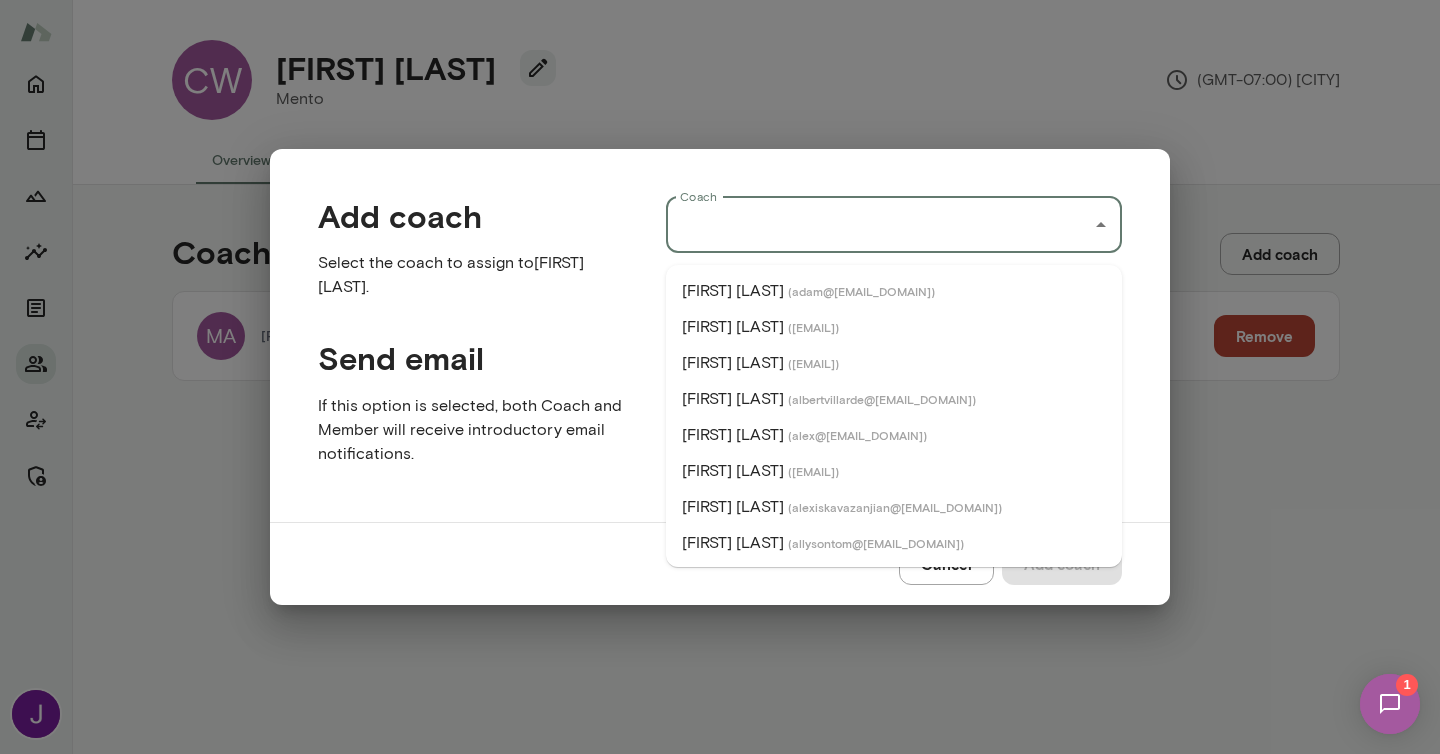 click on "Coach" at bounding box center [879, 225] 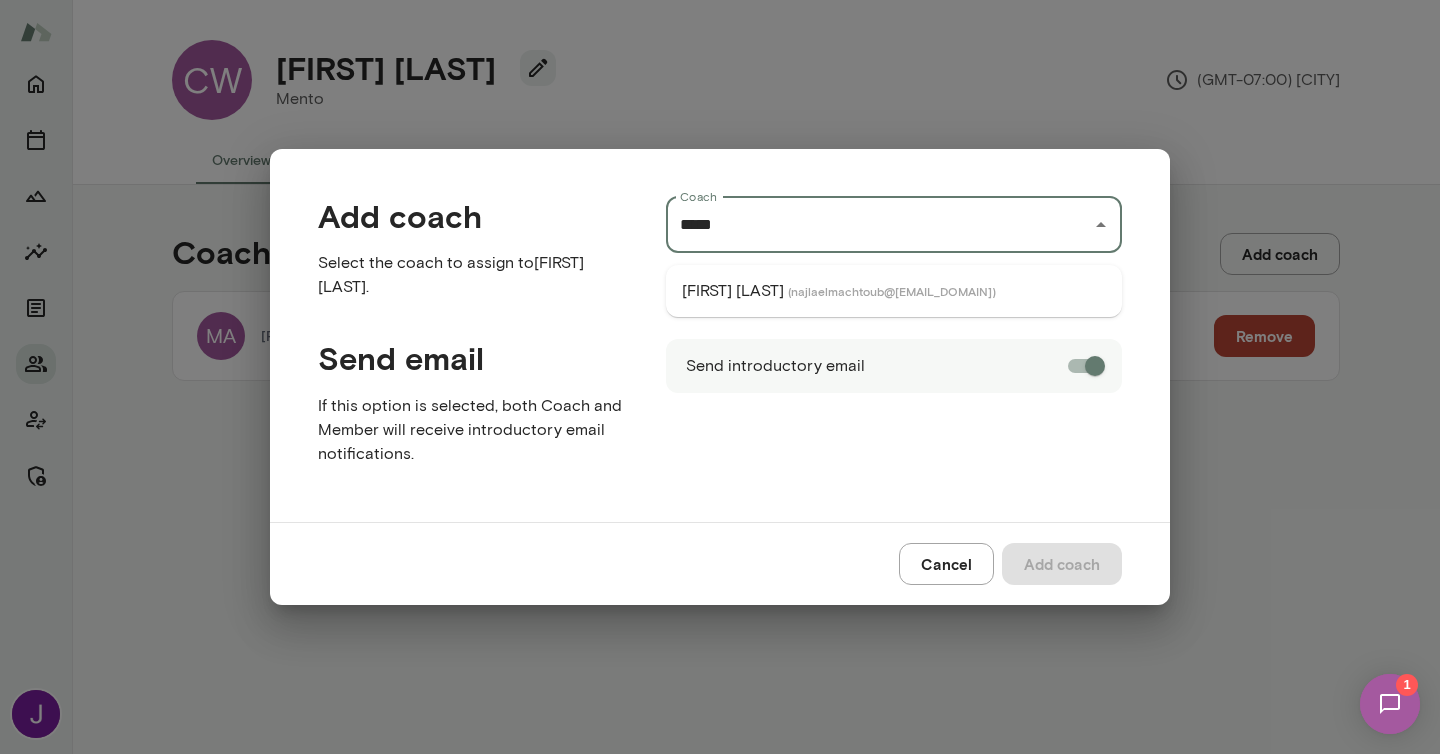click on "( [EMAIL] )" at bounding box center [892, 291] 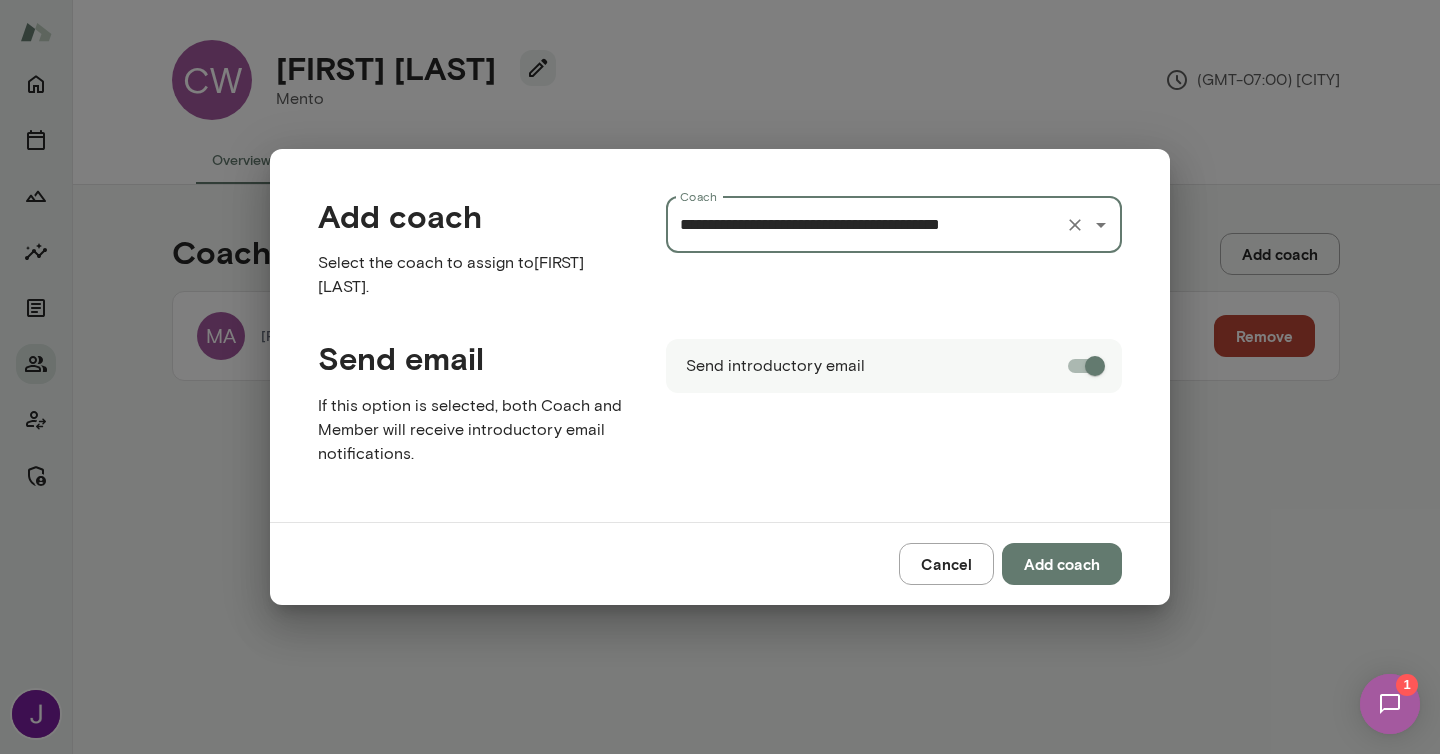 type on "**********" 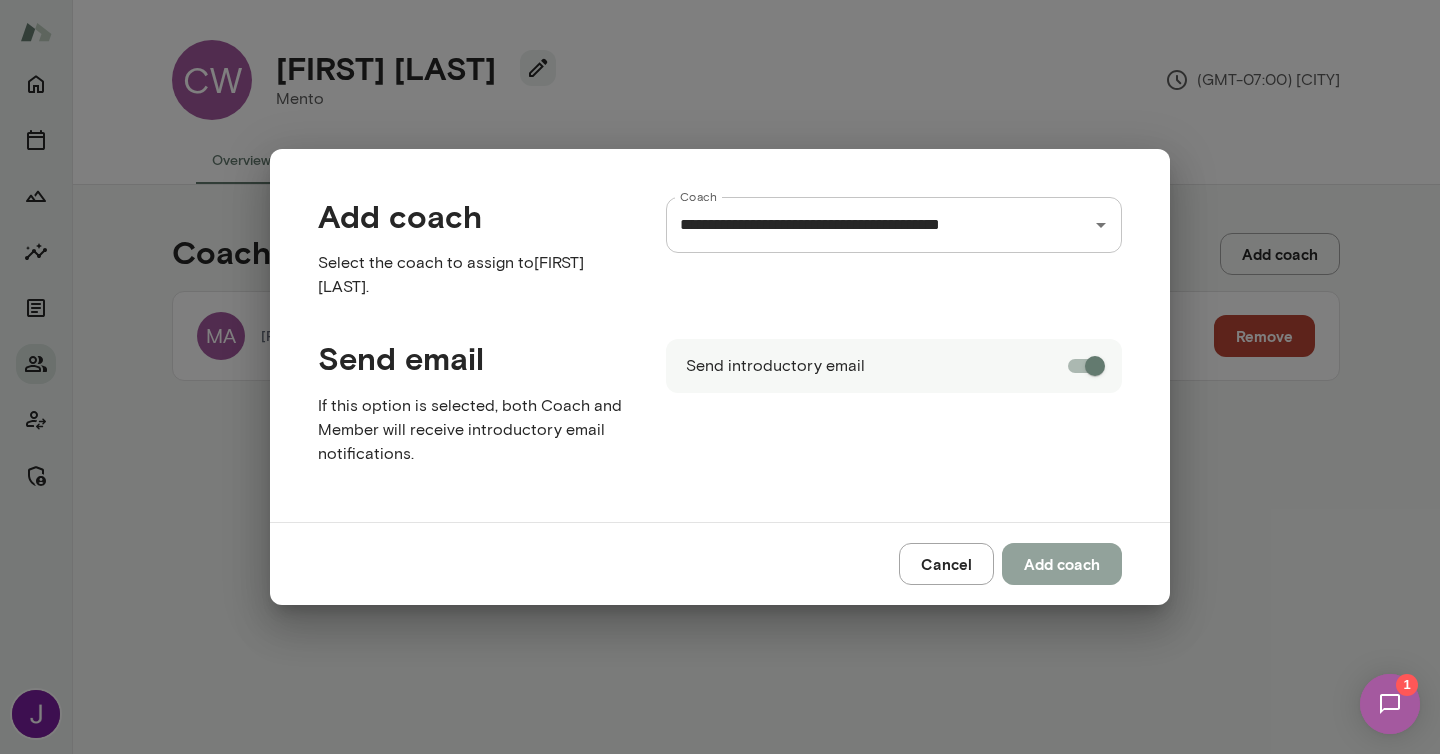 click on "Add coach" at bounding box center [1062, 564] 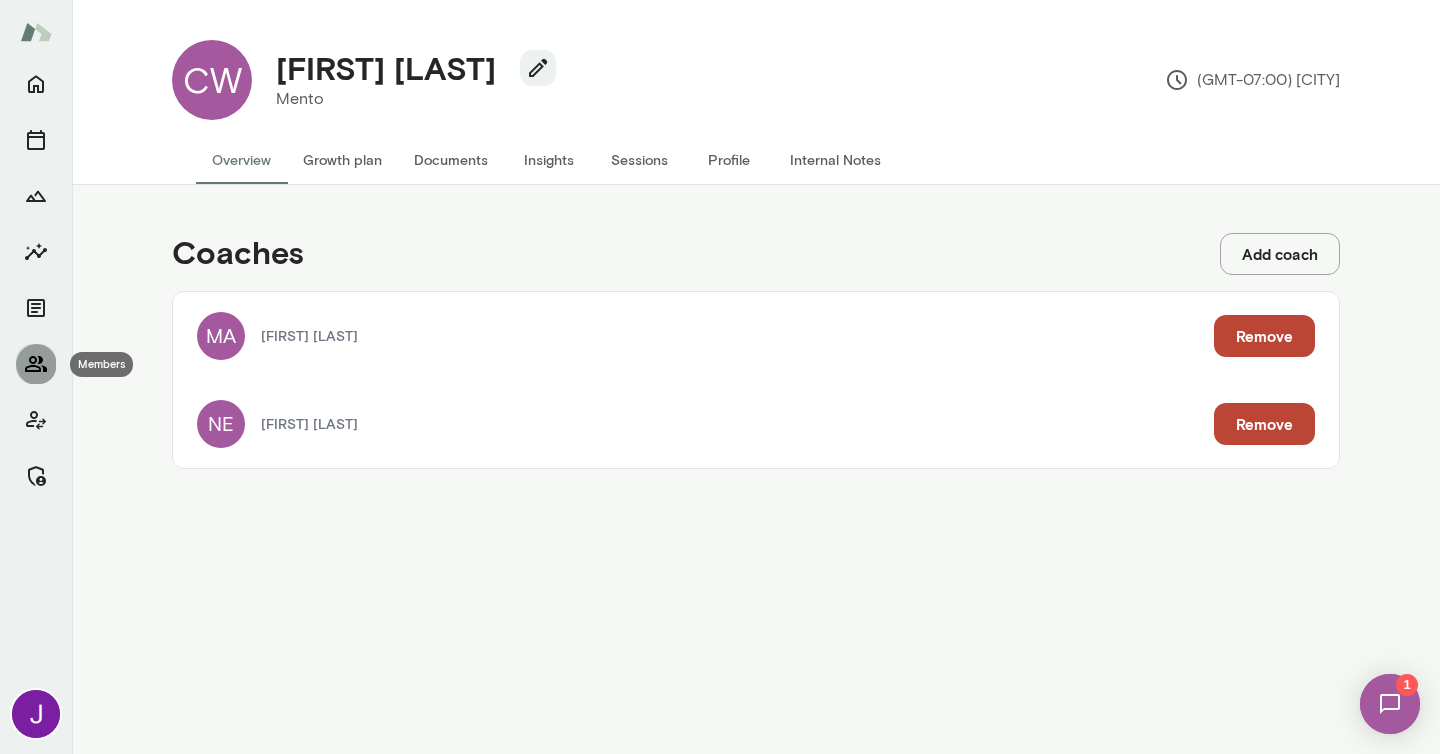 click at bounding box center (36, 364) 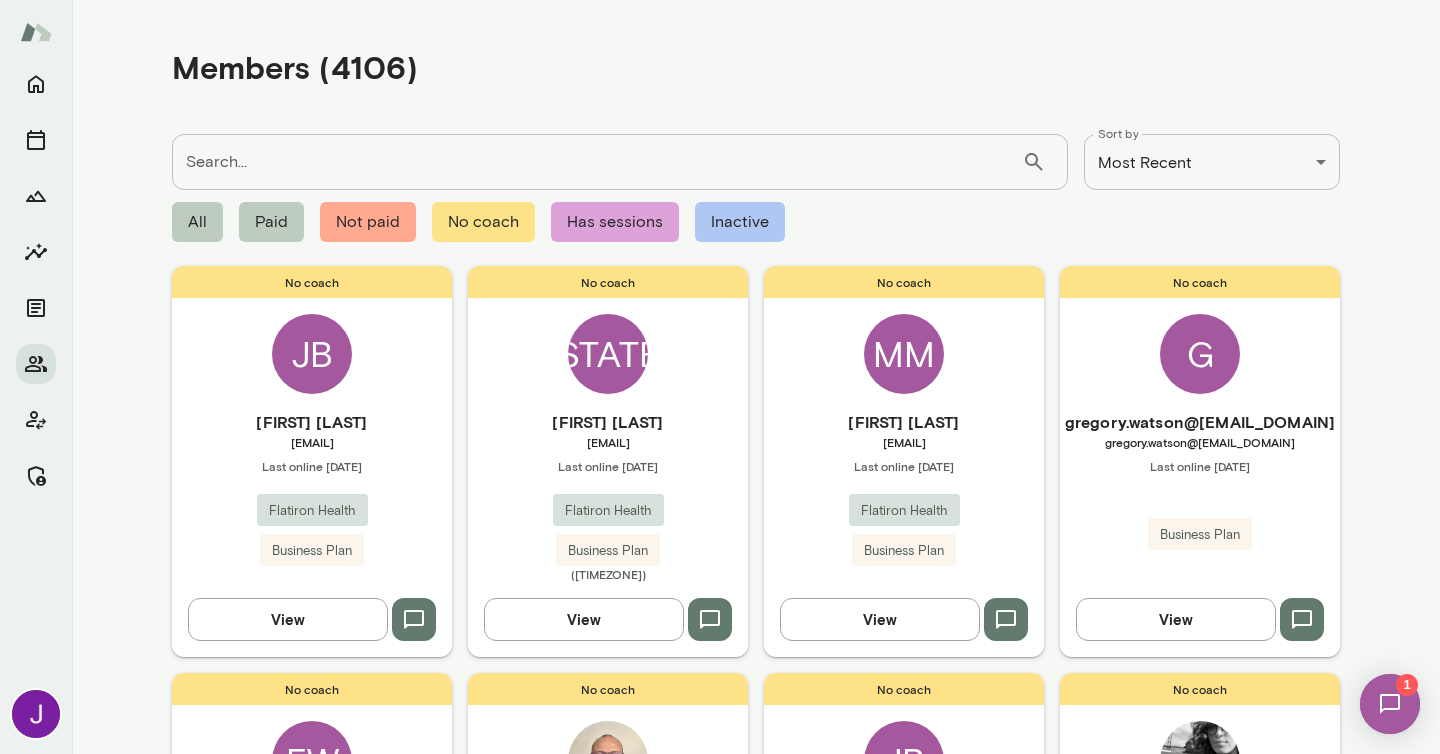 click on "Search..." at bounding box center (597, 162) 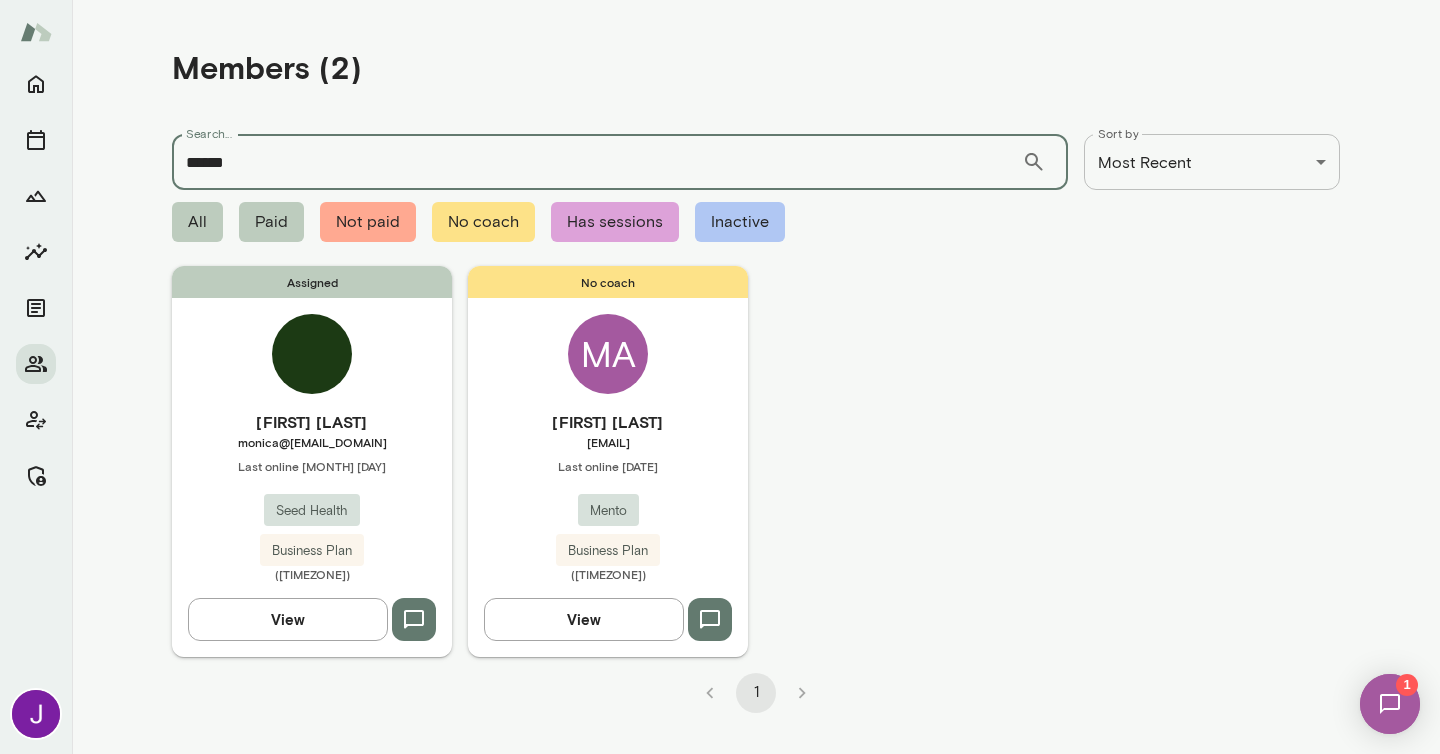 type on "******" 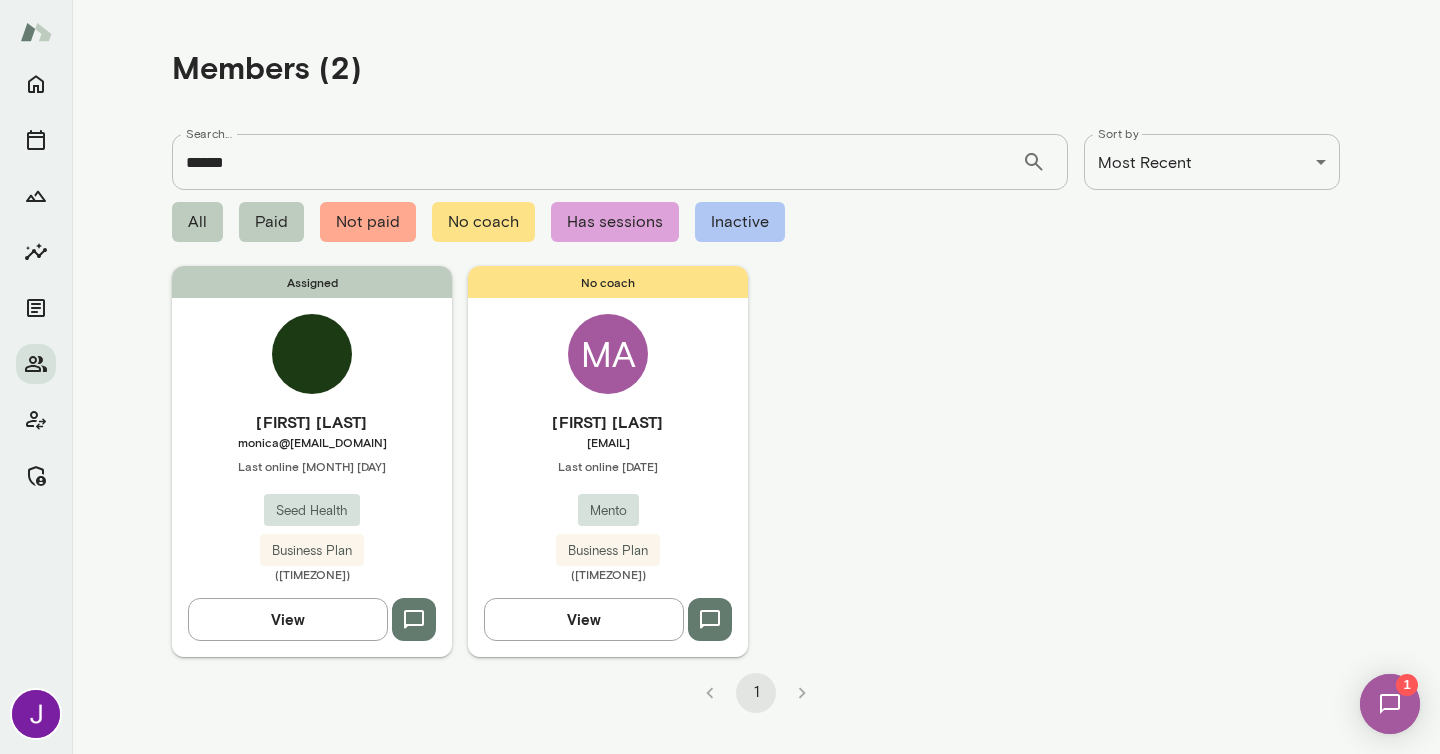 click on "[FIRST] [LAST]" at bounding box center (312, 422) 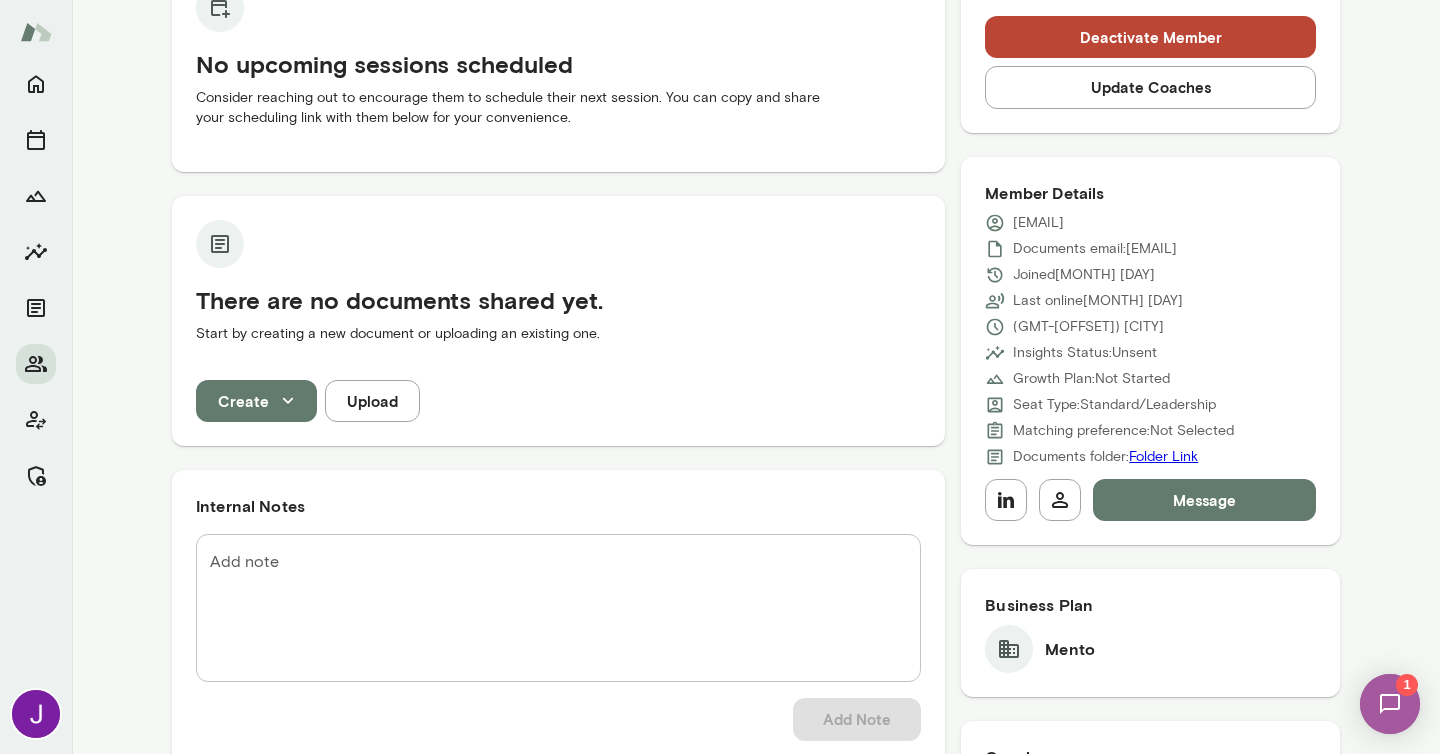 scroll, scrollTop: 232, scrollLeft: 0, axis: vertical 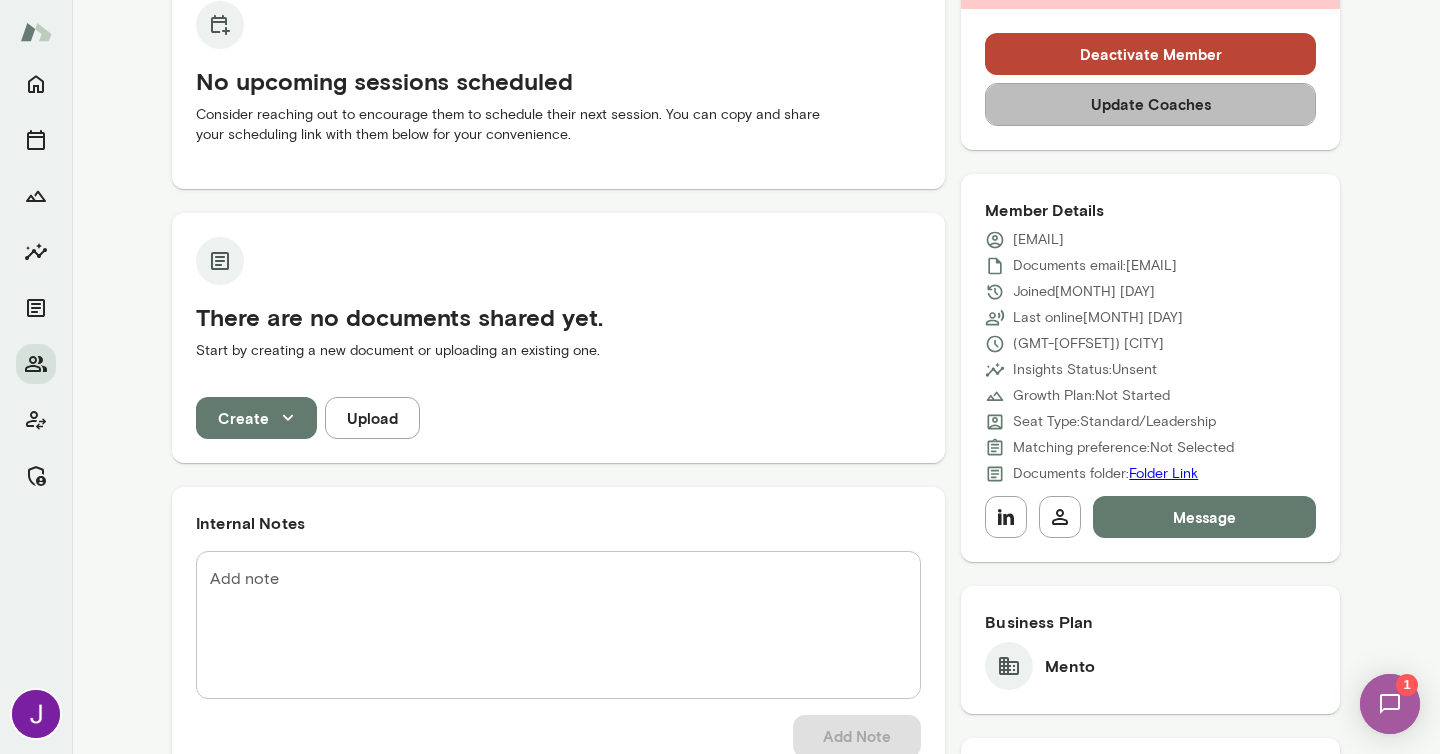 click on "Update Coaches" at bounding box center [1150, 104] 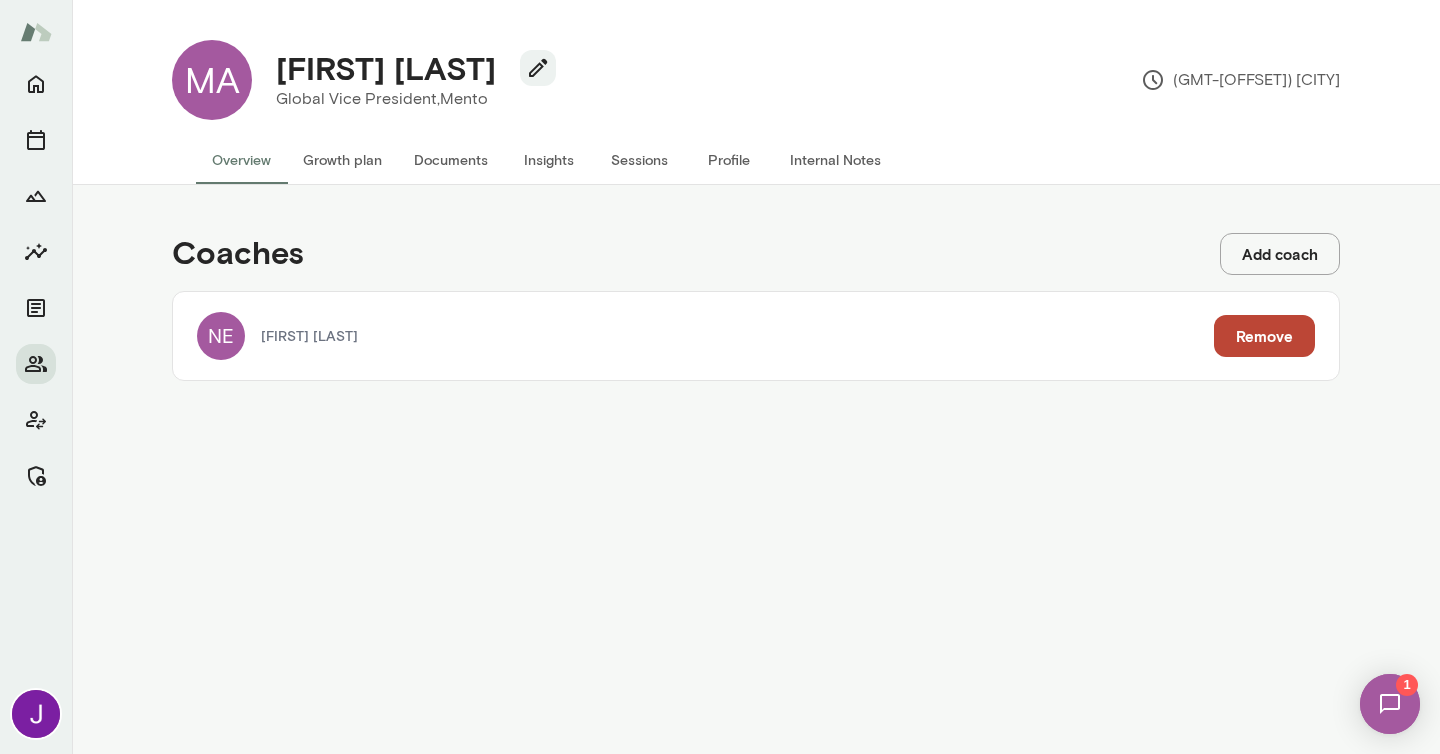 click on "Add coach" at bounding box center (1280, 254) 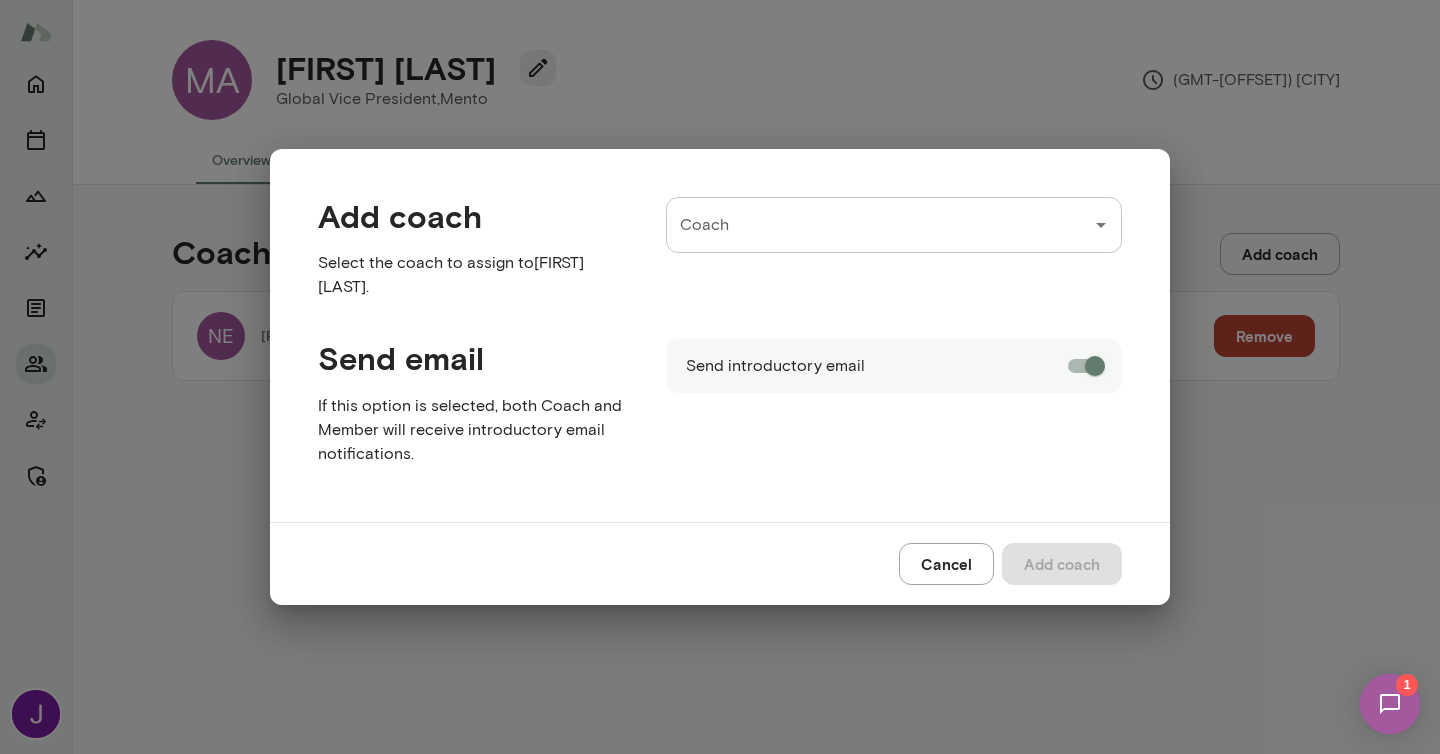click on "Coach" at bounding box center [879, 225] 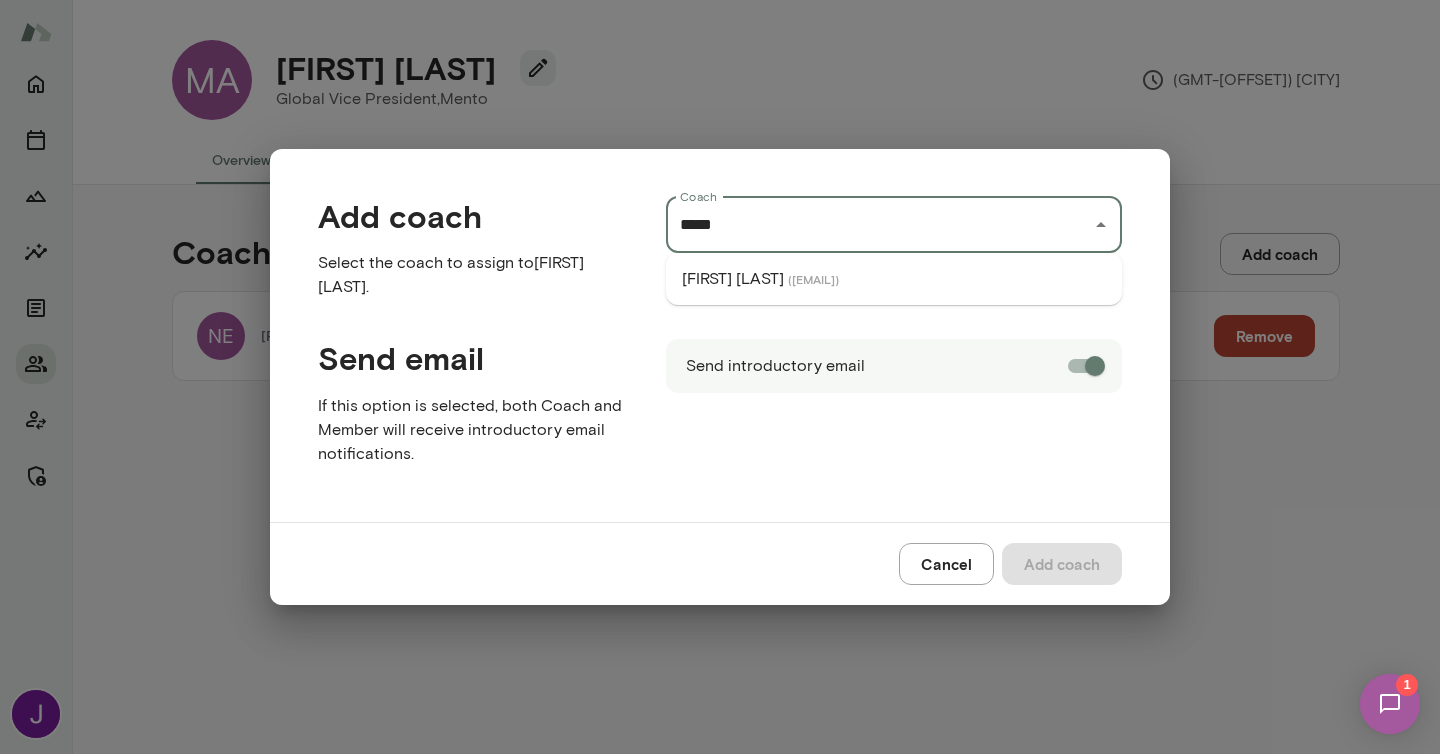 click on "[FIRST] [LAST] ( [EMAIL_DOMAIN] )" at bounding box center (894, 279) 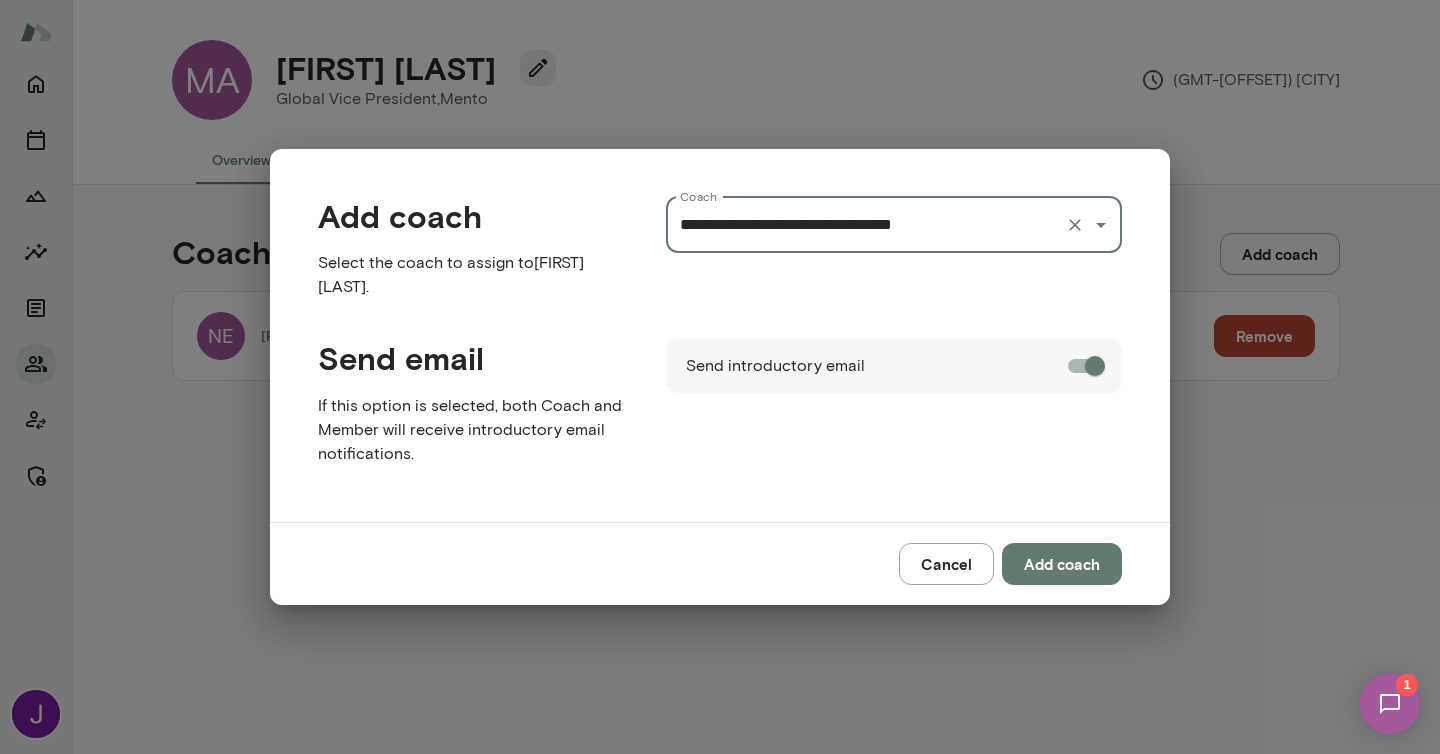 type on "**********" 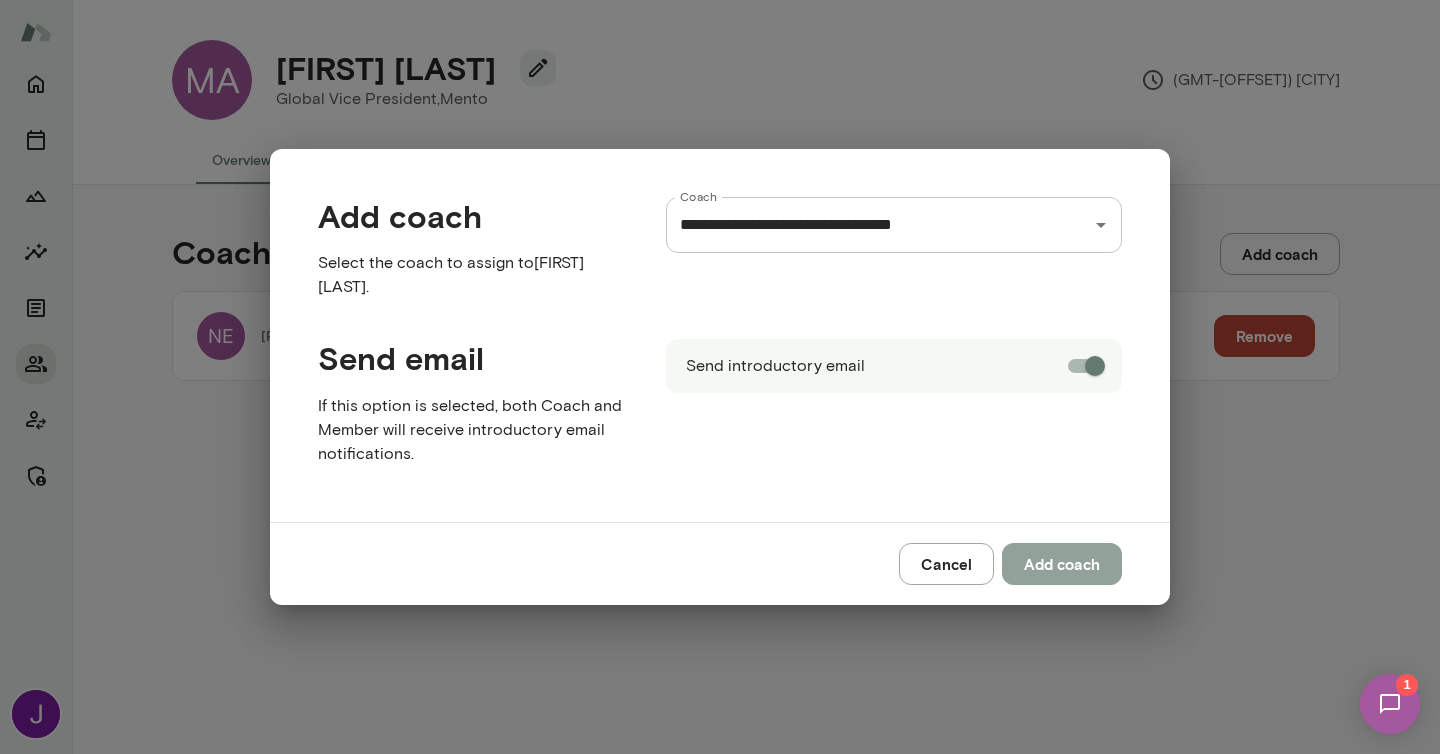 click on "Add coach" at bounding box center (1062, 564) 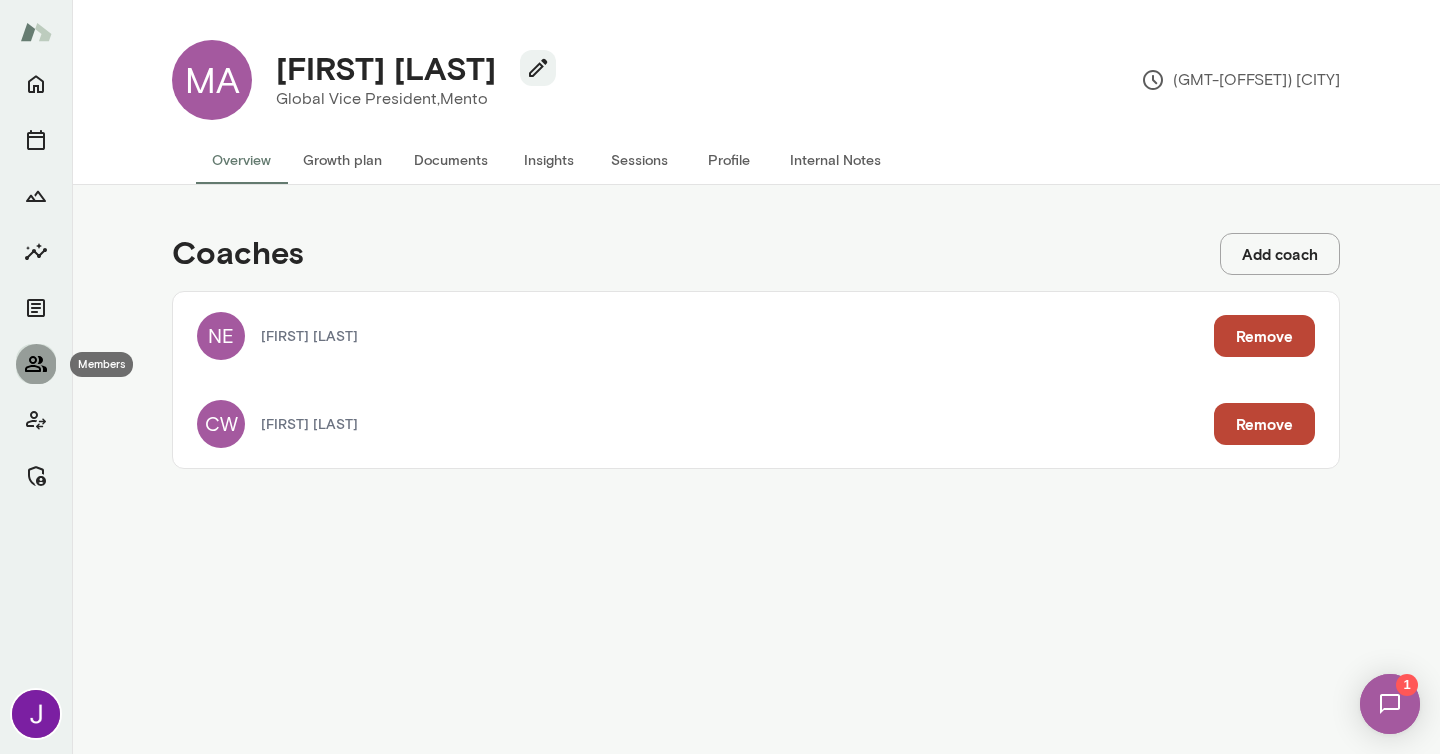 click at bounding box center [36, 364] 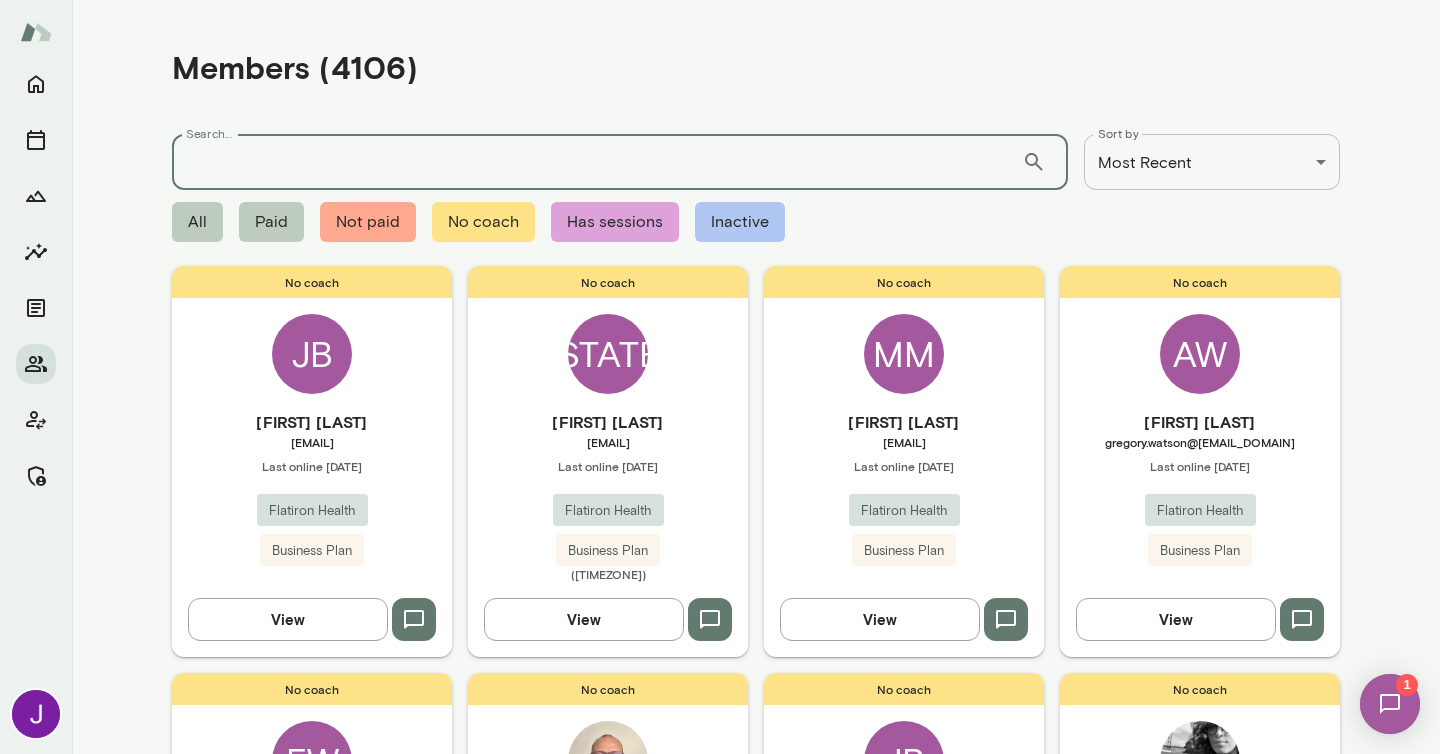 click on "Search..." at bounding box center [597, 162] 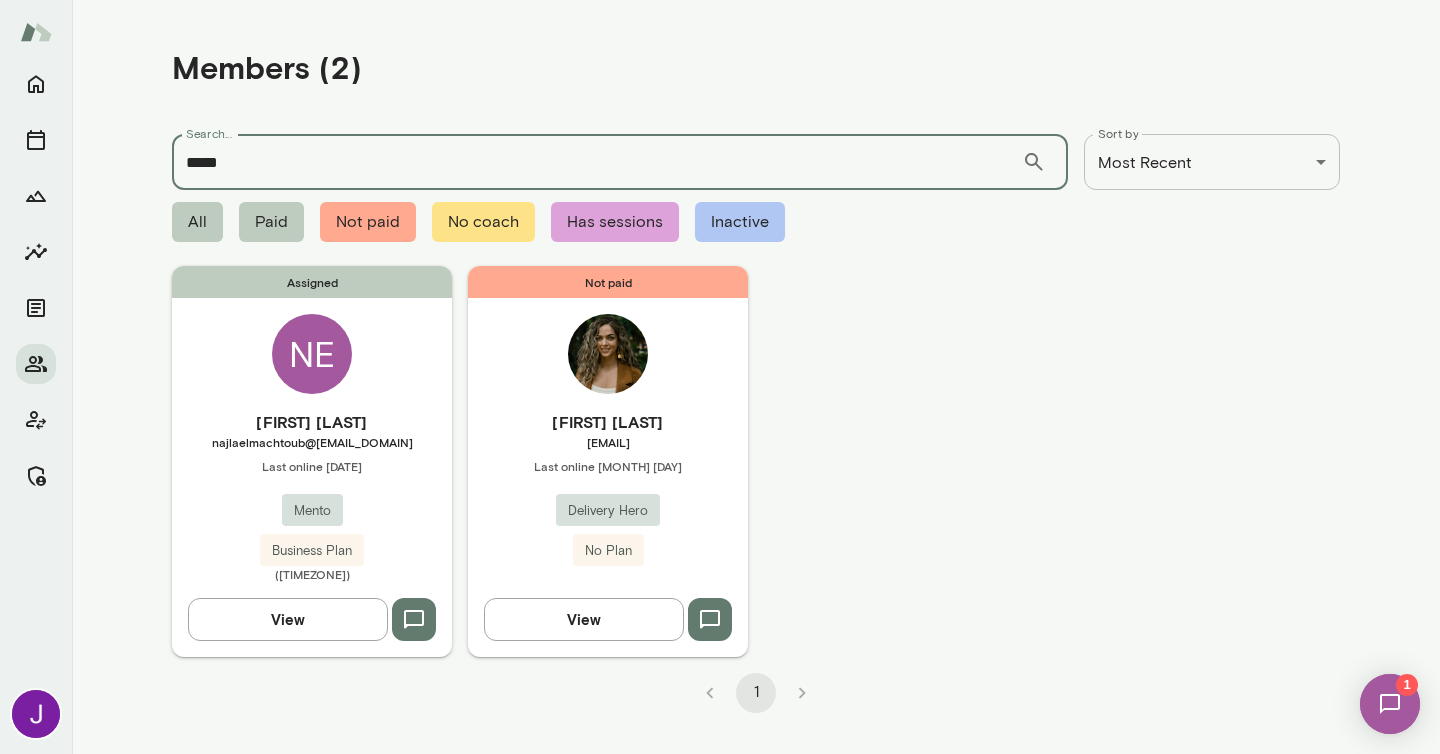 type on "*****" 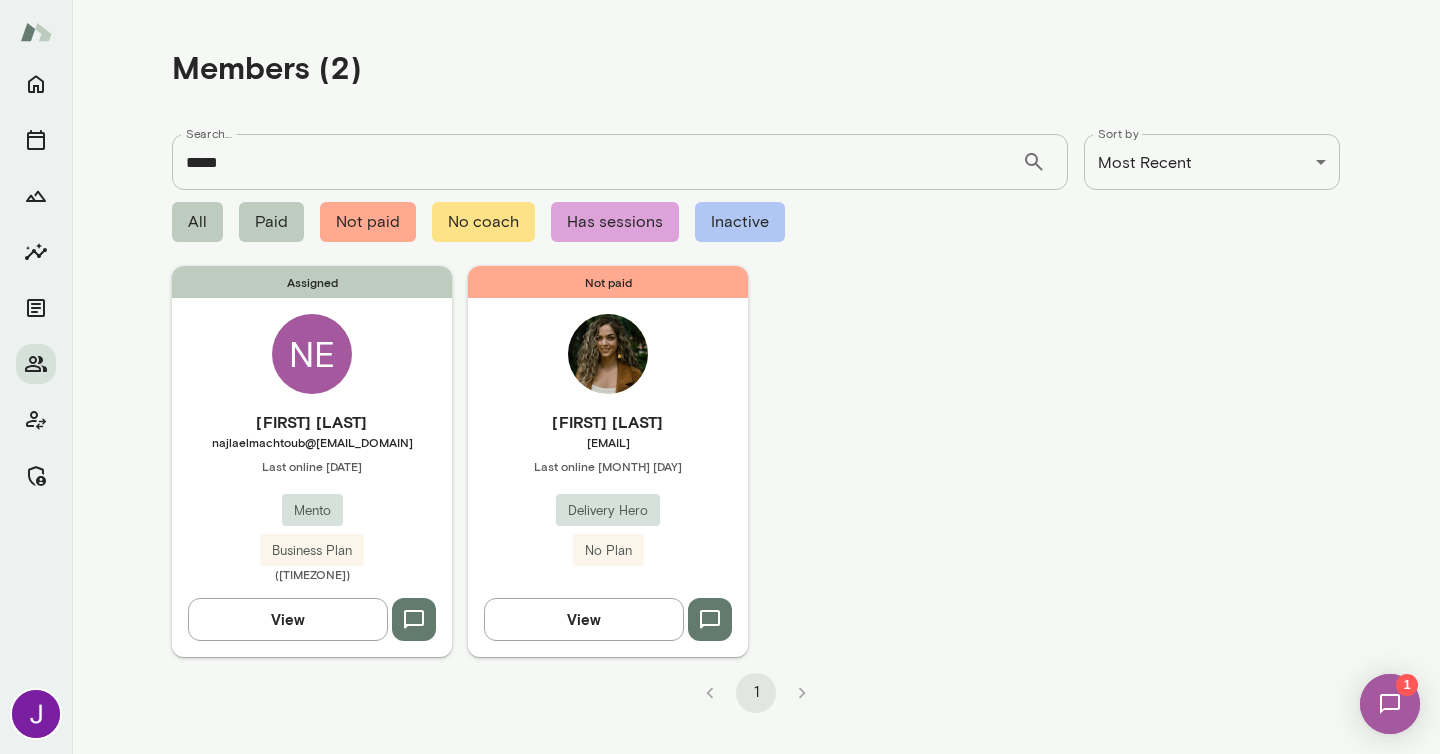 click on "najlaelmachtoub@[EMAIL_DOMAIN]" at bounding box center (312, 442) 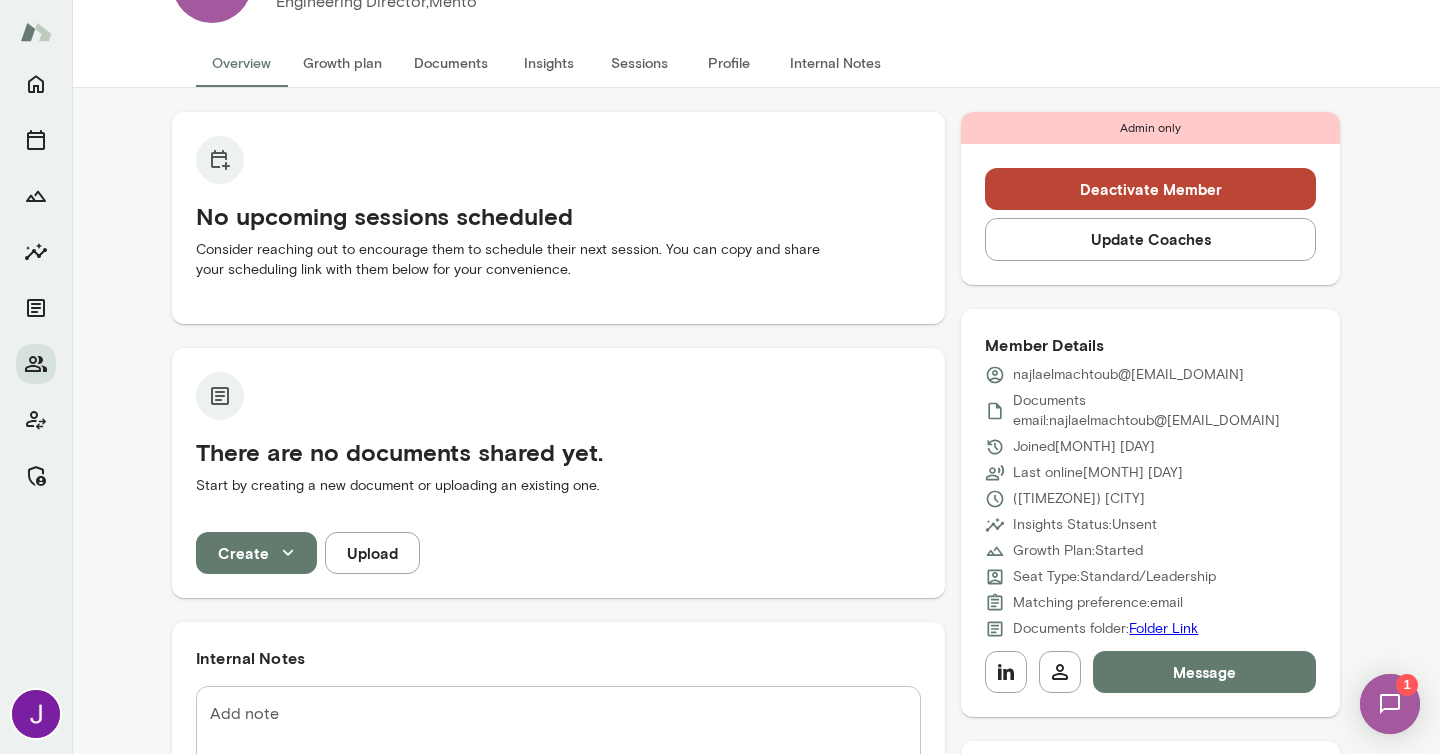scroll, scrollTop: 100, scrollLeft: 0, axis: vertical 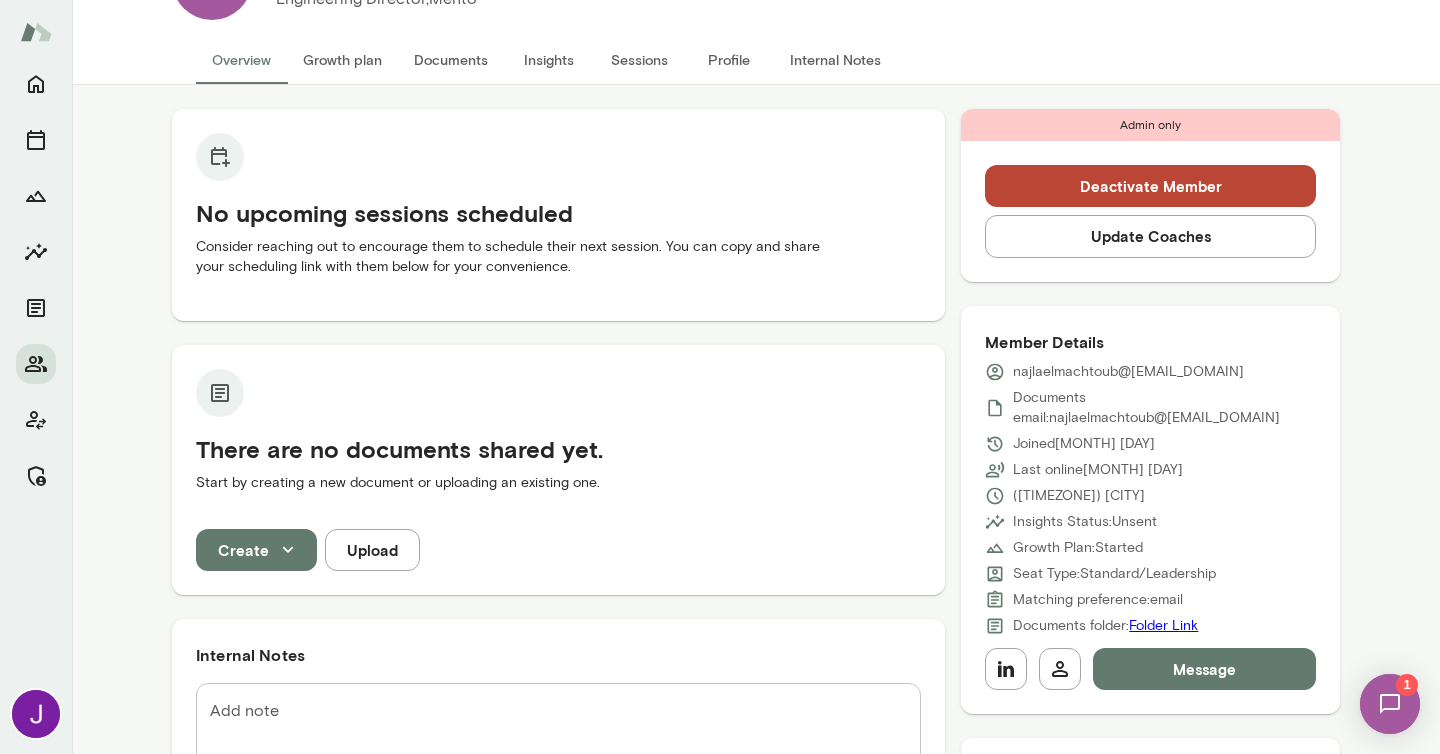 click on "Update Coaches" at bounding box center [1150, 236] 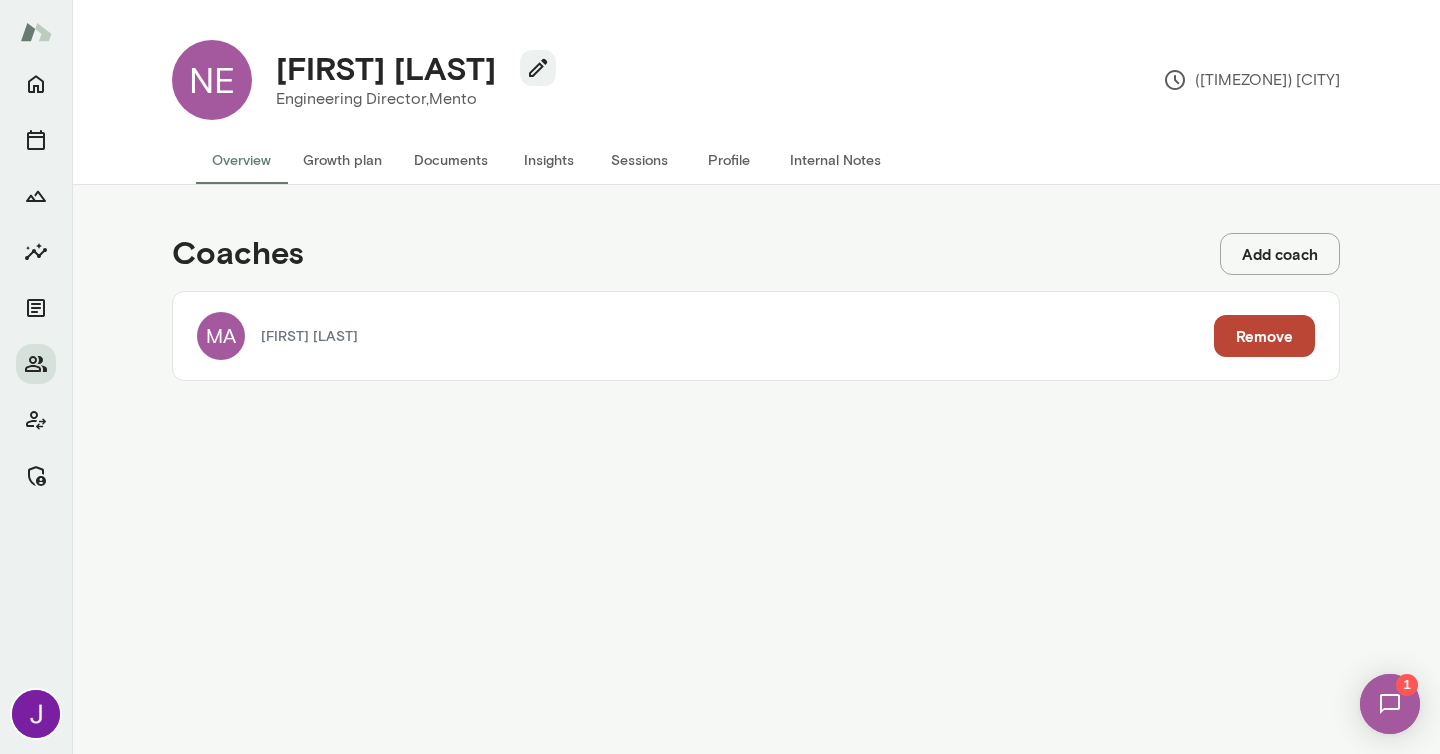 click on "Add coach" at bounding box center [1280, 254] 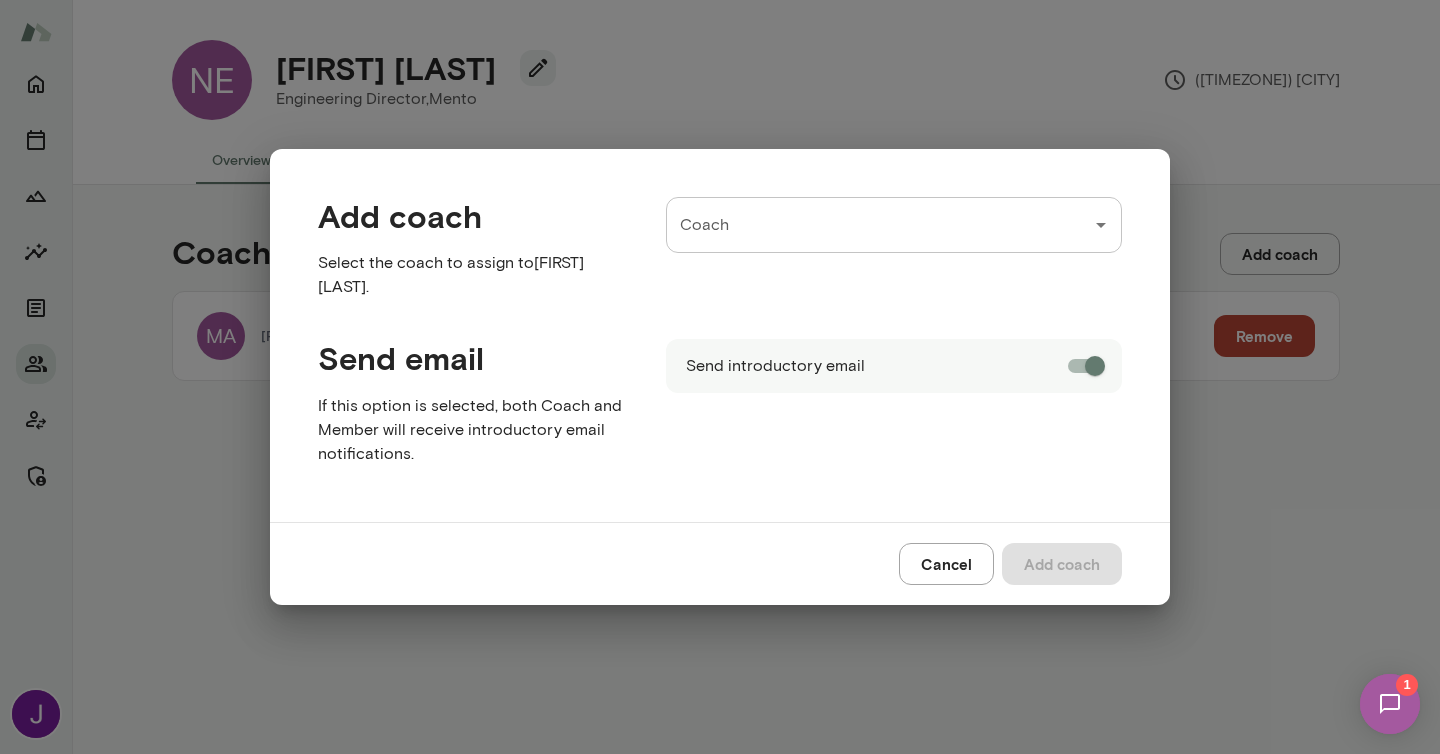 click on "Coach" at bounding box center (879, 225) 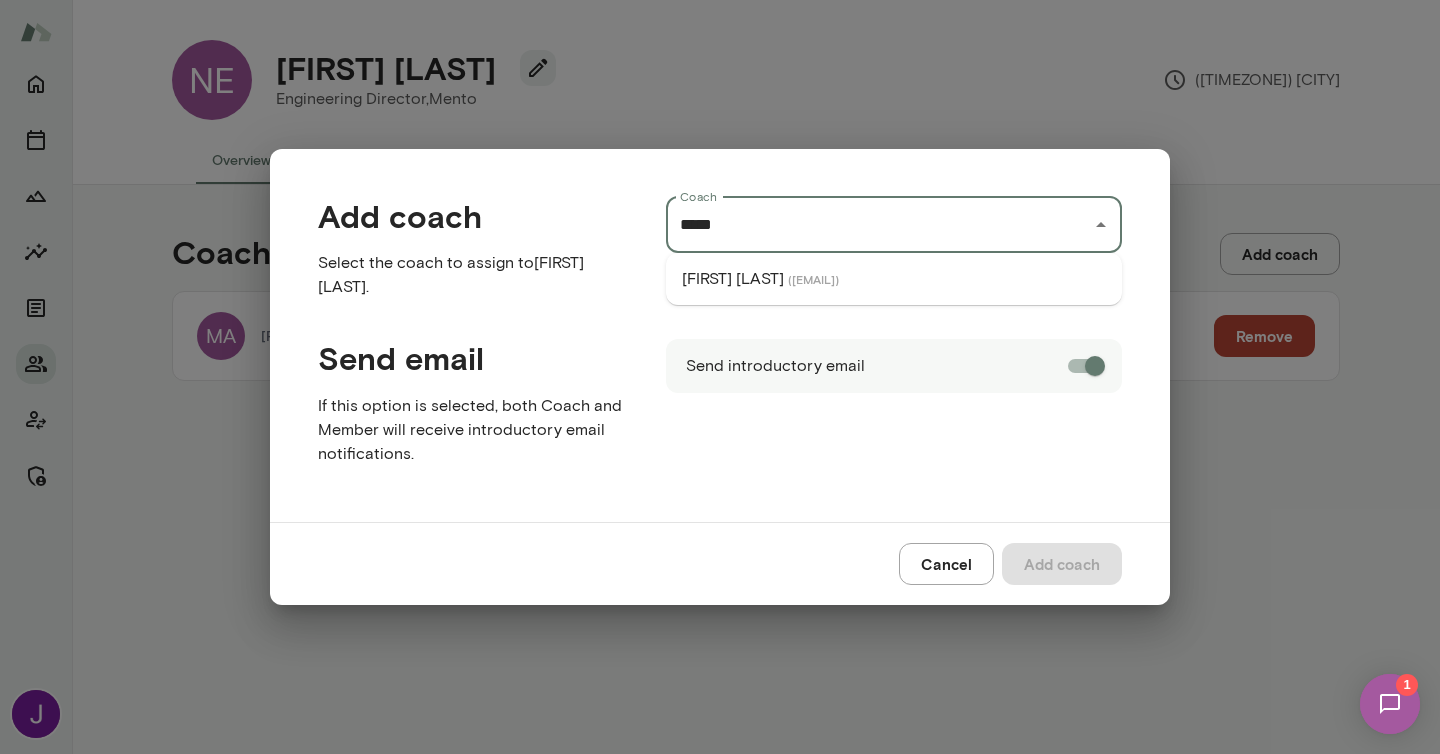 click on "( [EMAIL] )" at bounding box center [813, 279] 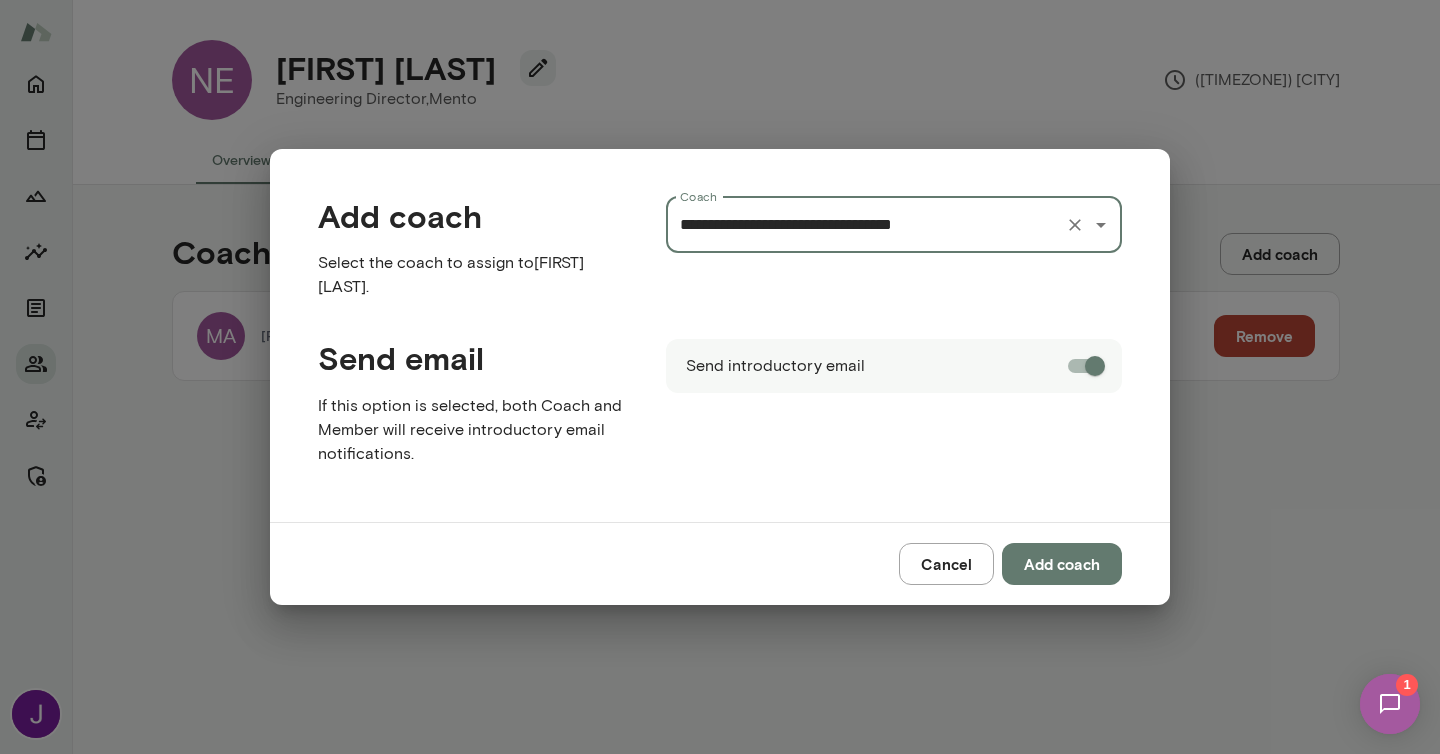 type on "**********" 